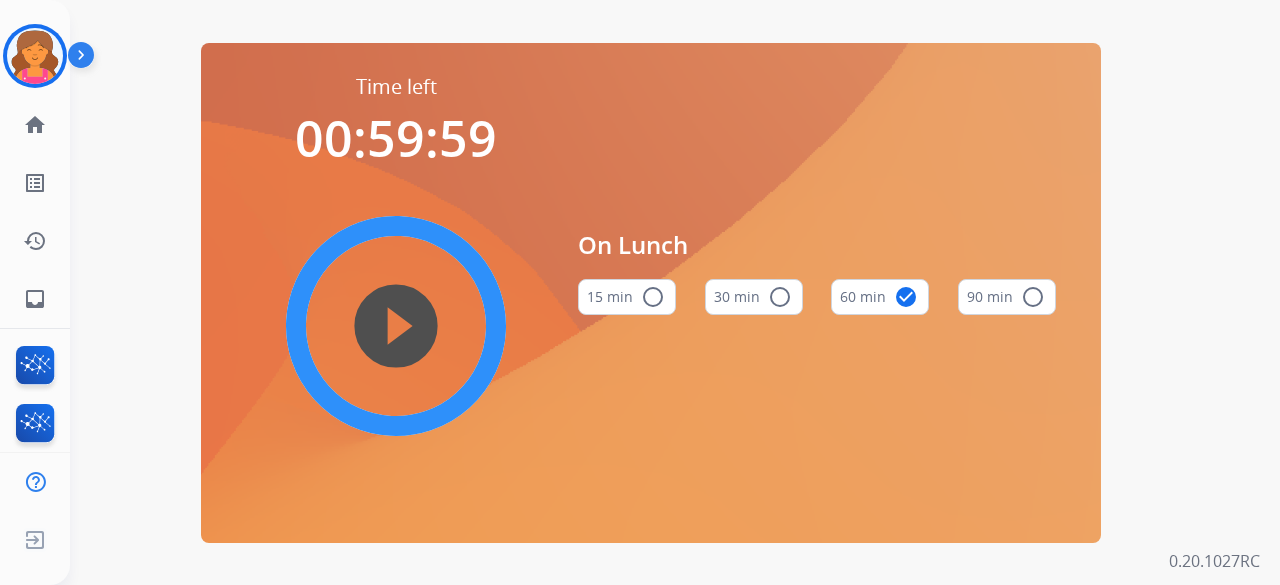 click on "Time left 00:59:59 play_circle_filled" at bounding box center [396, 279] 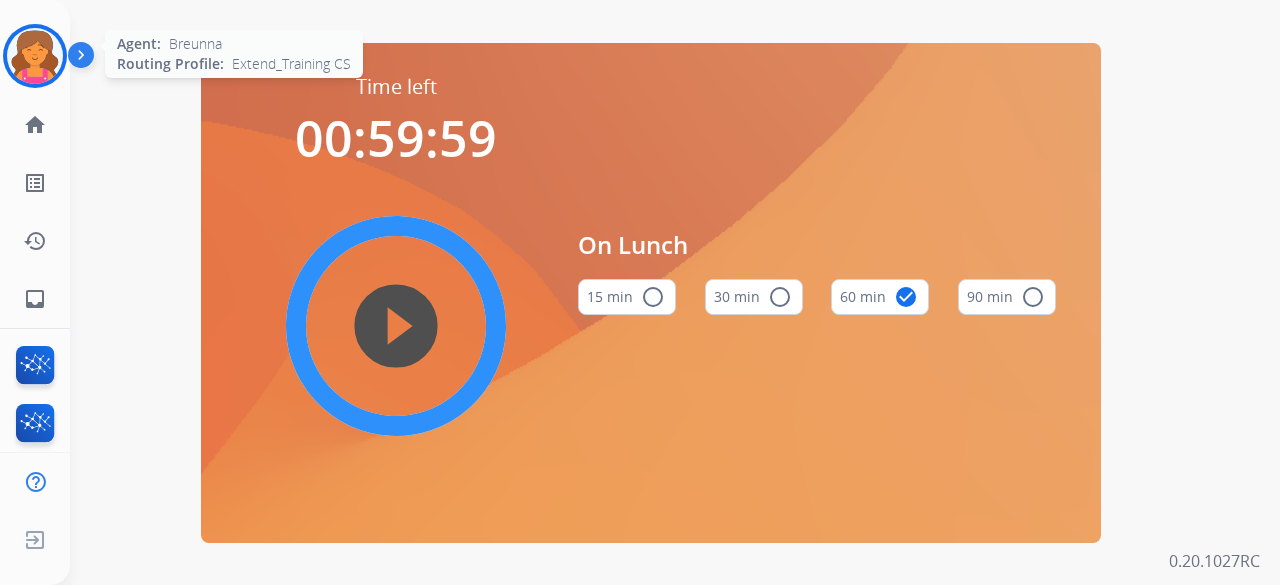 click at bounding box center [35, 56] 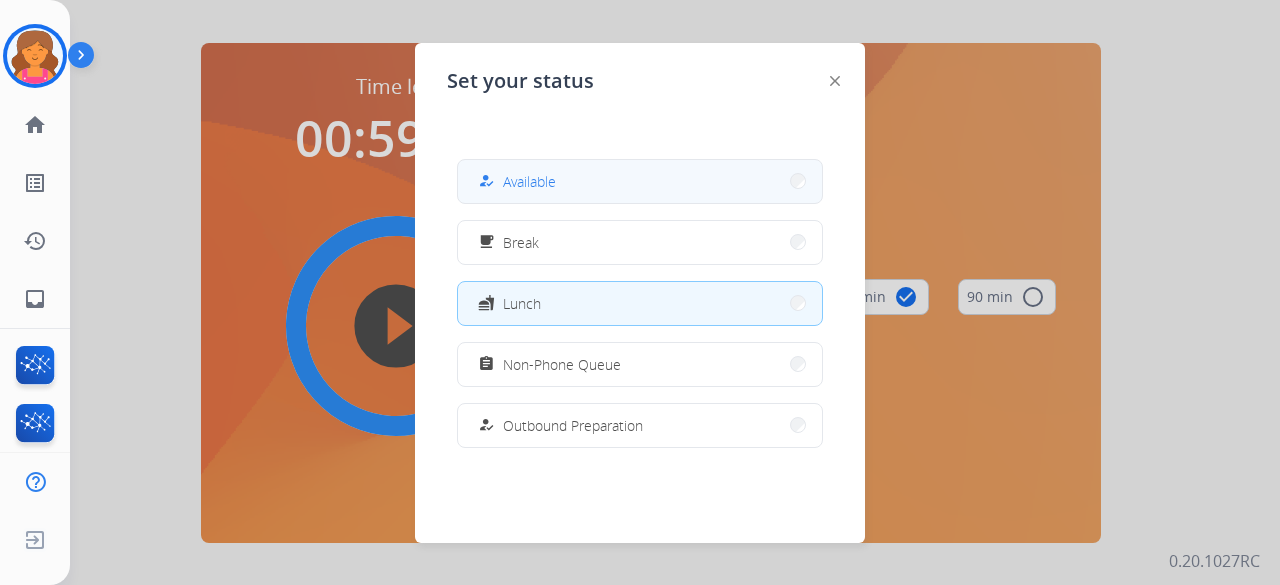 click on "how_to_reg Available" at bounding box center [640, 181] 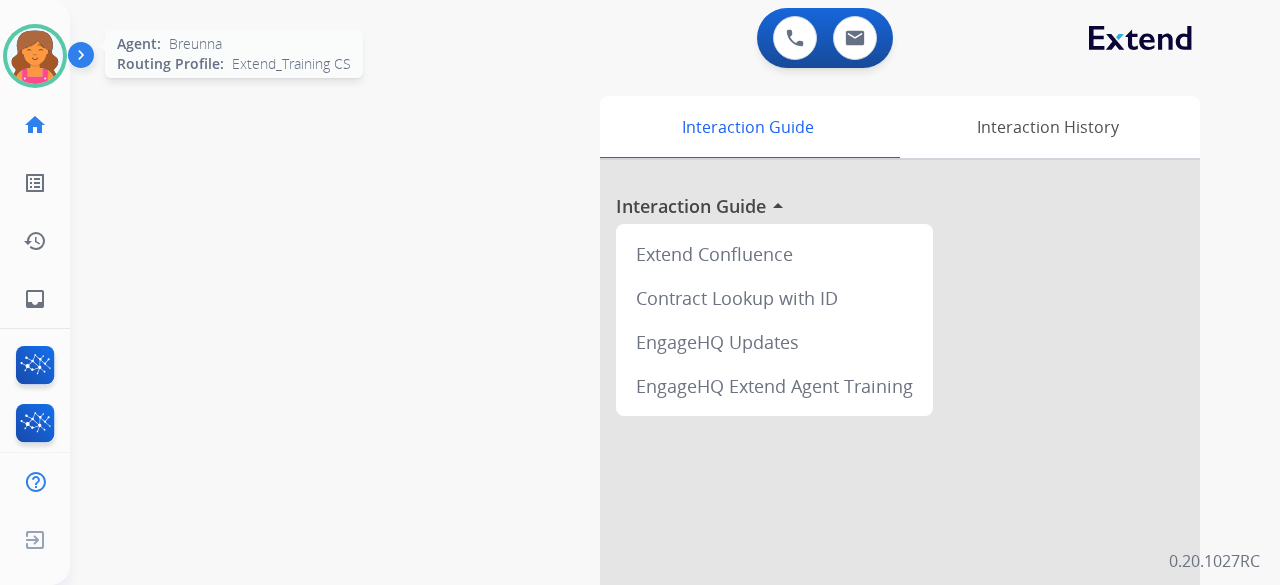 click at bounding box center [35, 56] 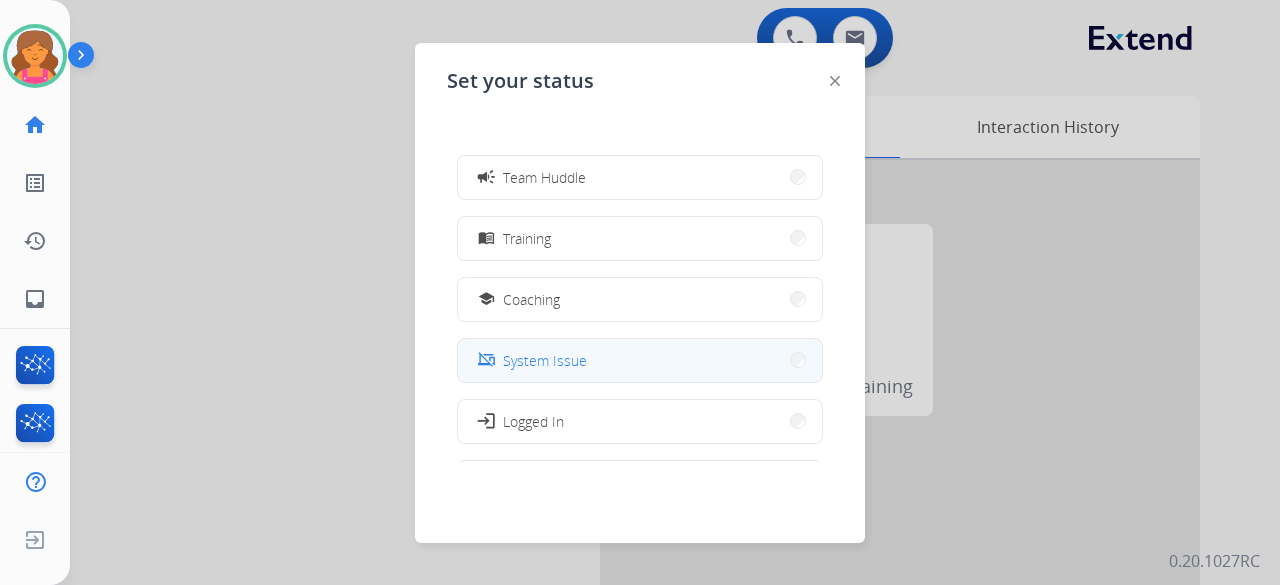 scroll, scrollTop: 277, scrollLeft: 0, axis: vertical 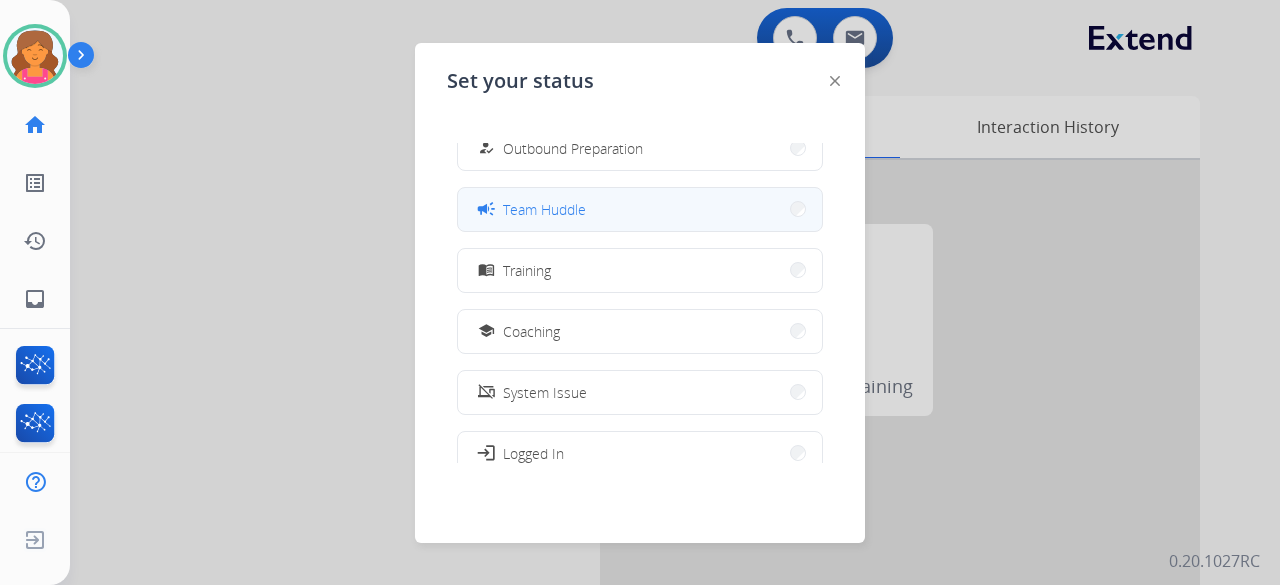 click on "campaign Team Huddle" at bounding box center [640, 209] 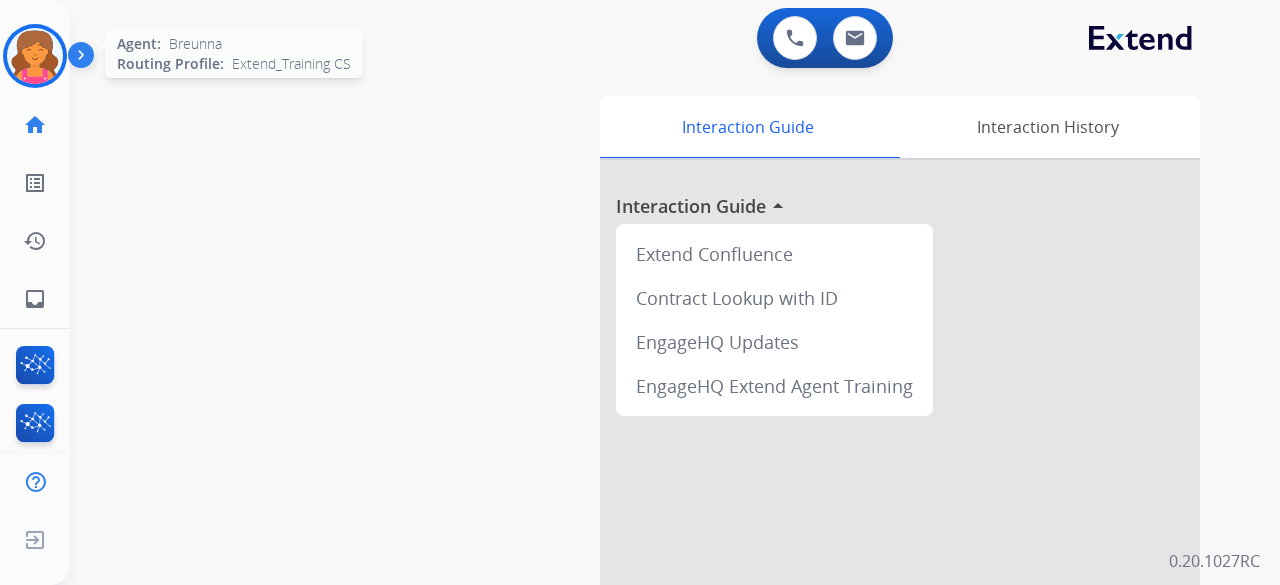 click at bounding box center (35, 56) 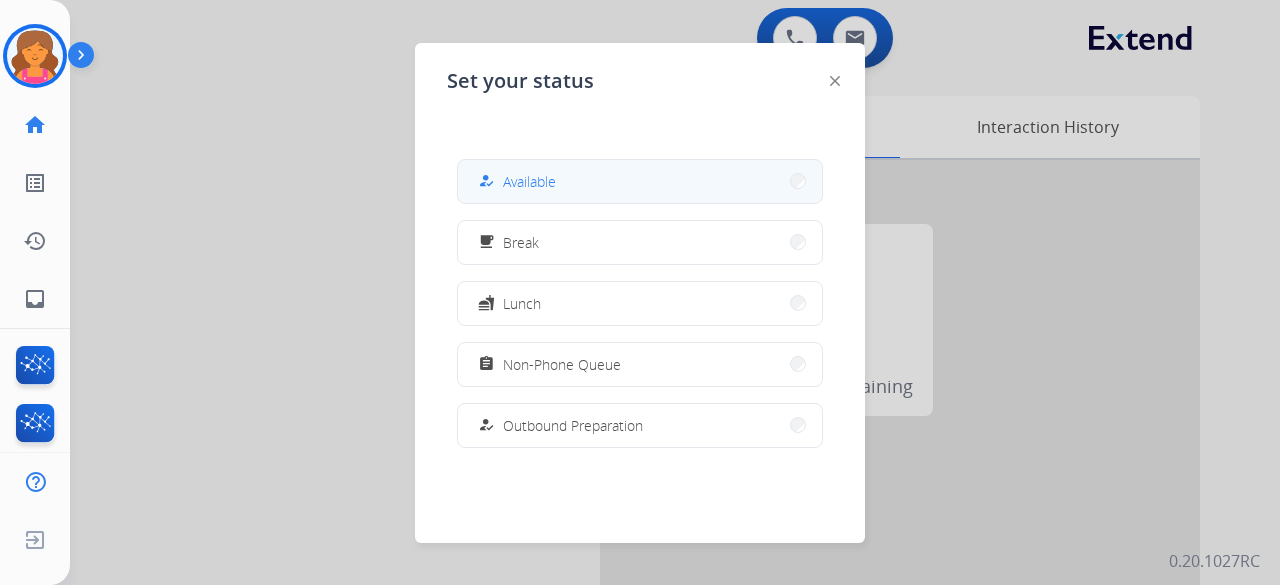click on "how_to_reg" at bounding box center [488, 181] 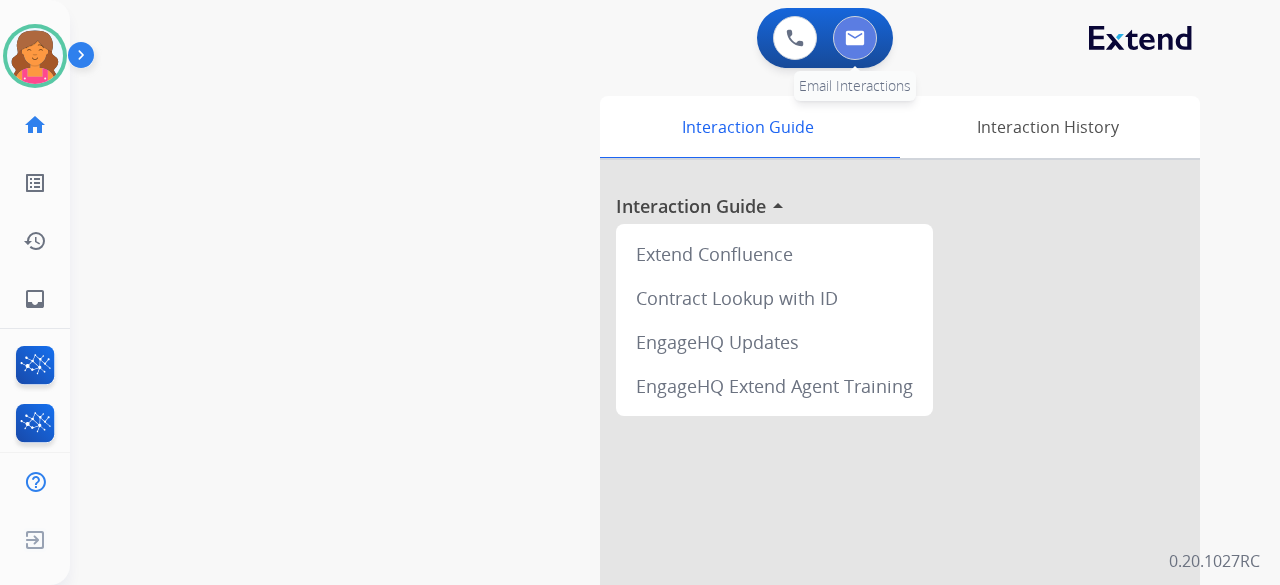 click at bounding box center [855, 38] 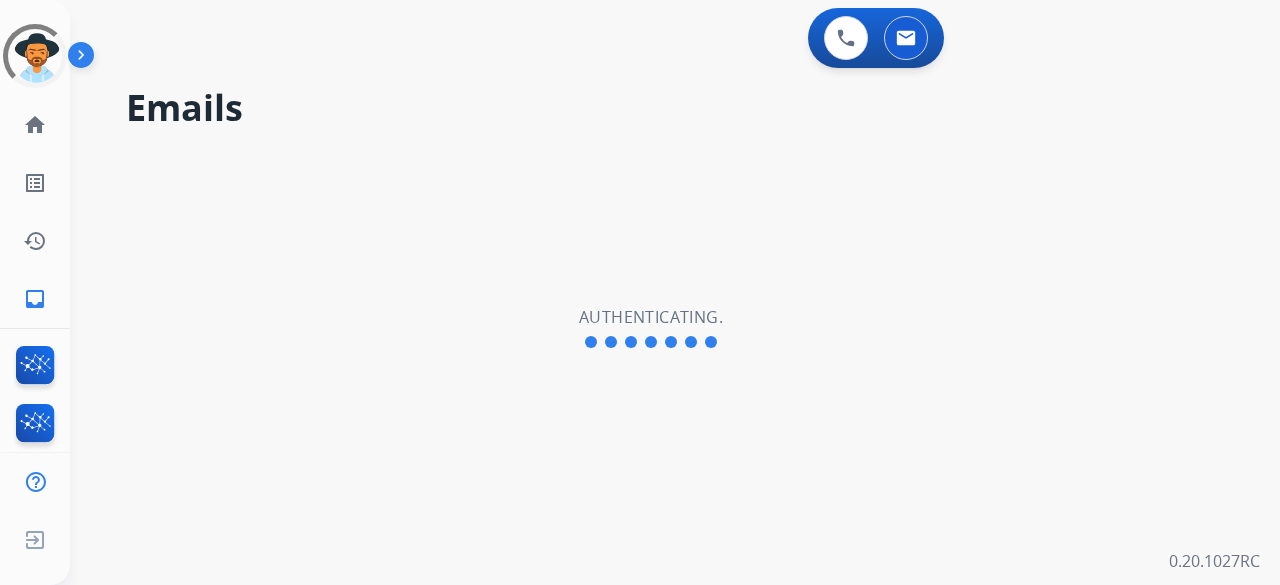 scroll, scrollTop: 0, scrollLeft: 0, axis: both 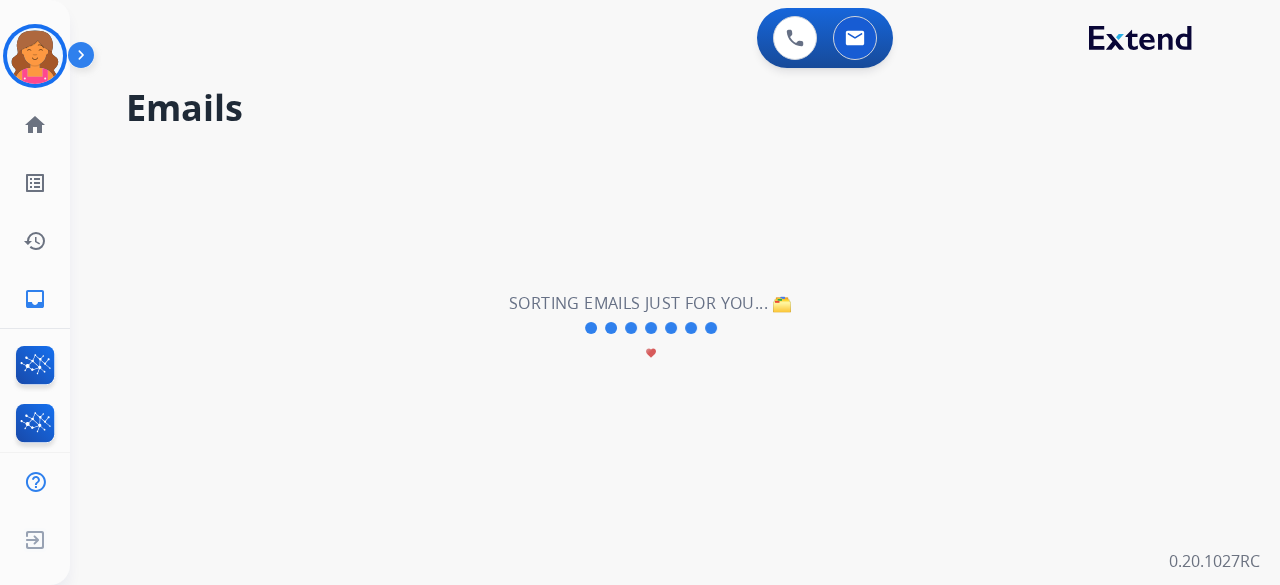 click at bounding box center (35, 56) 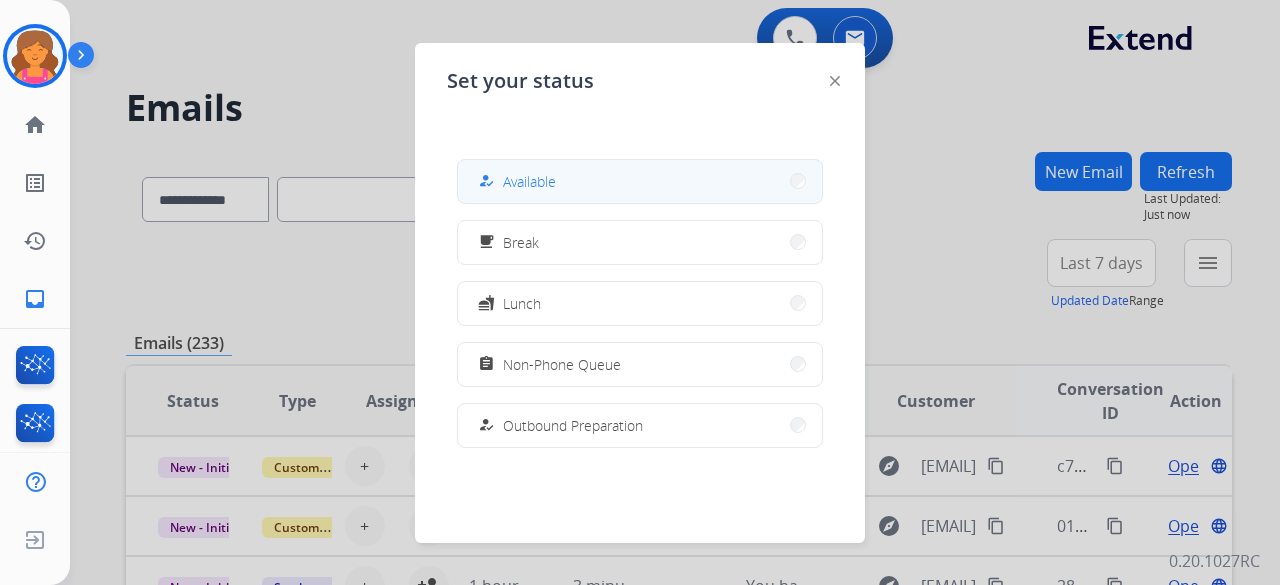 click on "how_to_reg Available" at bounding box center (640, 181) 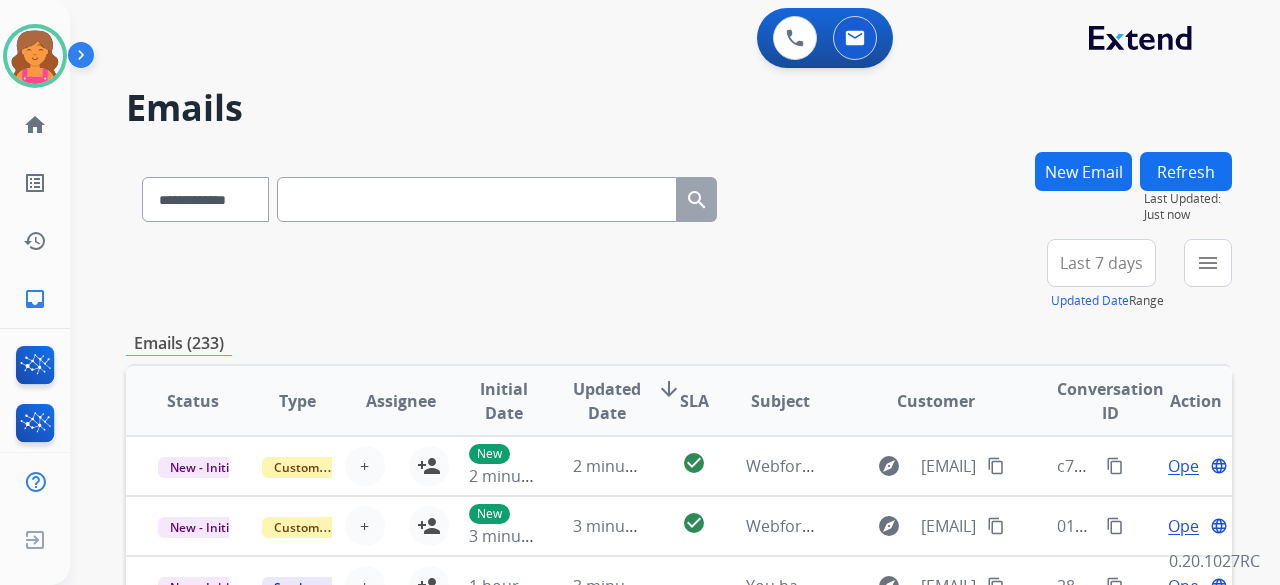 click on "Last 7 days" at bounding box center [1101, 263] 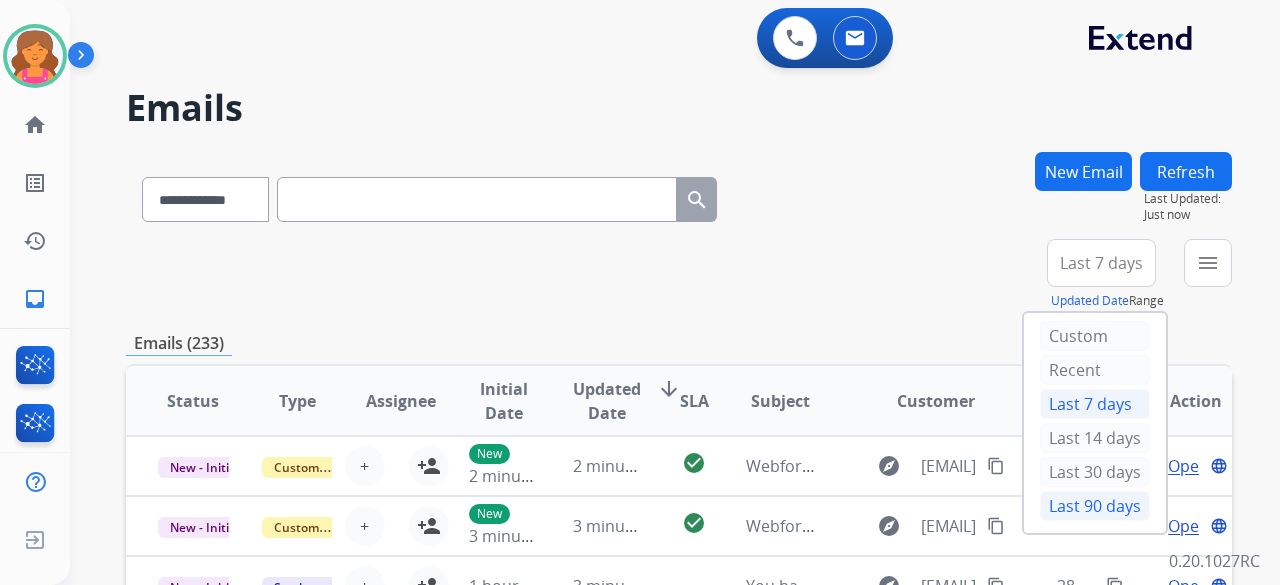 click on "Last 90 days" at bounding box center [1095, 506] 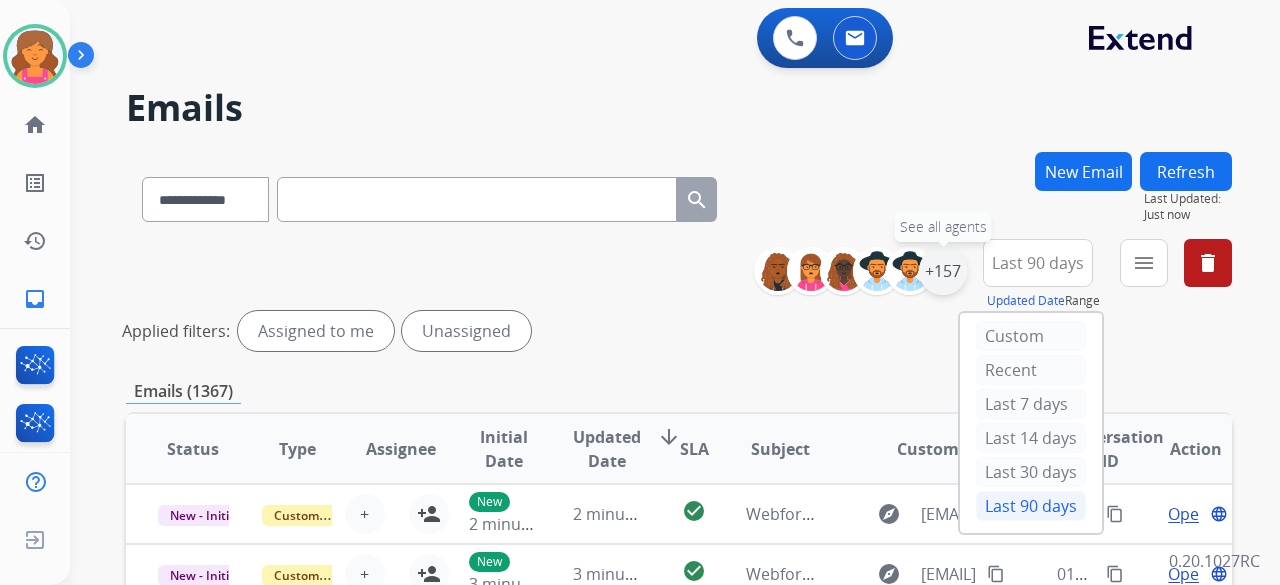click on "+157" at bounding box center (943, 271) 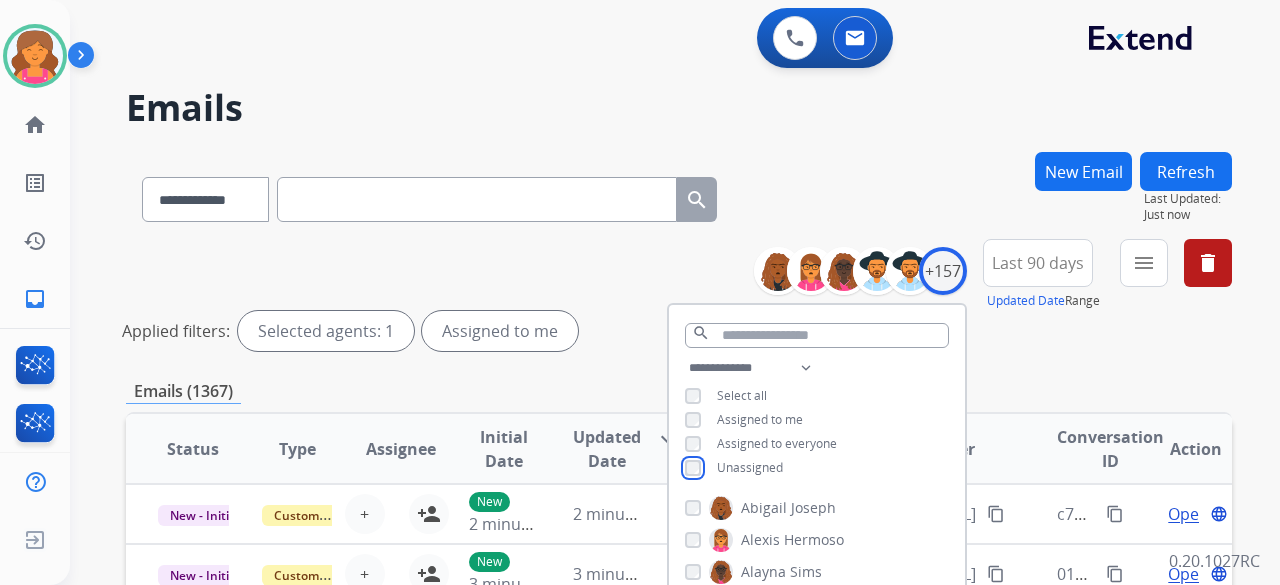 scroll, scrollTop: 200, scrollLeft: 0, axis: vertical 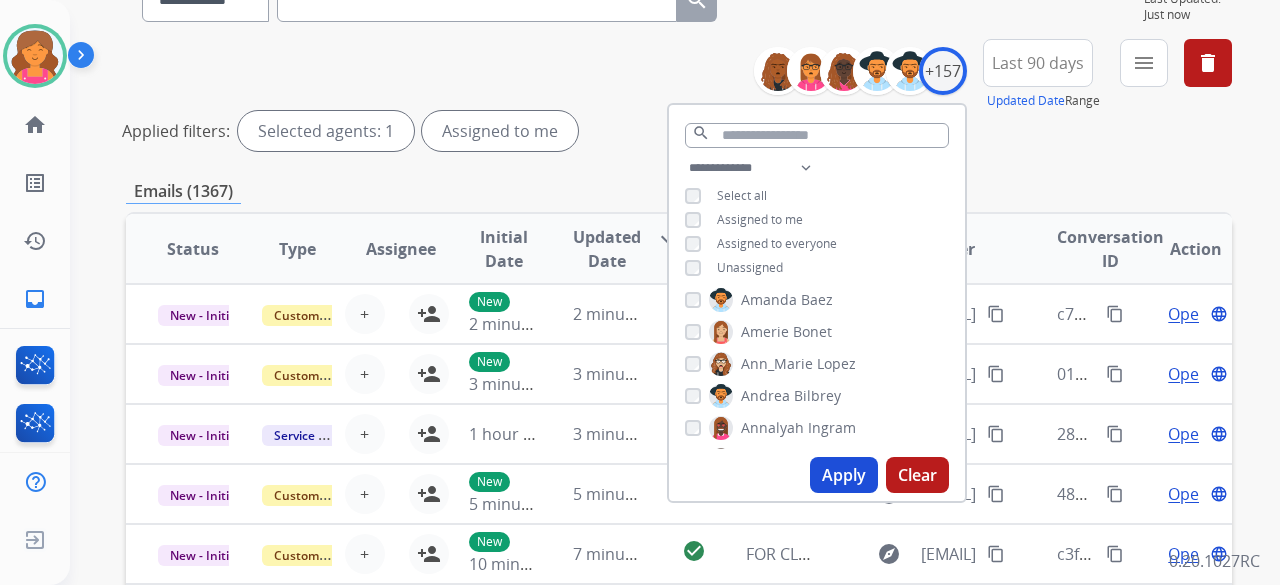 click on "Apply" at bounding box center (844, 475) 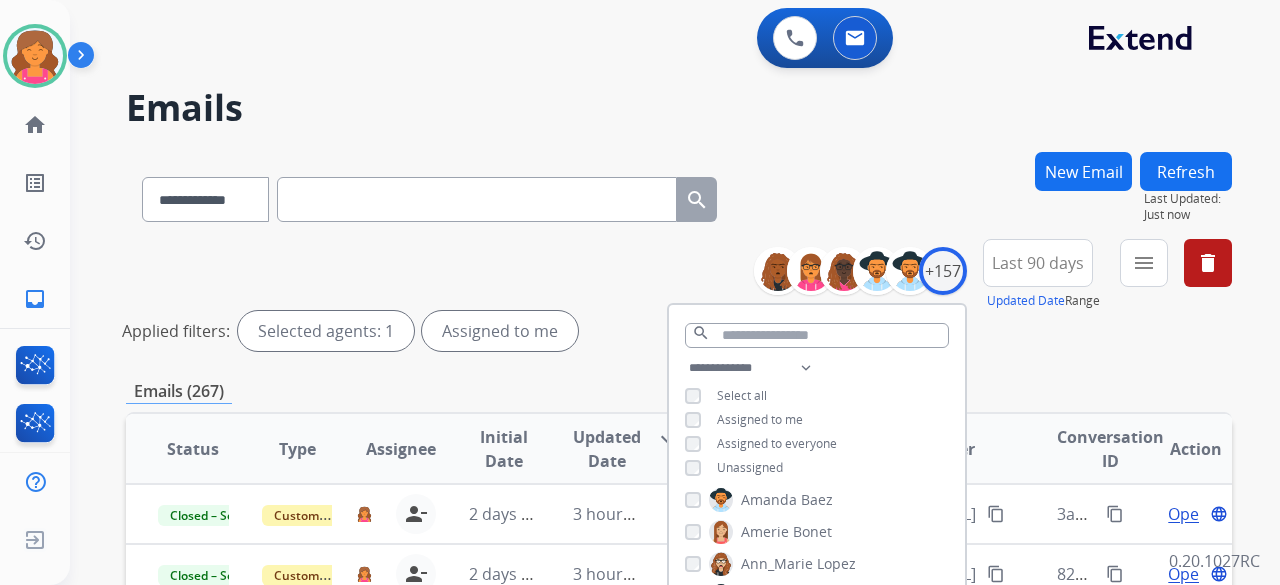 click on "Applied filters:  Selected agents: 1  Assigned to me" at bounding box center [675, 331] 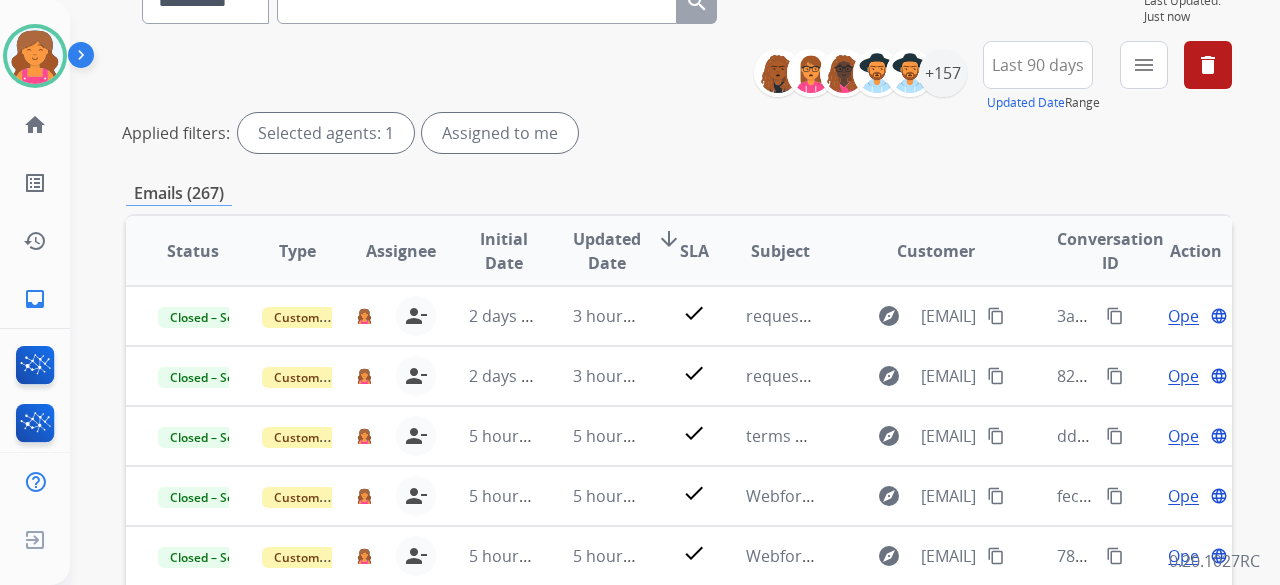 scroll, scrollTop: 200, scrollLeft: 0, axis: vertical 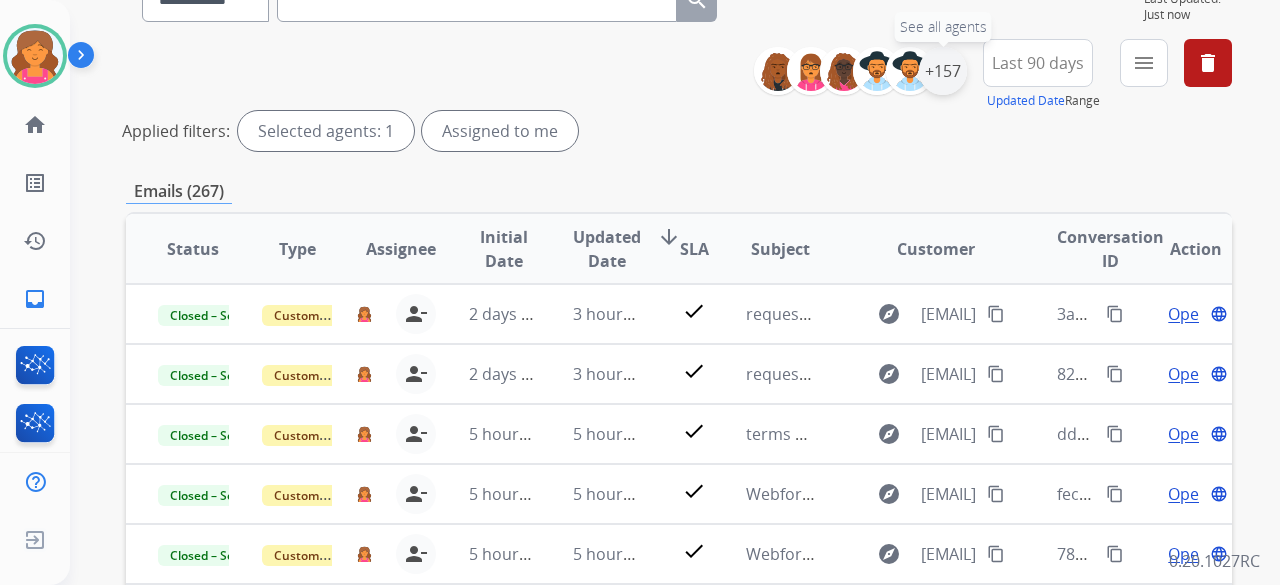 click on "+157" at bounding box center [943, 71] 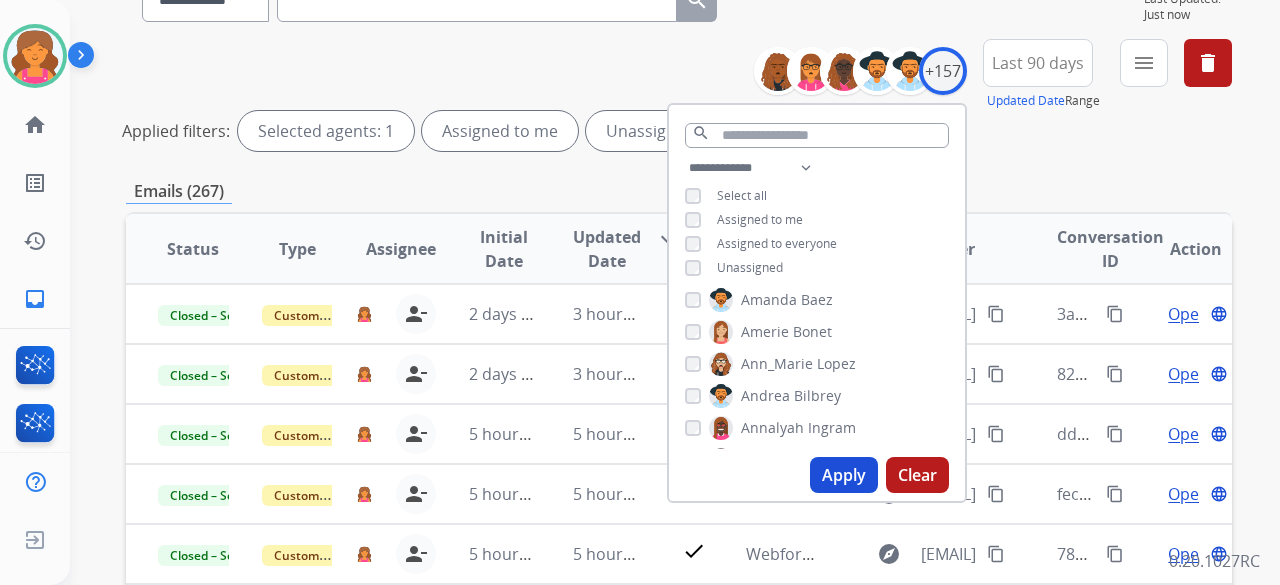 click on "Apply" at bounding box center [844, 475] 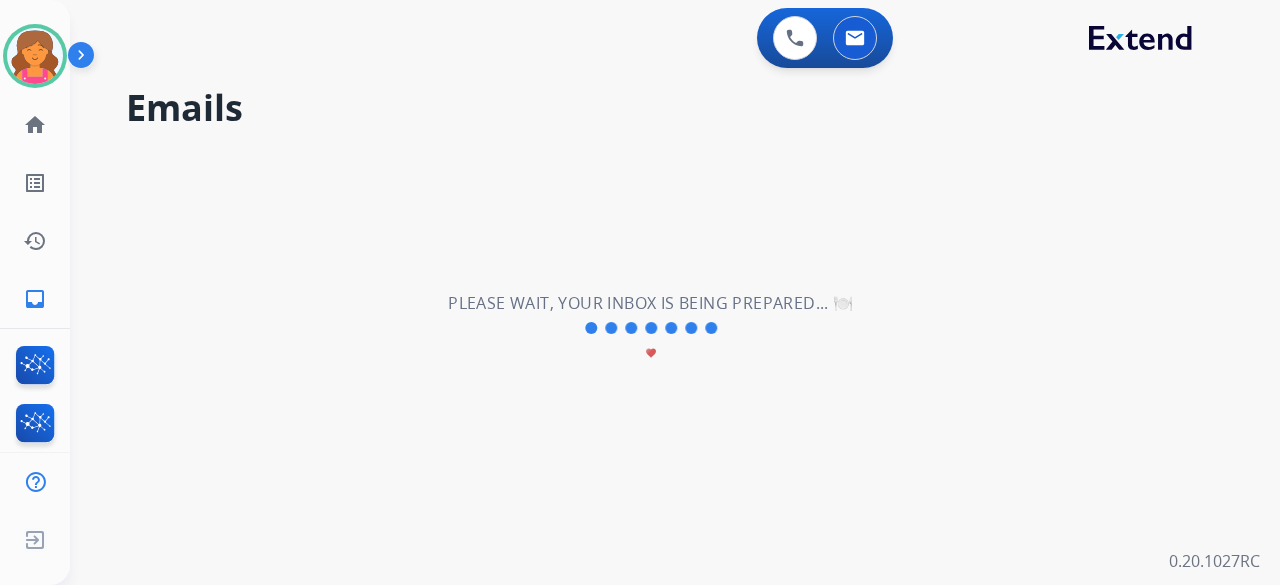 scroll, scrollTop: 0, scrollLeft: 0, axis: both 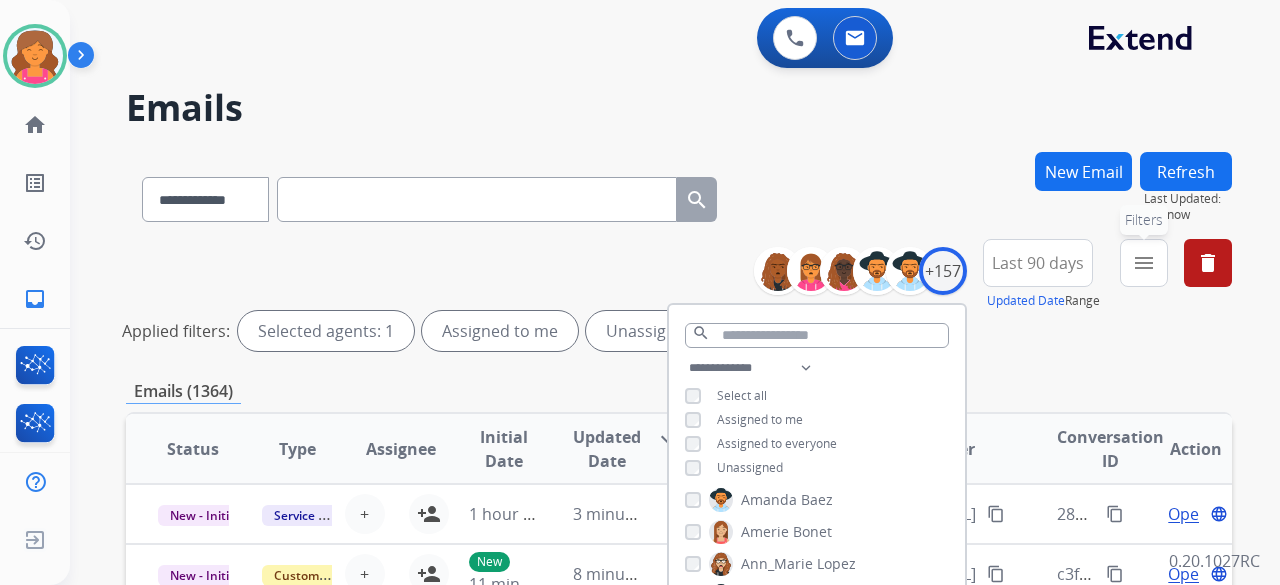 click on "menu  Filters" at bounding box center [1144, 263] 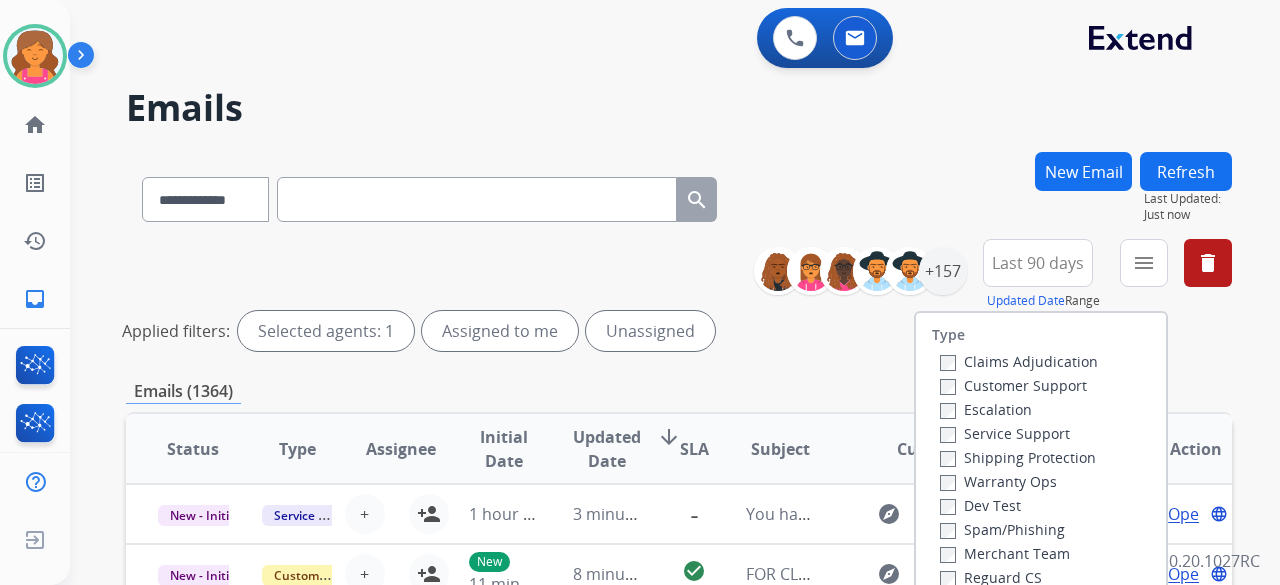 click on "Customer Support" at bounding box center (1013, 385) 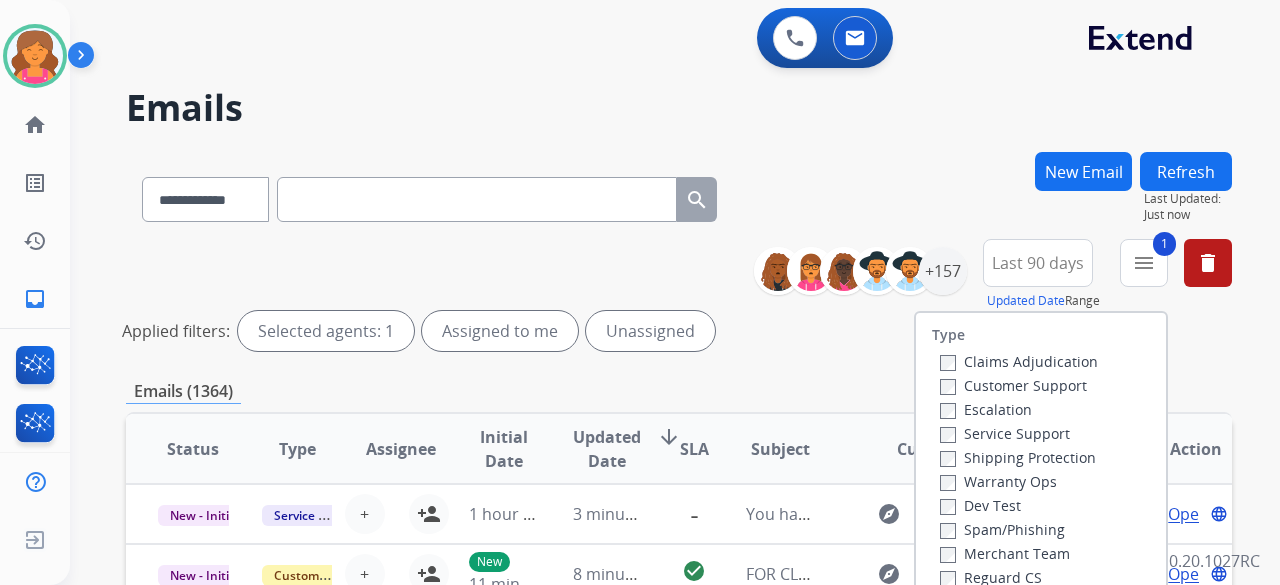 click on "Shipping Protection" at bounding box center (1019, 457) 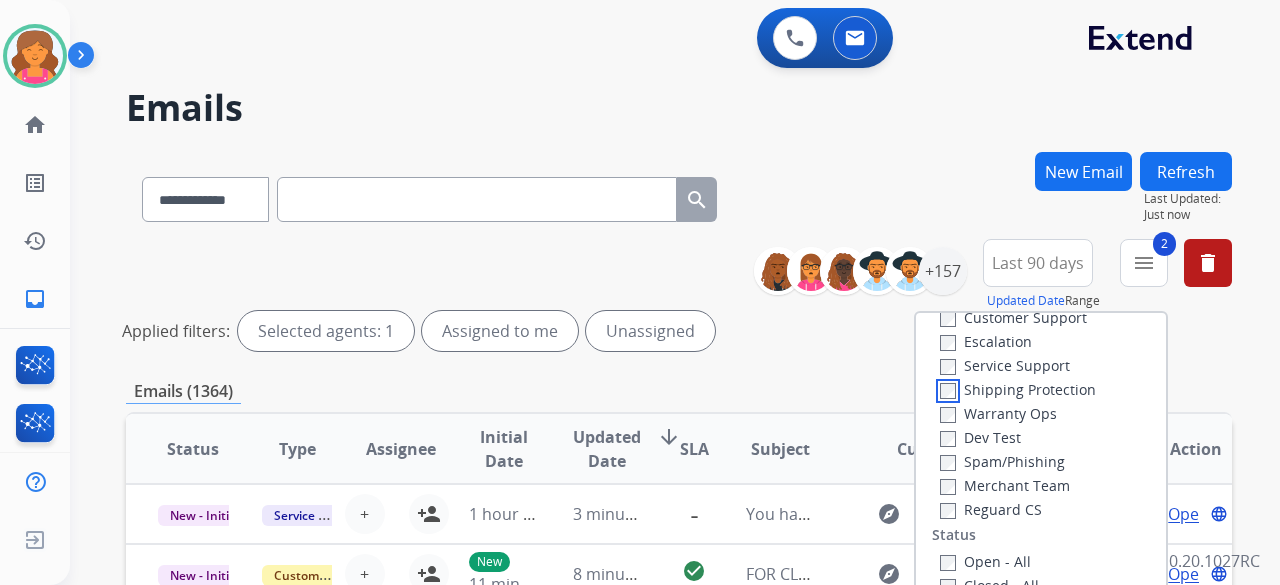 scroll, scrollTop: 100, scrollLeft: 0, axis: vertical 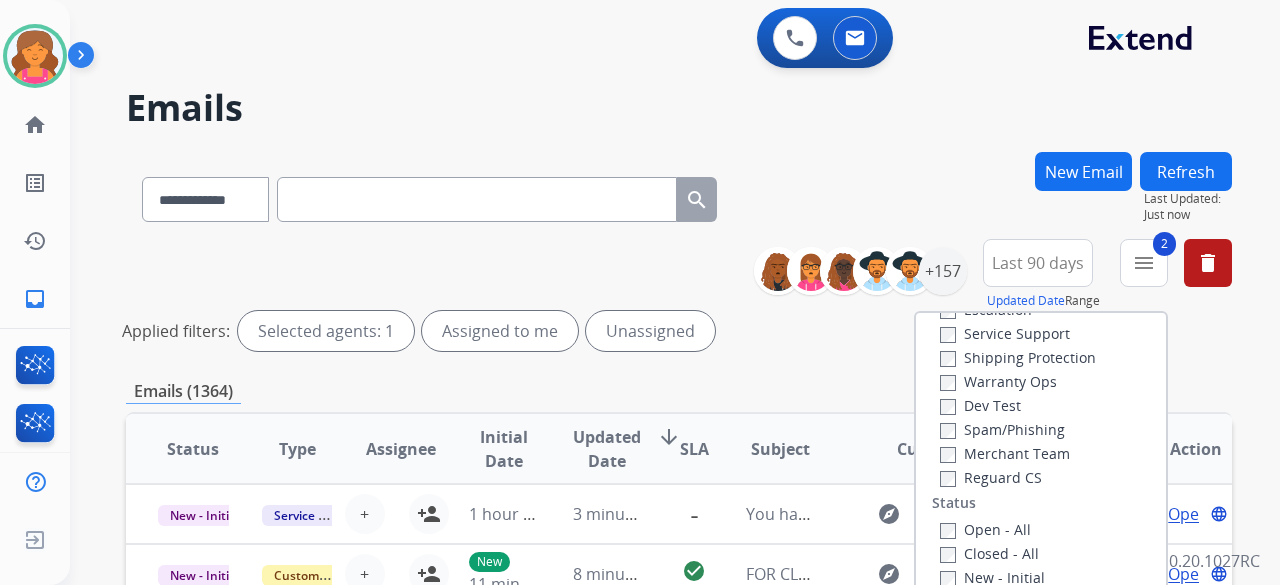 click on "Reguard CS" at bounding box center (991, 477) 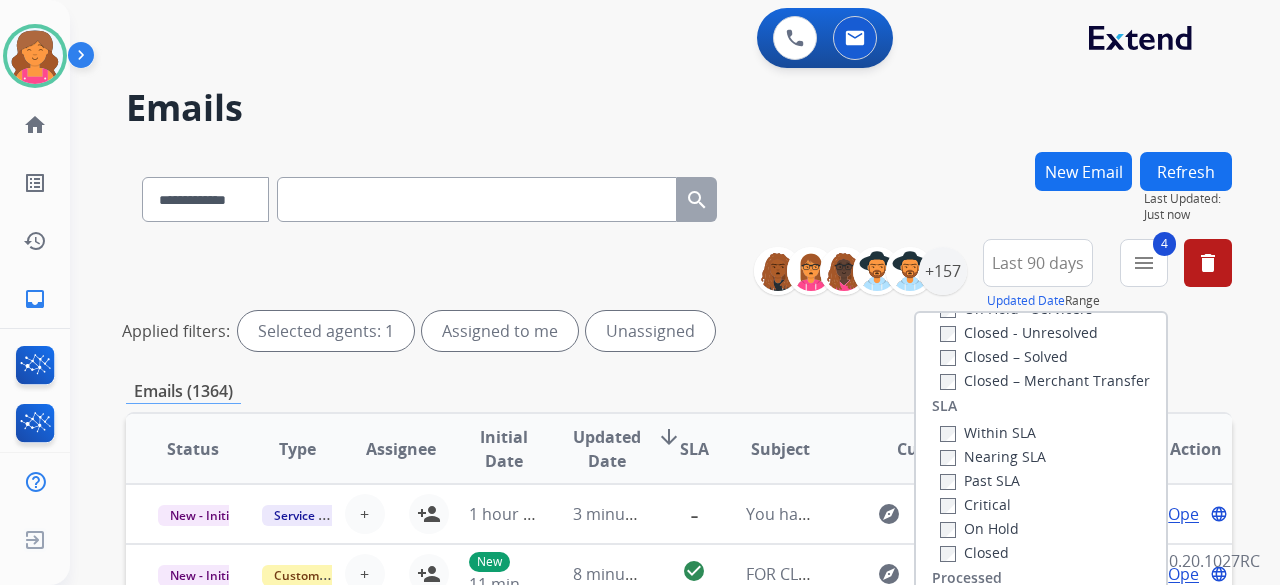 scroll, scrollTop: 500, scrollLeft: 0, axis: vertical 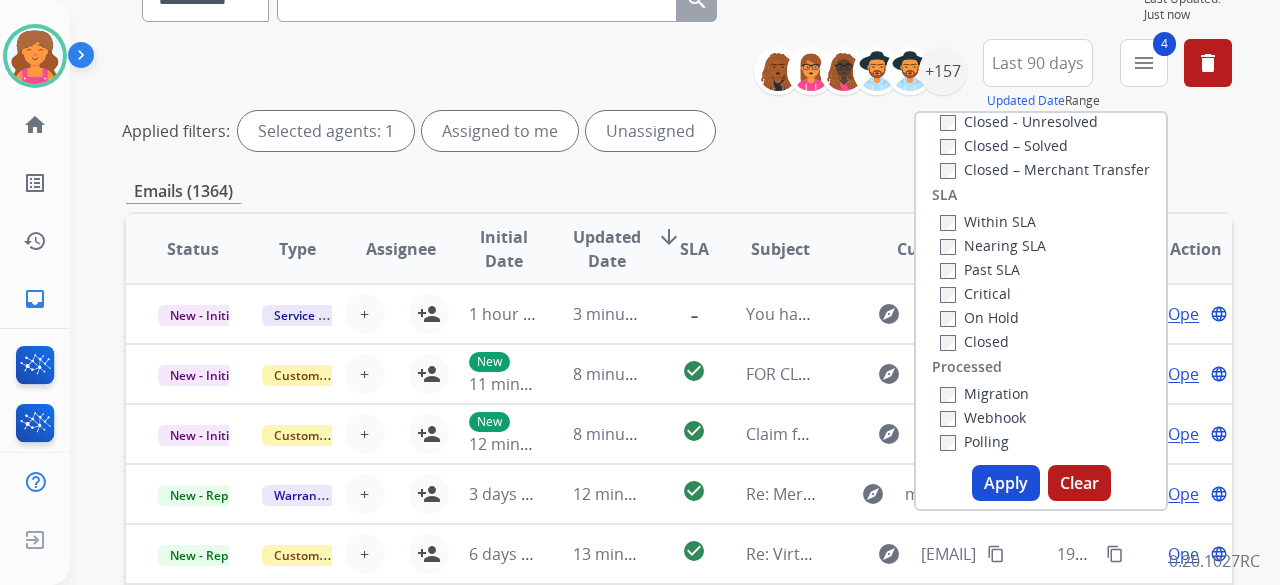 click on "Apply" at bounding box center [1006, 483] 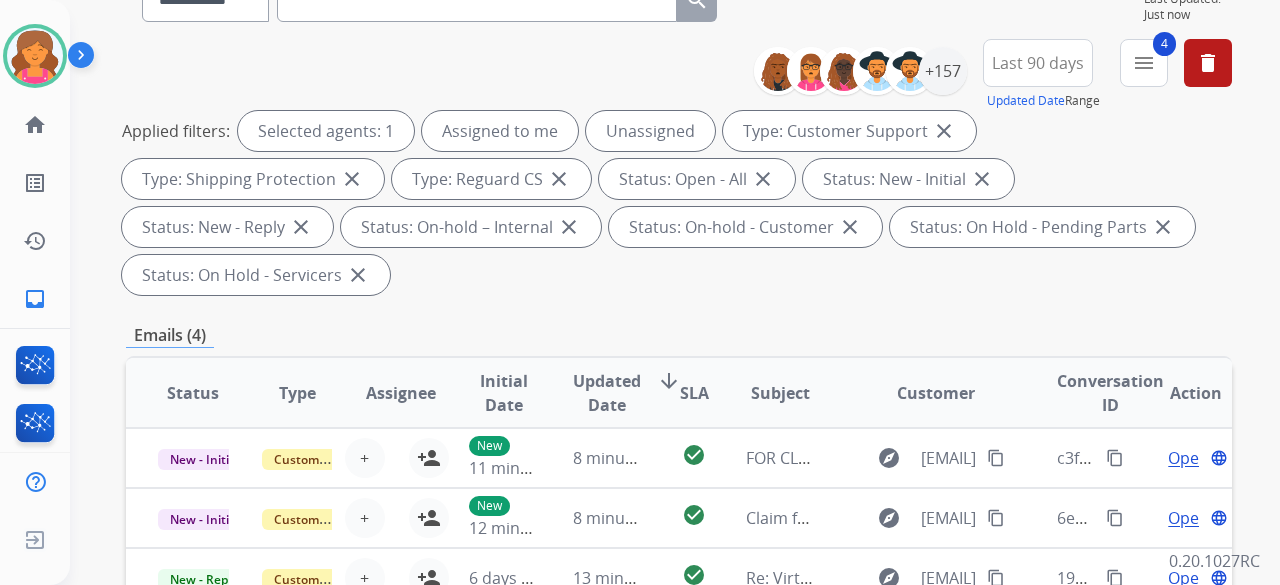 scroll, scrollTop: 400, scrollLeft: 0, axis: vertical 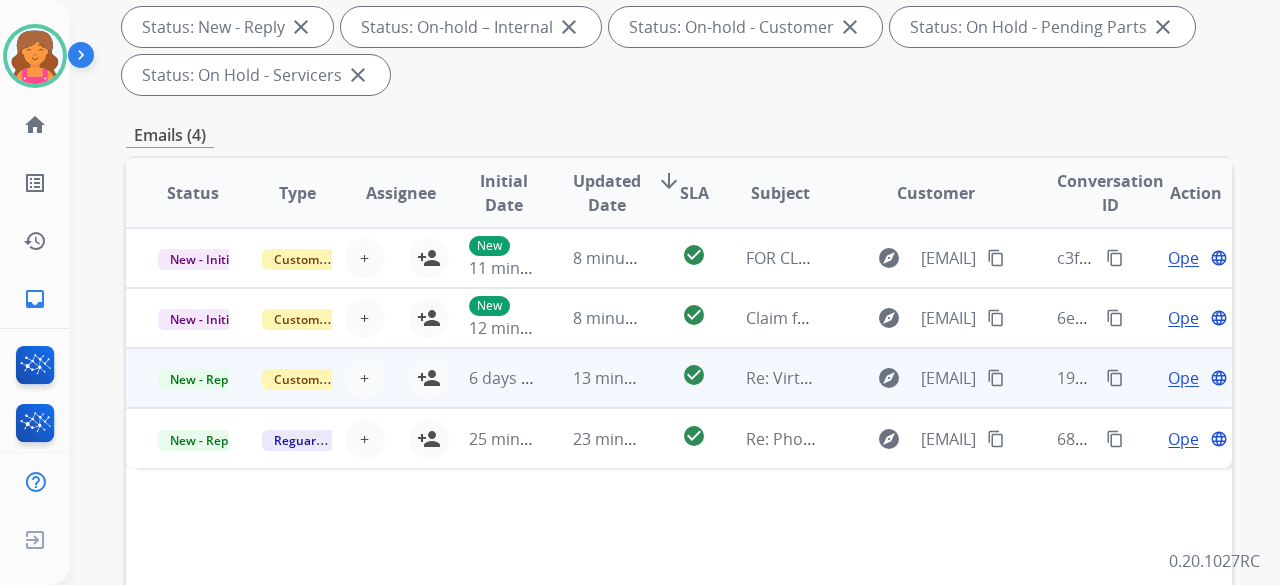 click on "check_circle" at bounding box center [678, 378] 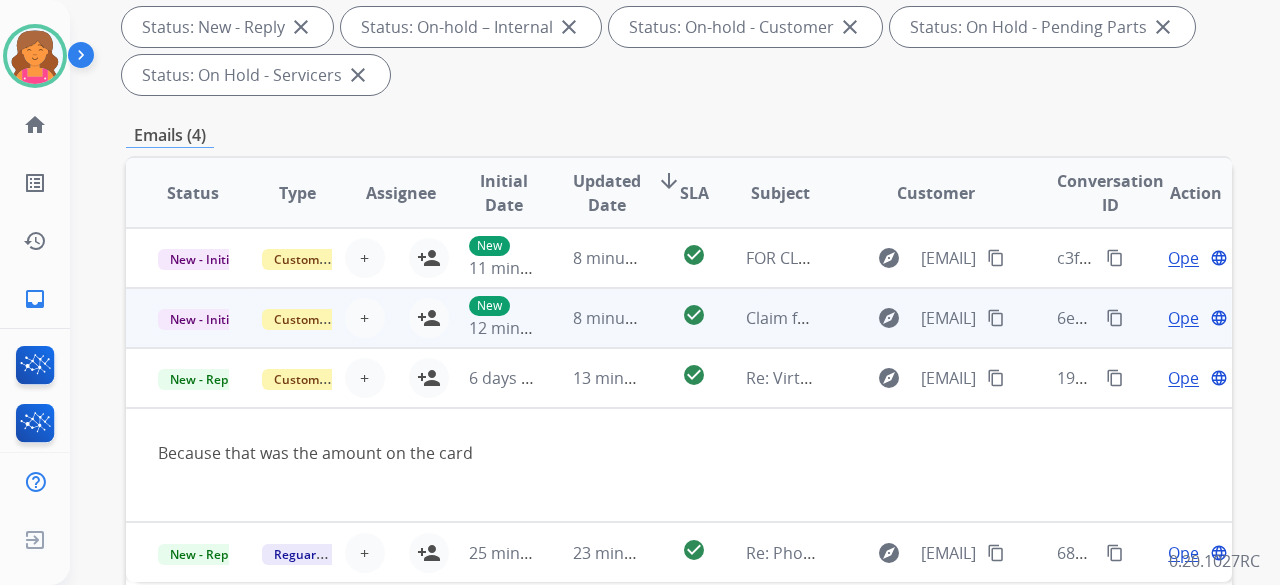 click on "explore tfr837@yahoo.com content_copy" at bounding box center (920, 318) 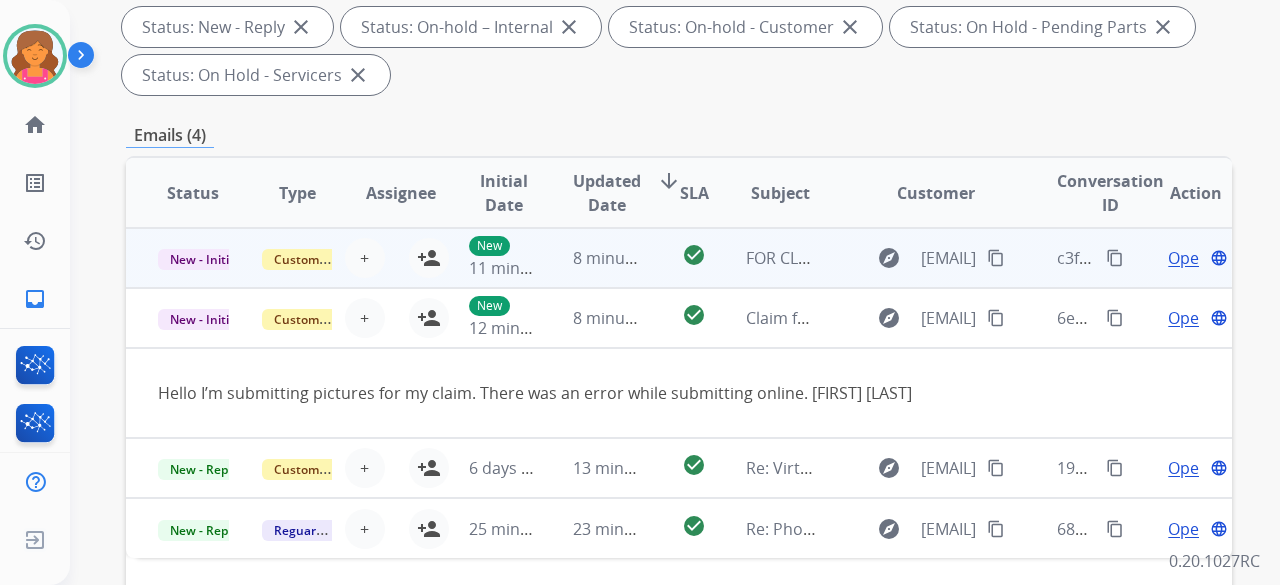 click on "explore TBelk@mymidlandstoyota.com content_copy" at bounding box center [920, 258] 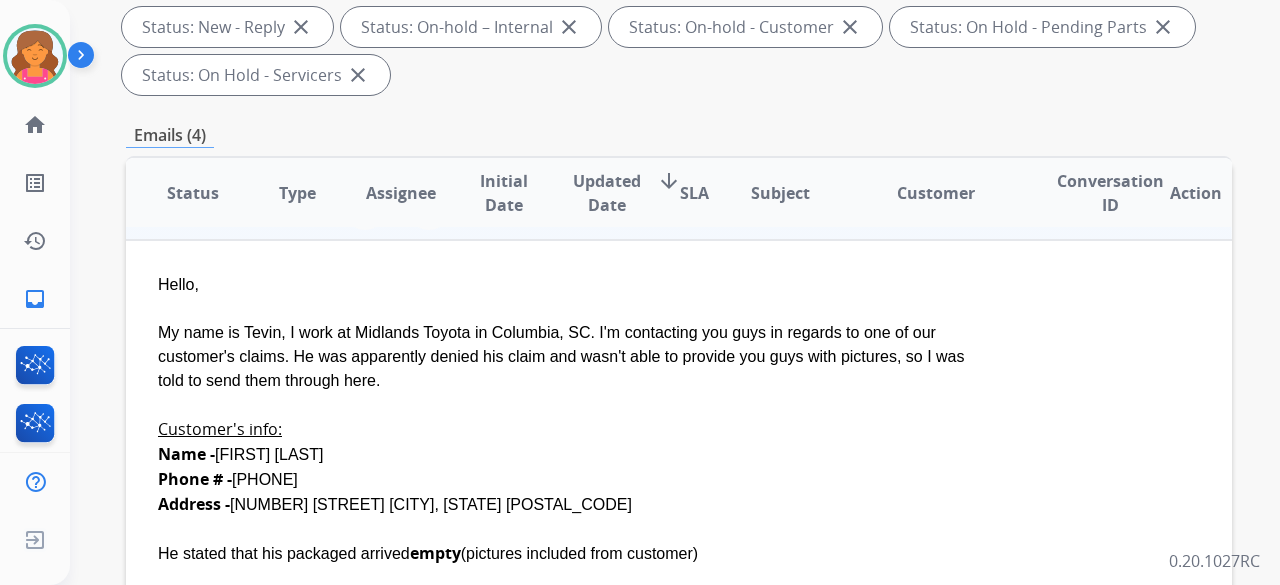 scroll, scrollTop: 71, scrollLeft: 0, axis: vertical 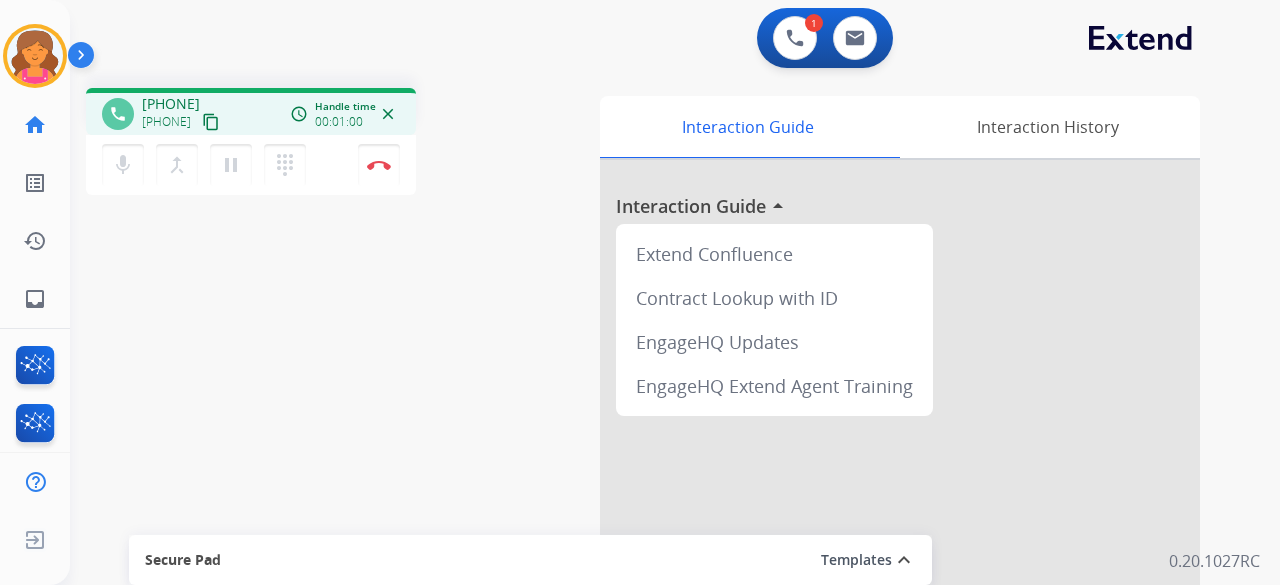 click on "content_copy" at bounding box center (211, 122) 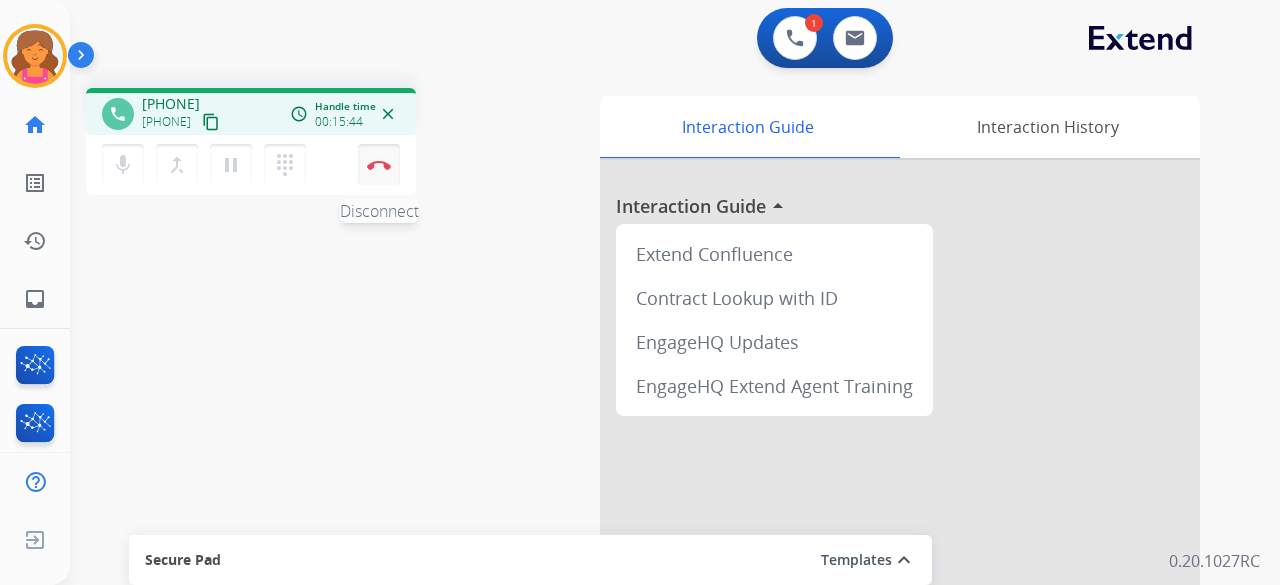 click at bounding box center (379, 165) 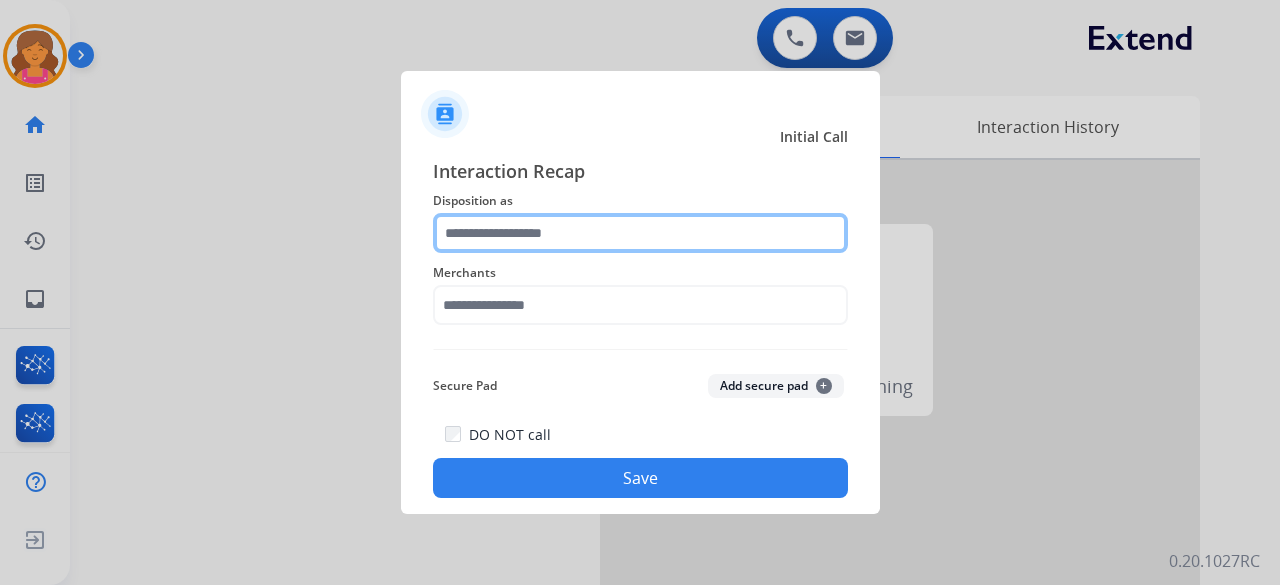 click 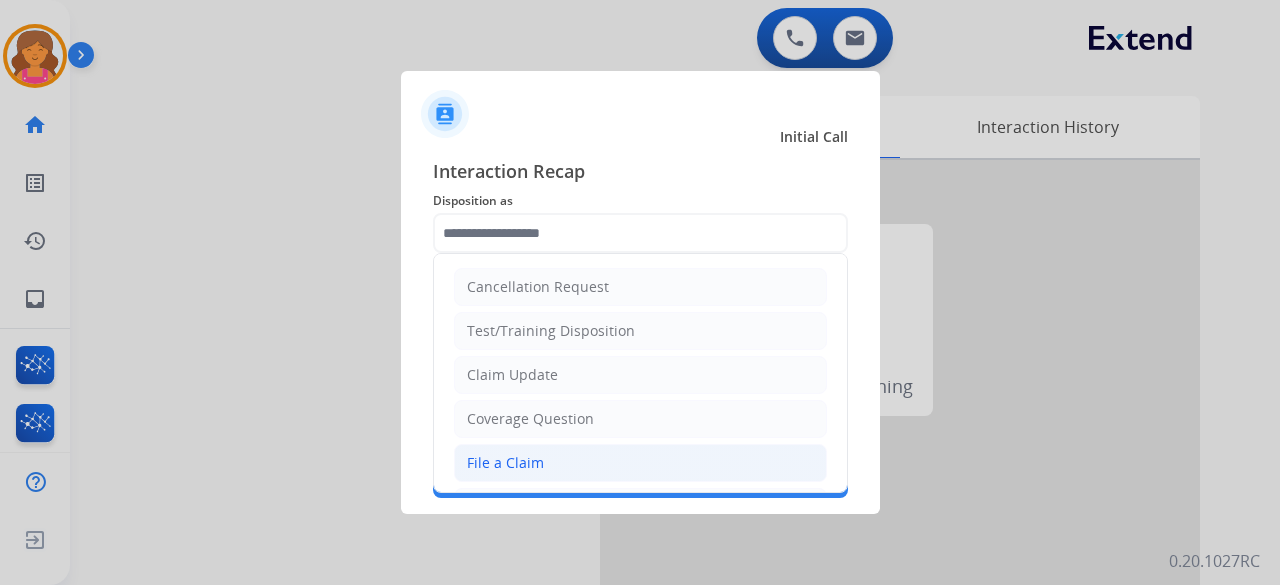 click on "File a Claim" 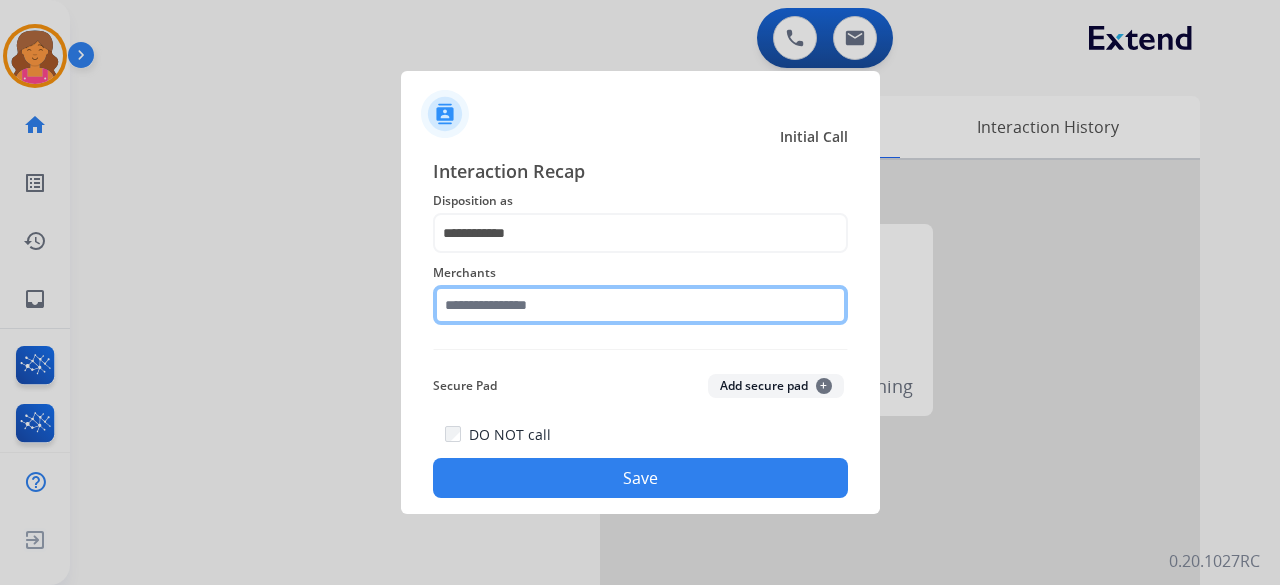 click 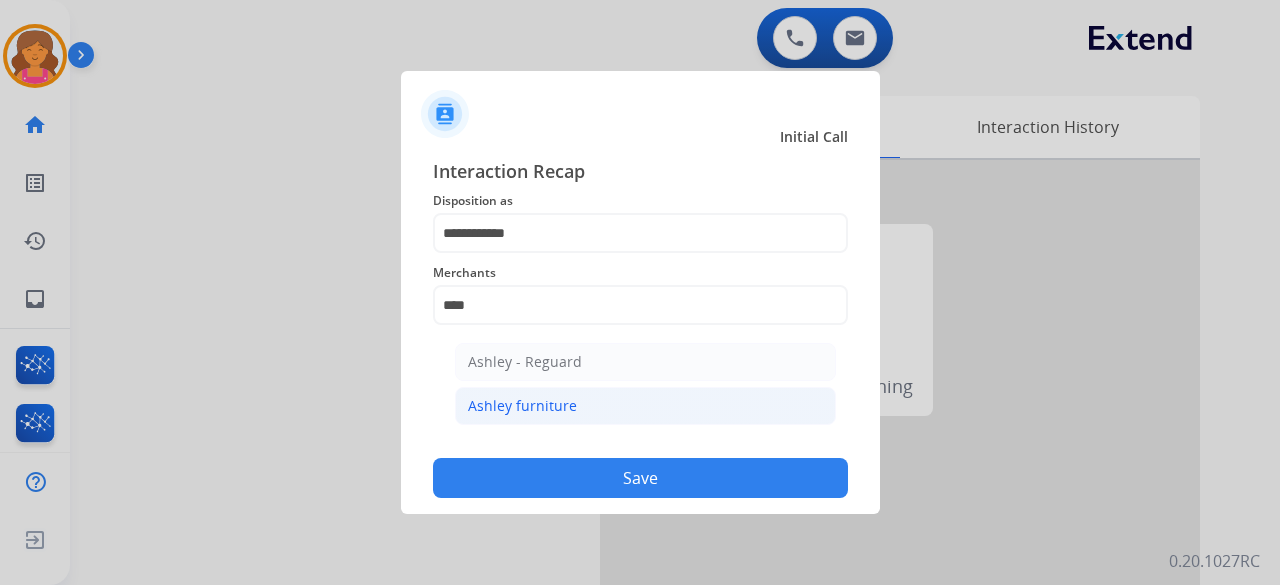 click on "Ashley furniture" 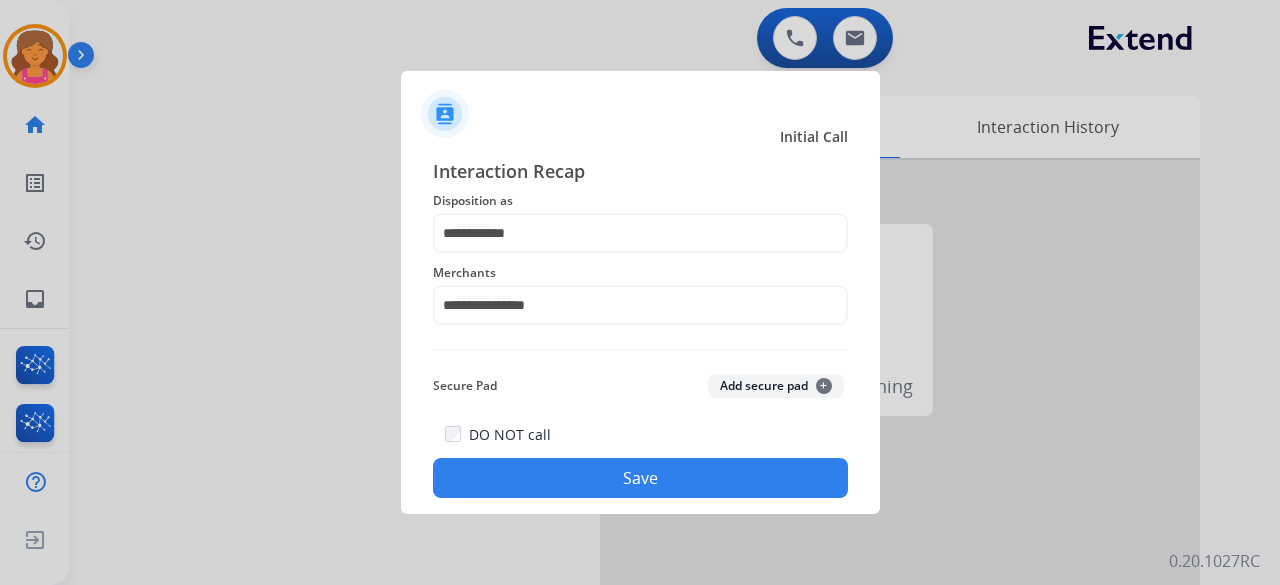 click on "Save" 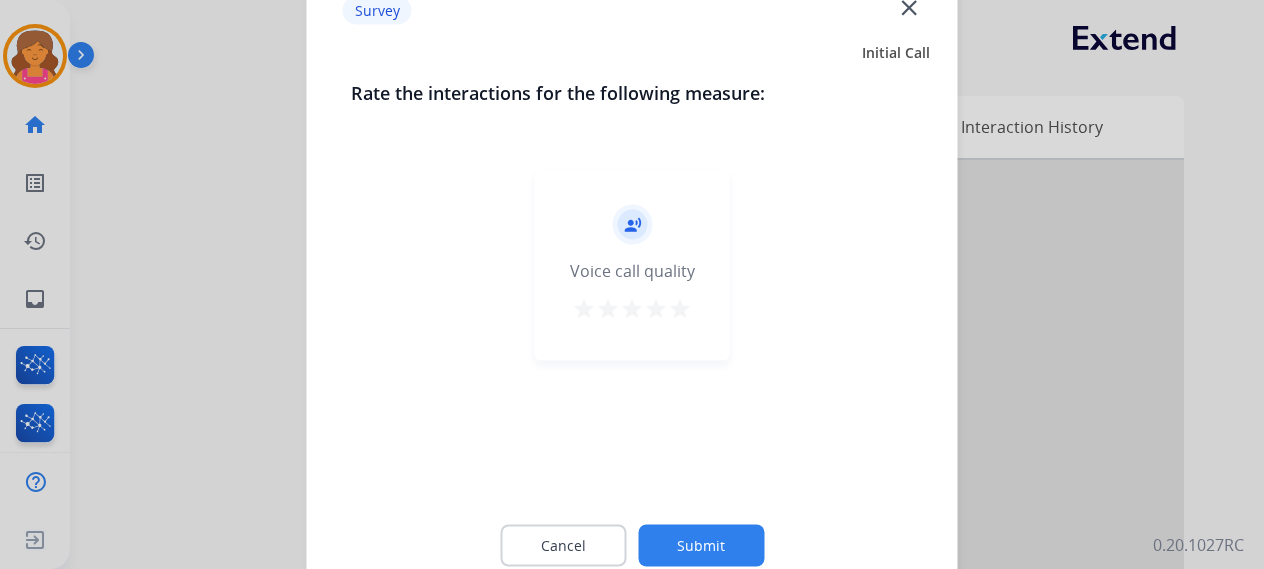 click on "star" at bounding box center (680, 308) 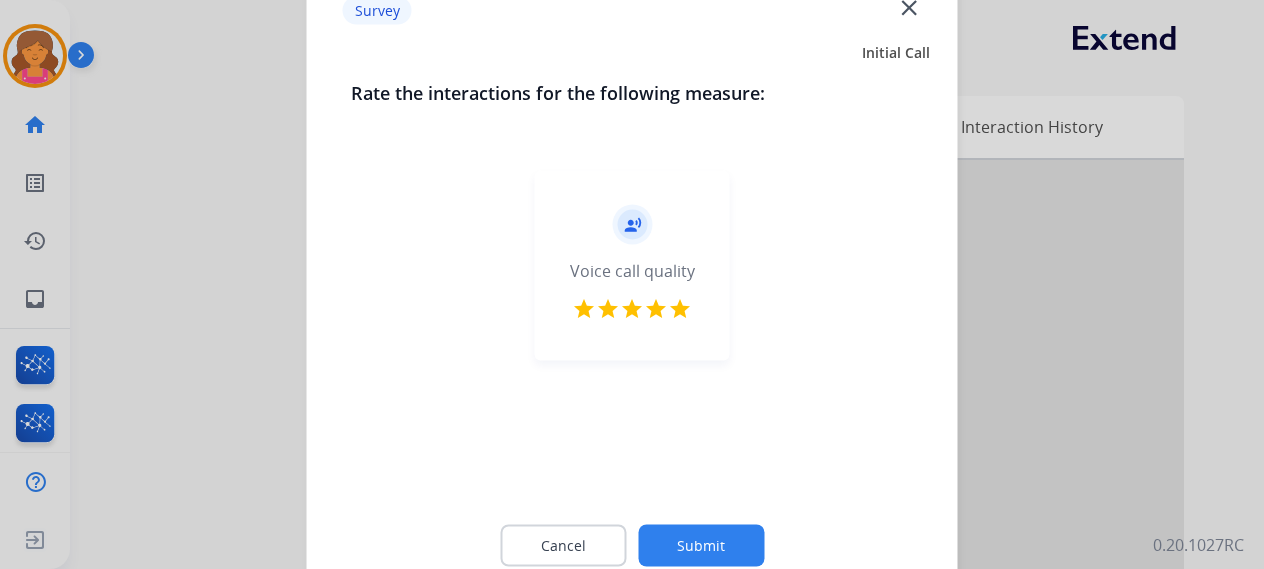 click on "Submit" 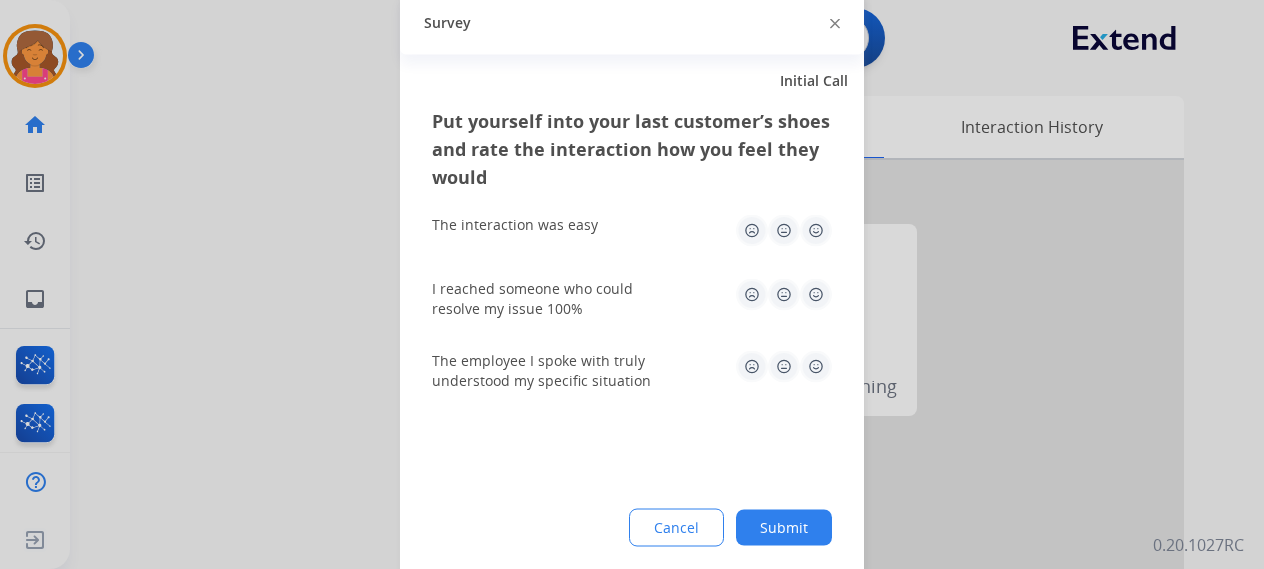 click 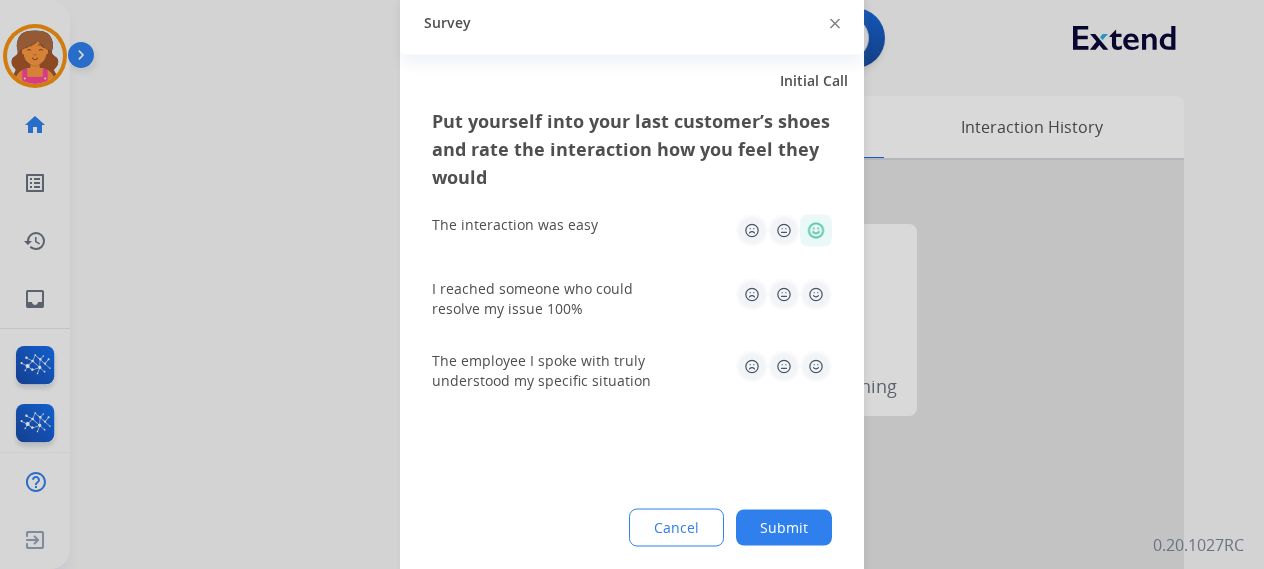 click 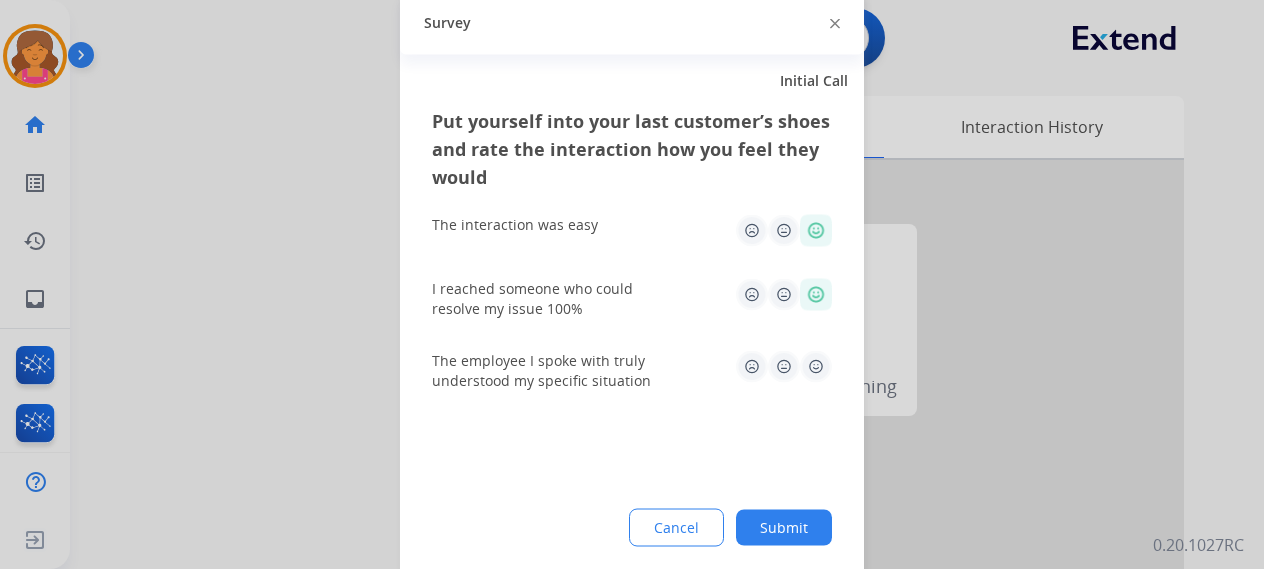 click 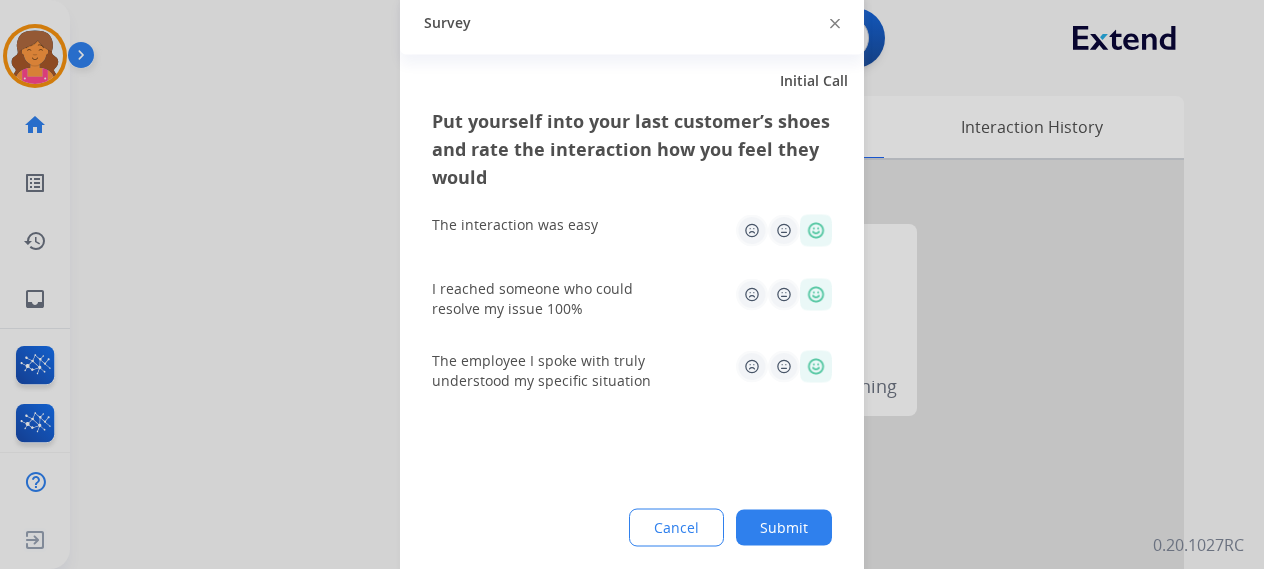 click on "Submit" 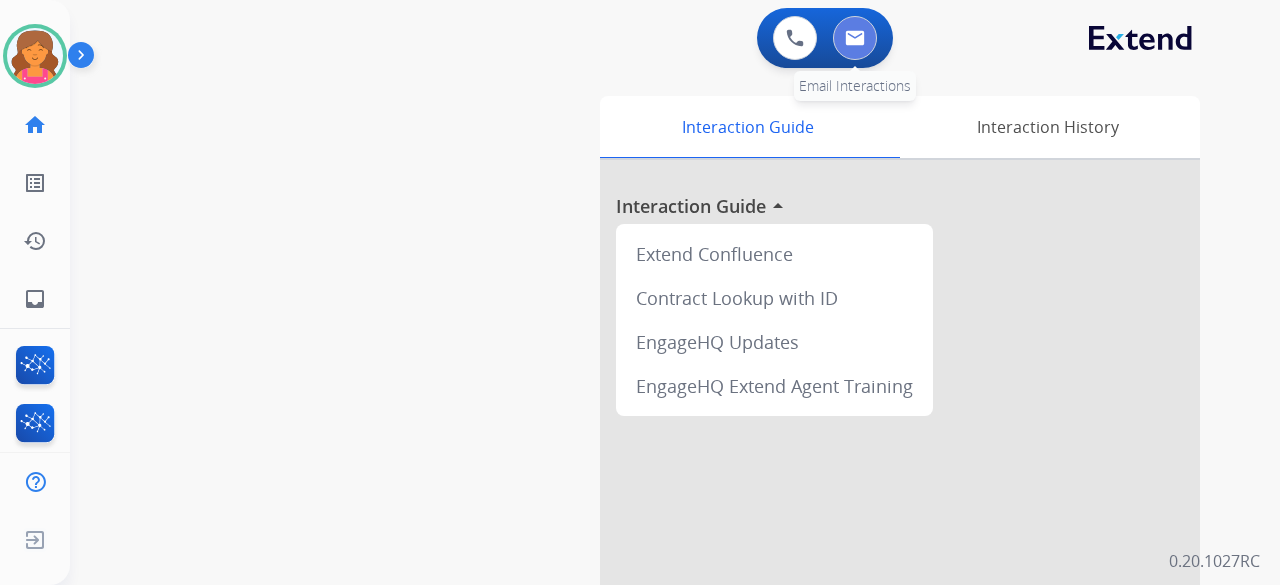 click at bounding box center [855, 38] 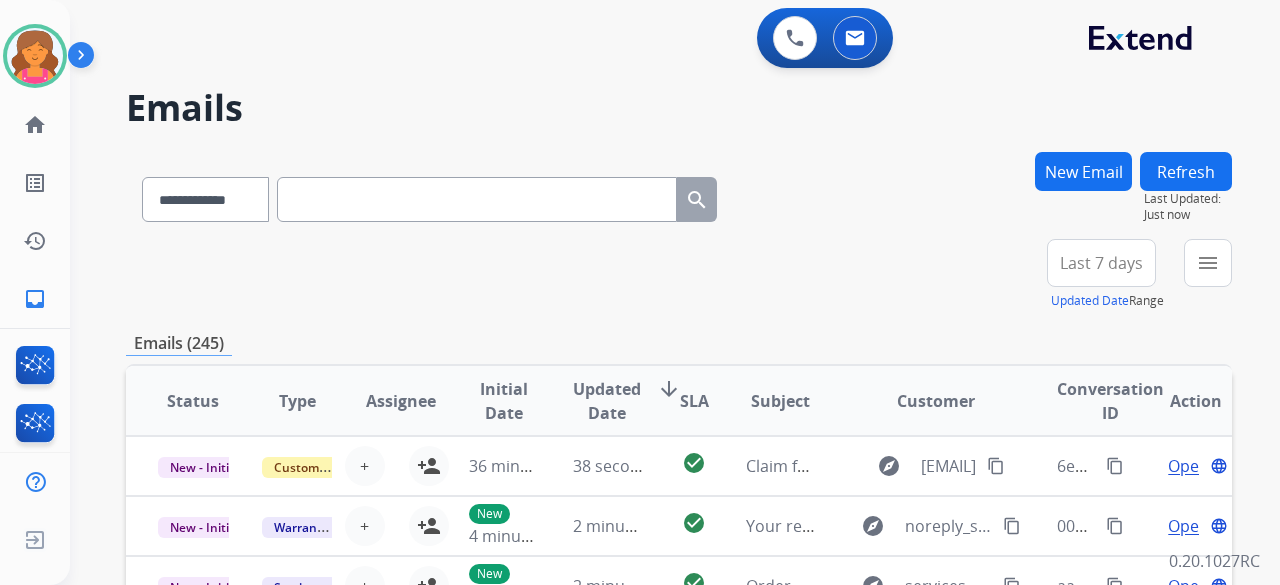 click on "New Email" at bounding box center (1083, 171) 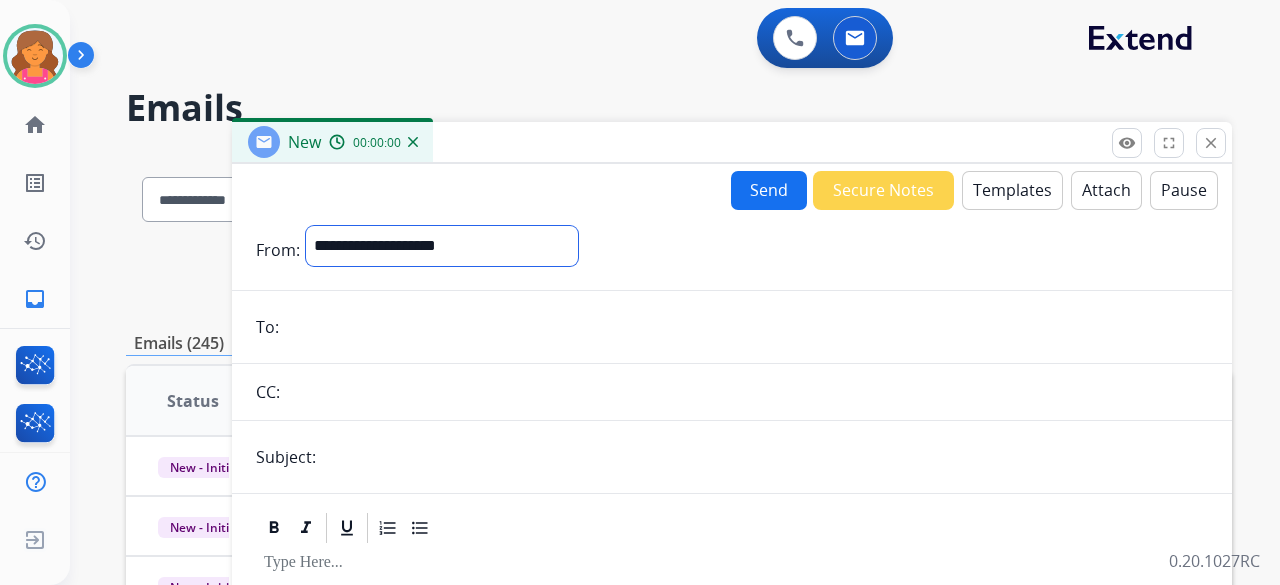 click on "**********" at bounding box center (442, 246) 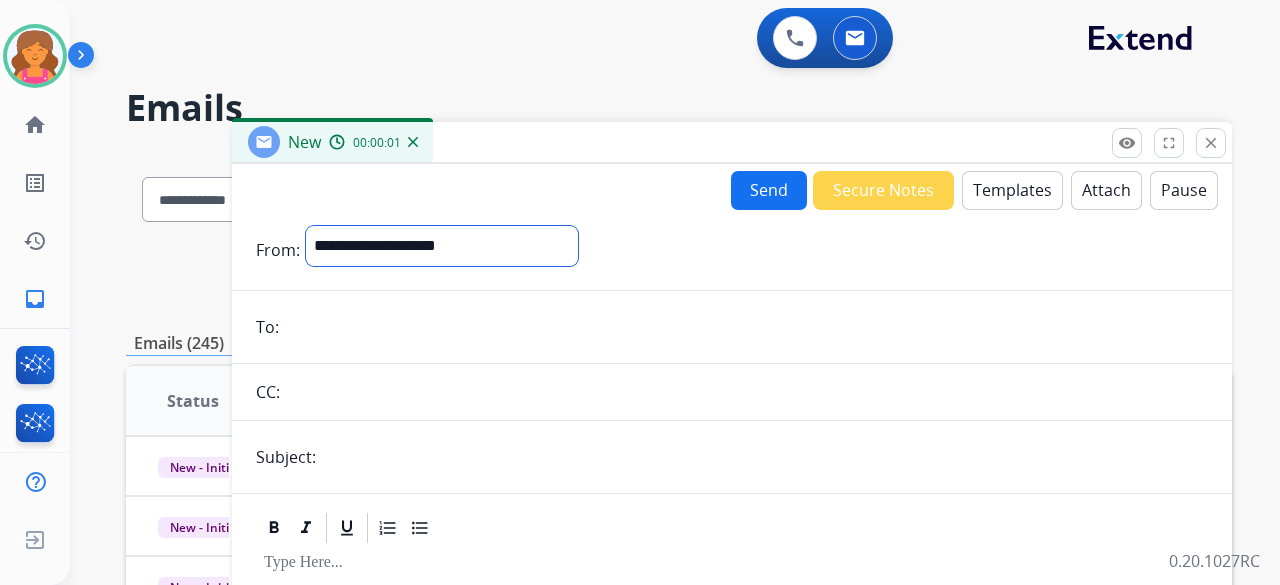 select on "**********" 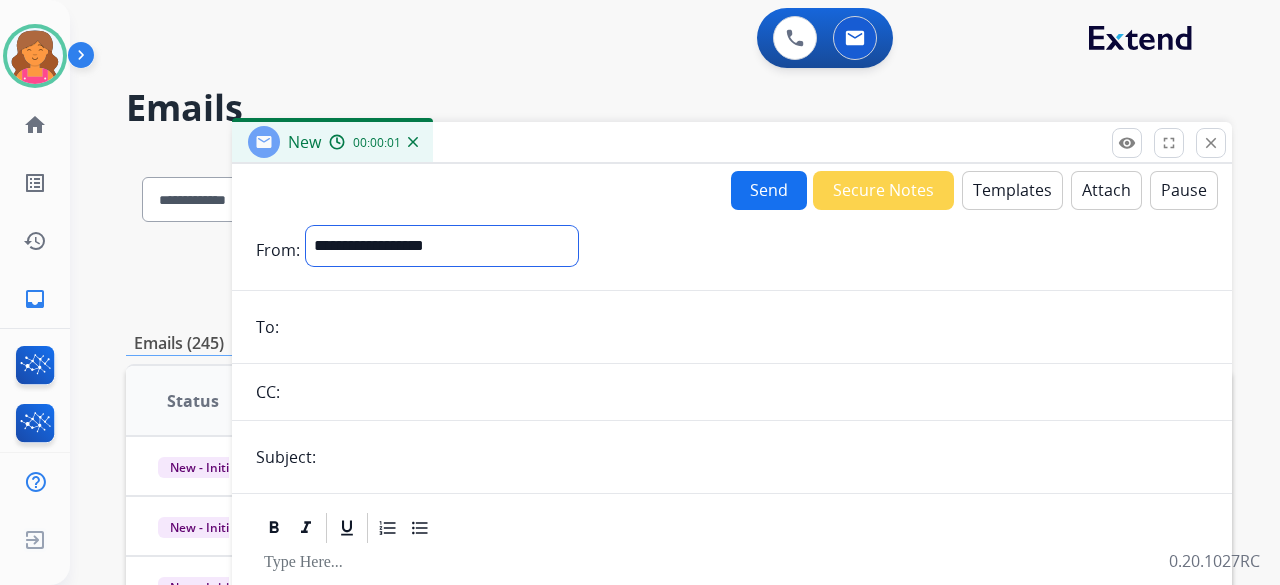 click on "**********" at bounding box center (442, 246) 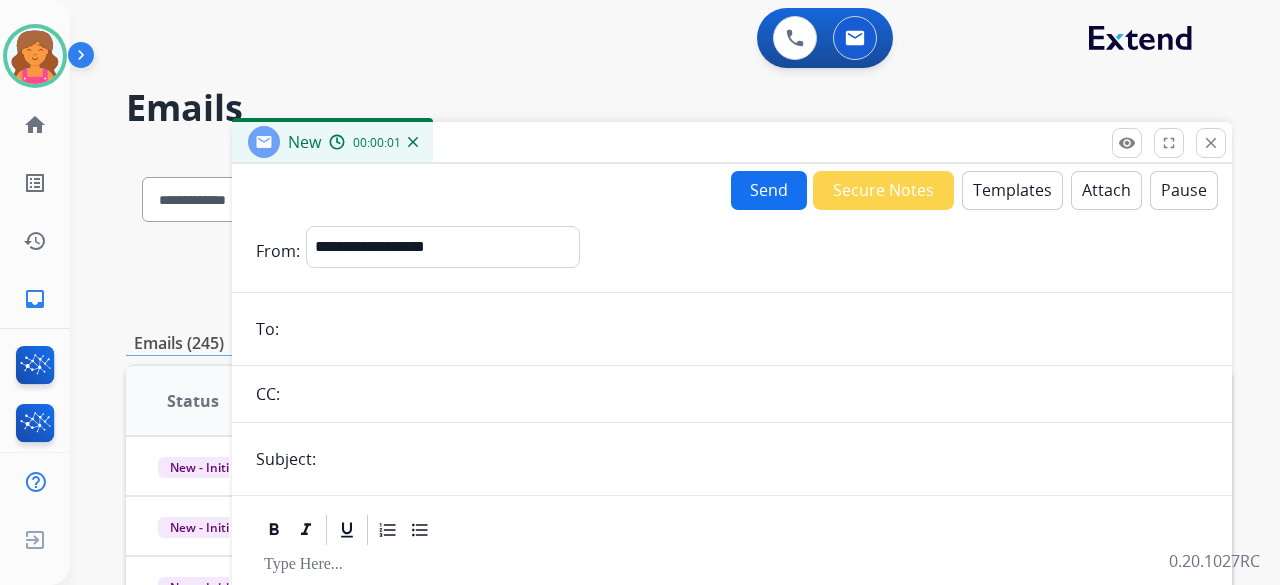 click at bounding box center [746, 329] 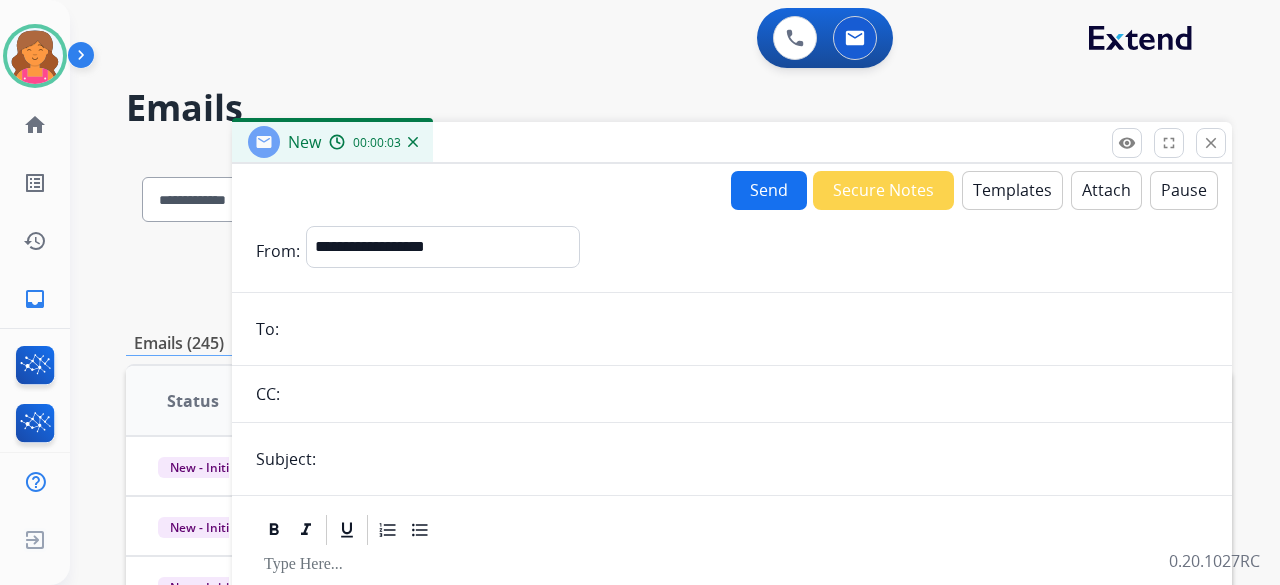 paste on "**********" 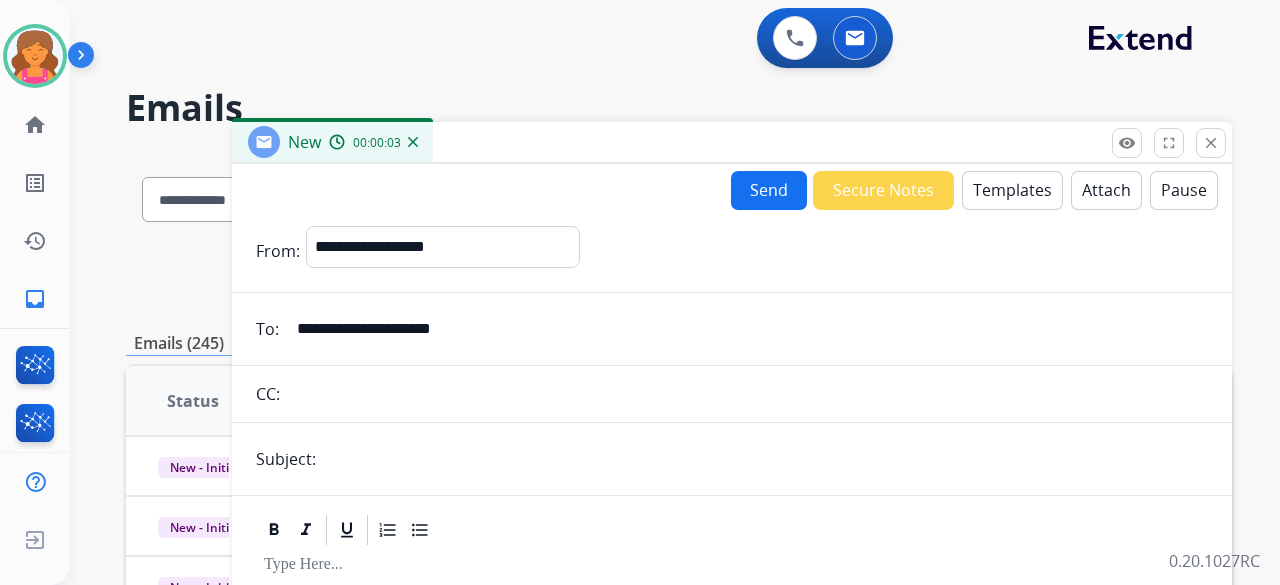 type on "**********" 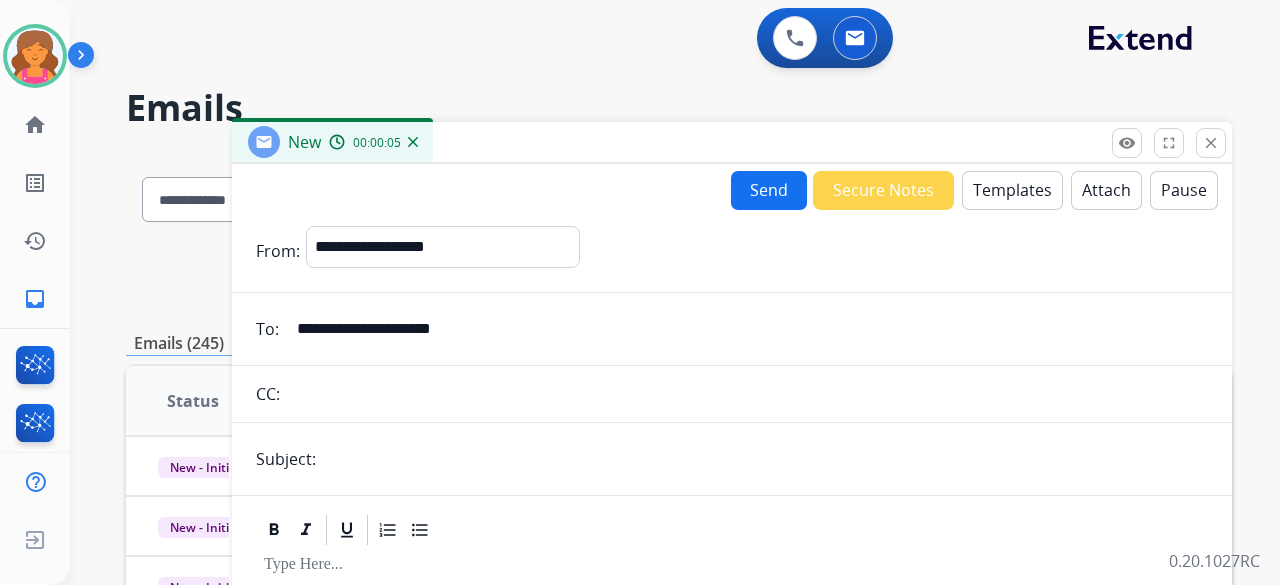 type on "**********" 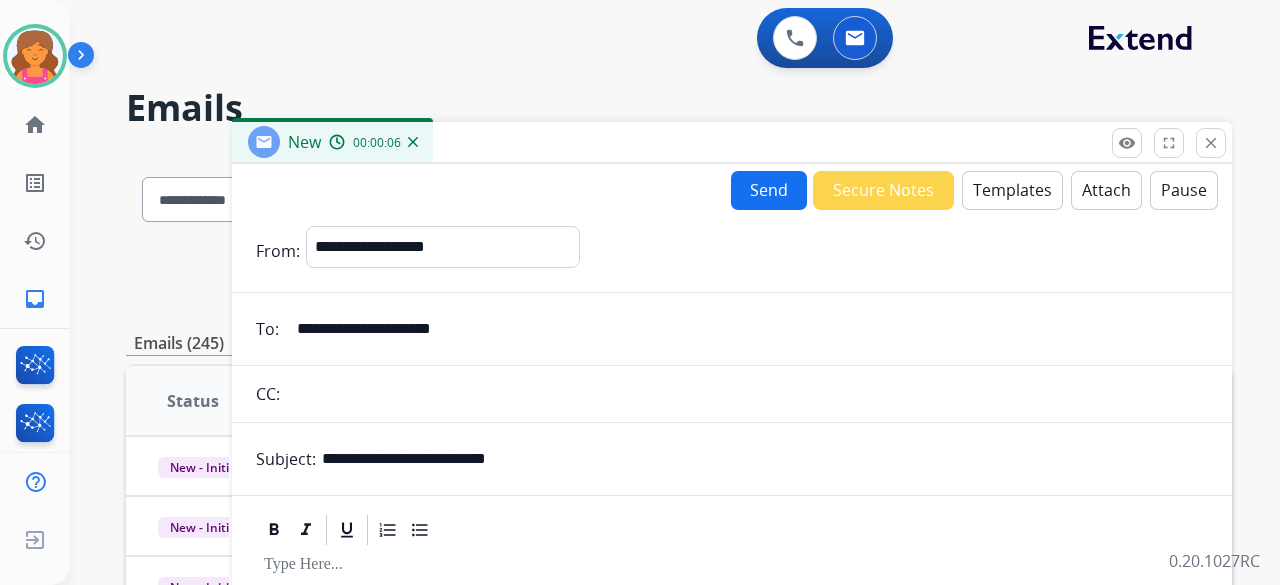 click on "Templates" at bounding box center (1012, 190) 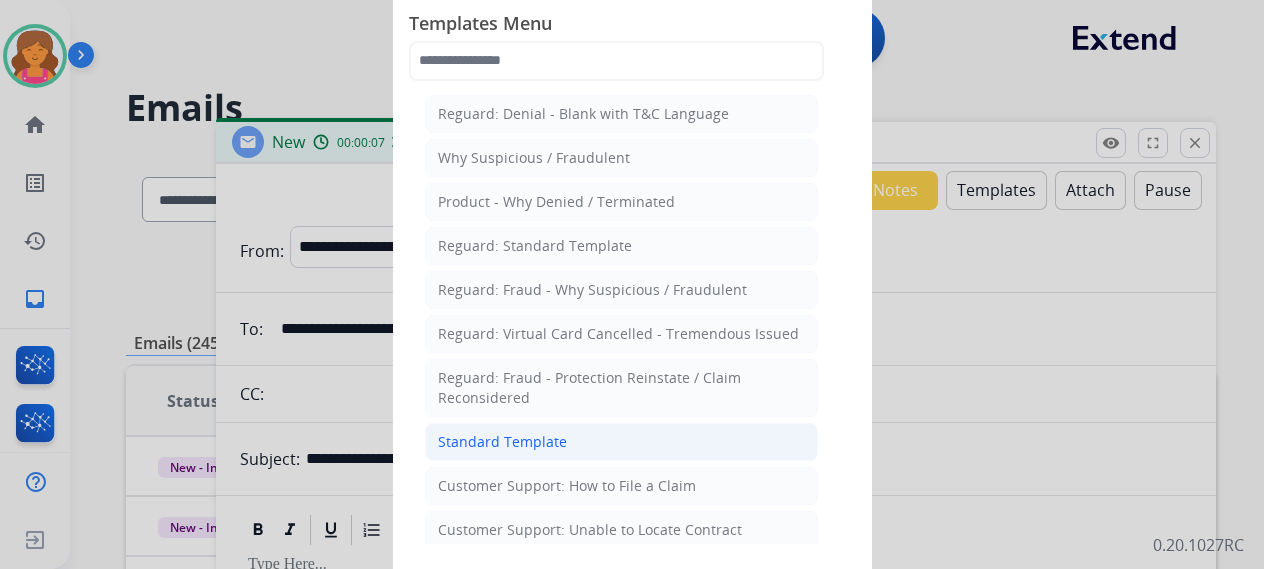 click on "Standard Template" 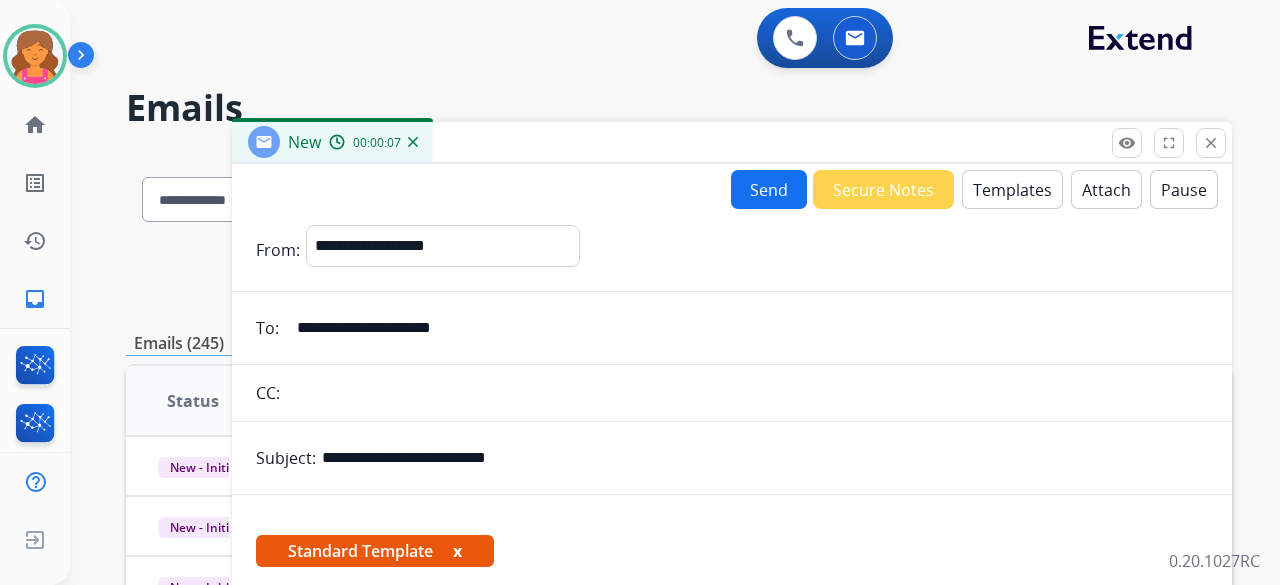 scroll, scrollTop: 460, scrollLeft: 0, axis: vertical 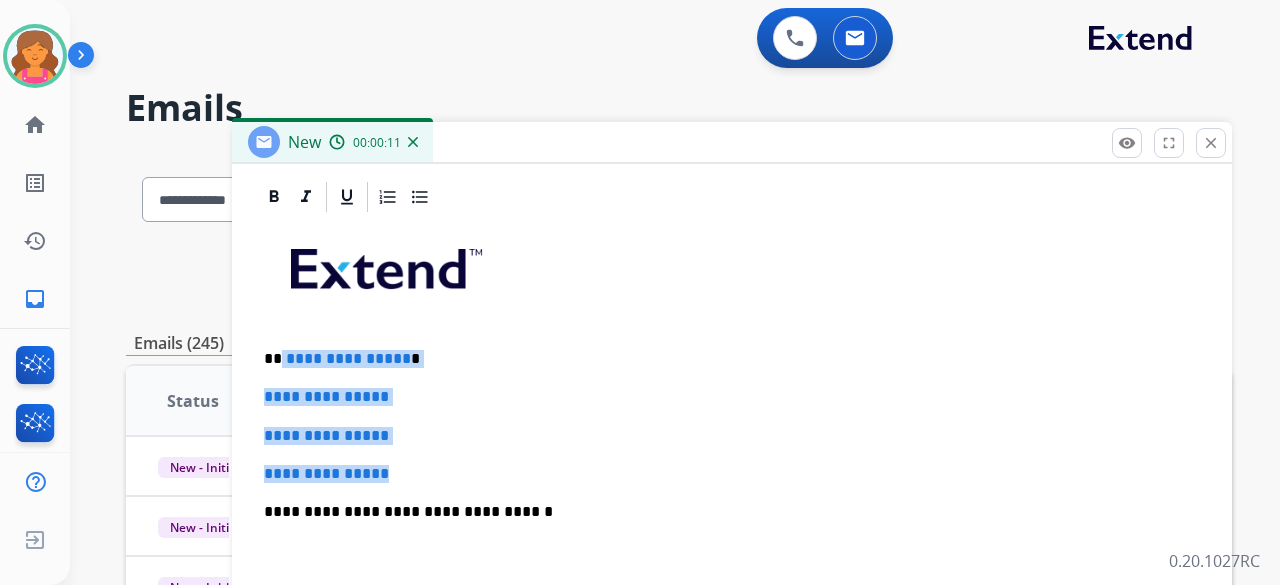 drag, startPoint x: 430, startPoint y: 467, endPoint x: 281, endPoint y: 339, distance: 196.43065 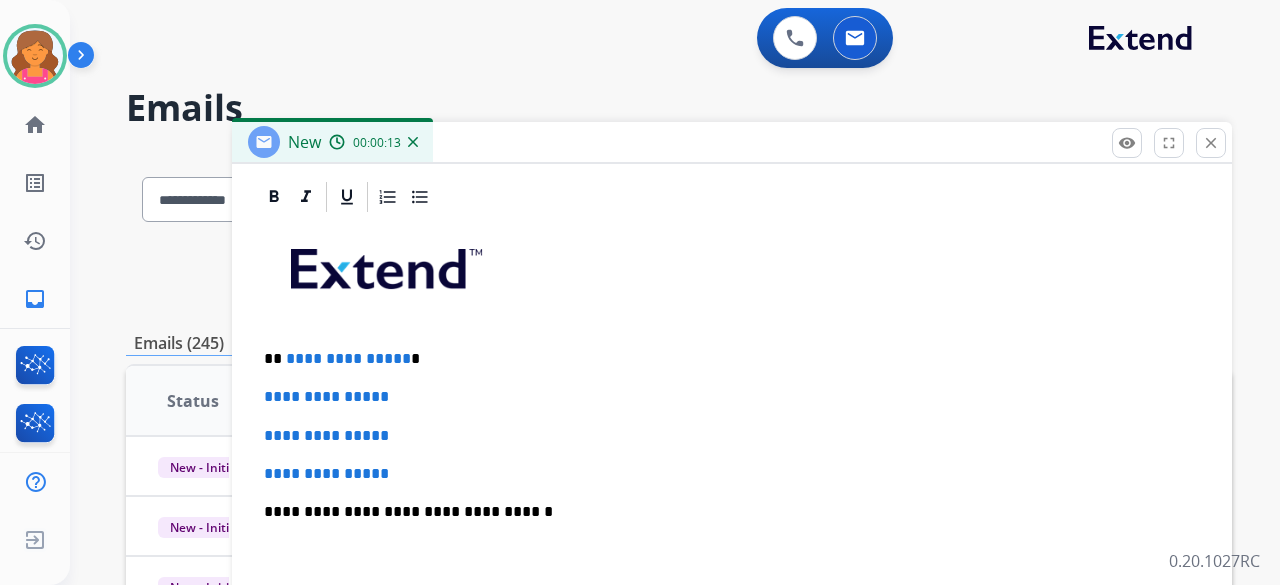 scroll, scrollTop: 345, scrollLeft: 0, axis: vertical 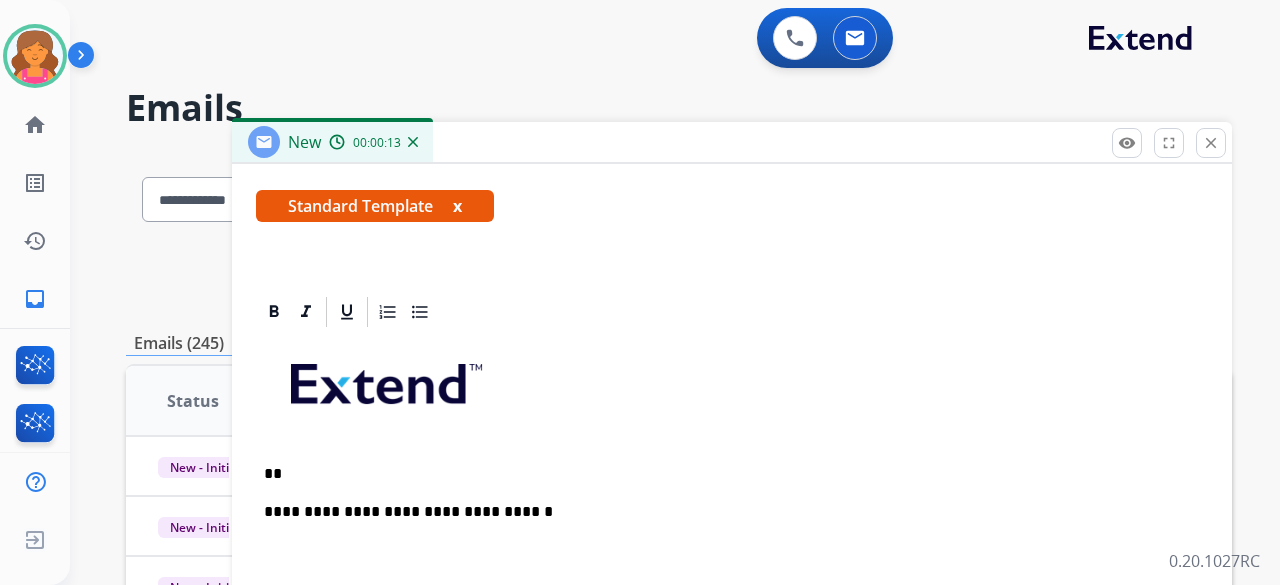 type 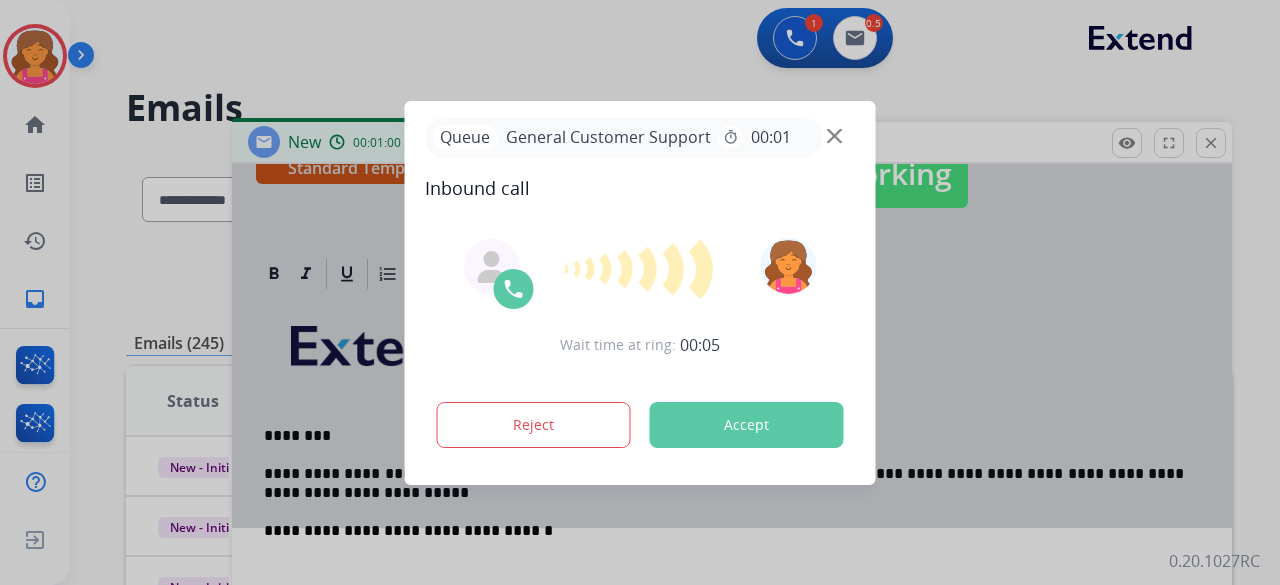 scroll, scrollTop: 402, scrollLeft: 0, axis: vertical 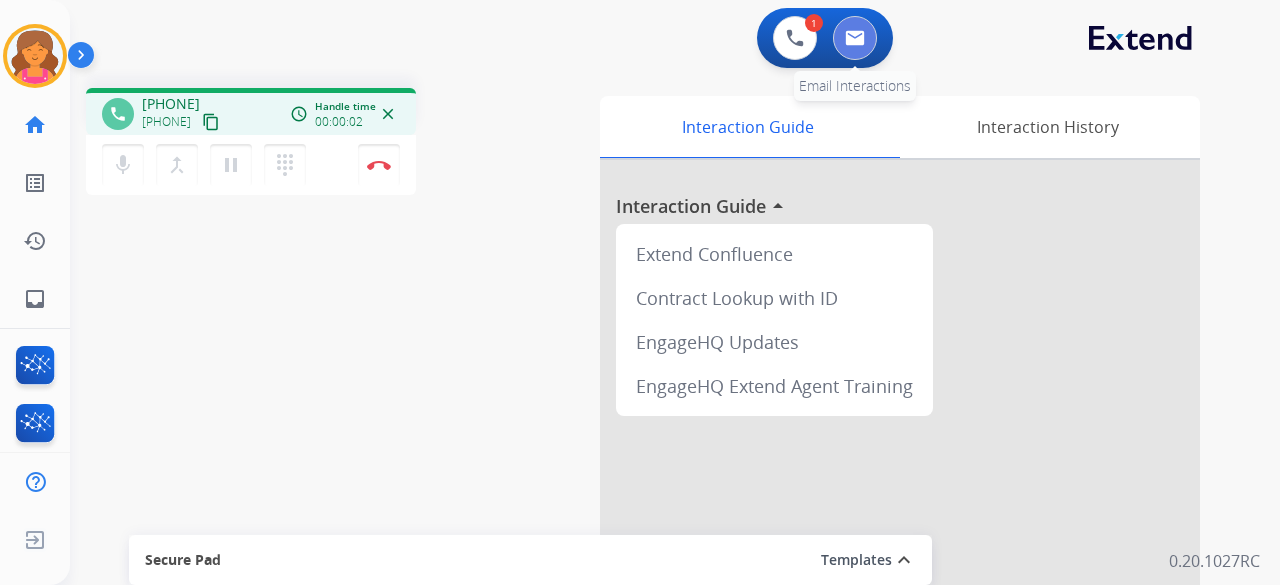 click at bounding box center [855, 38] 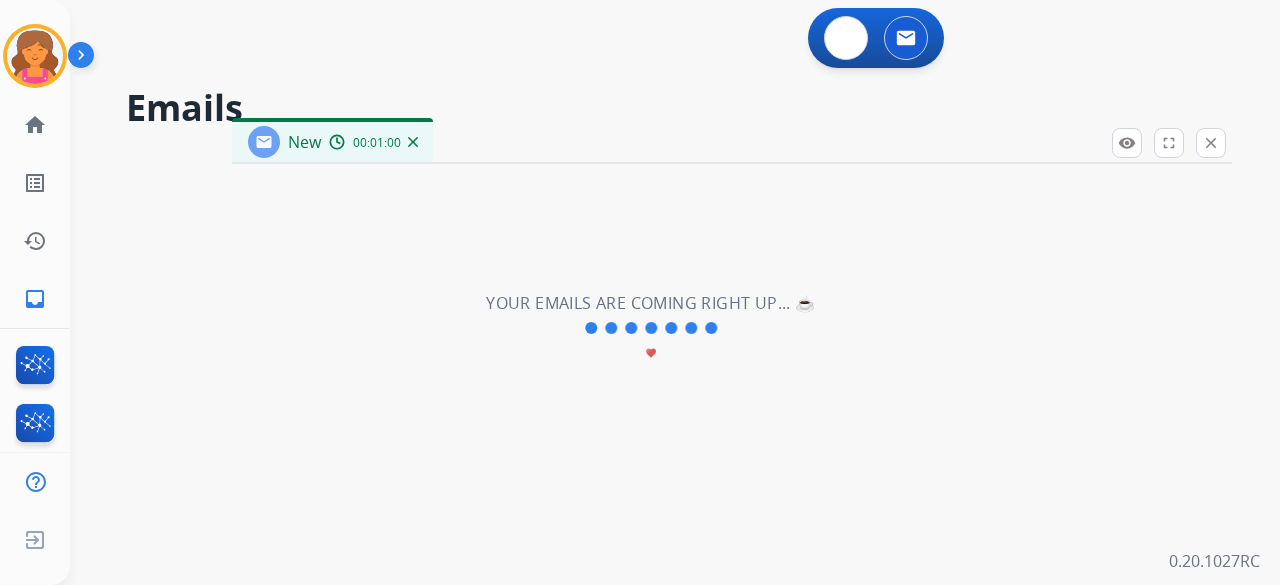 select on "**********" 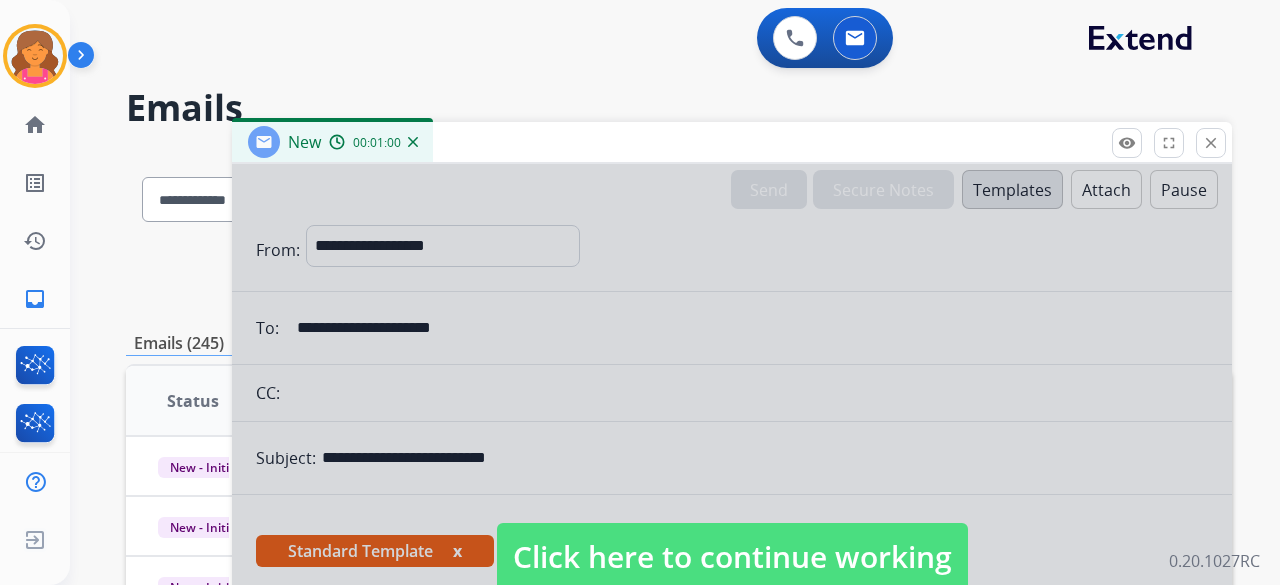 click on "Click here to continue working" at bounding box center [732, 557] 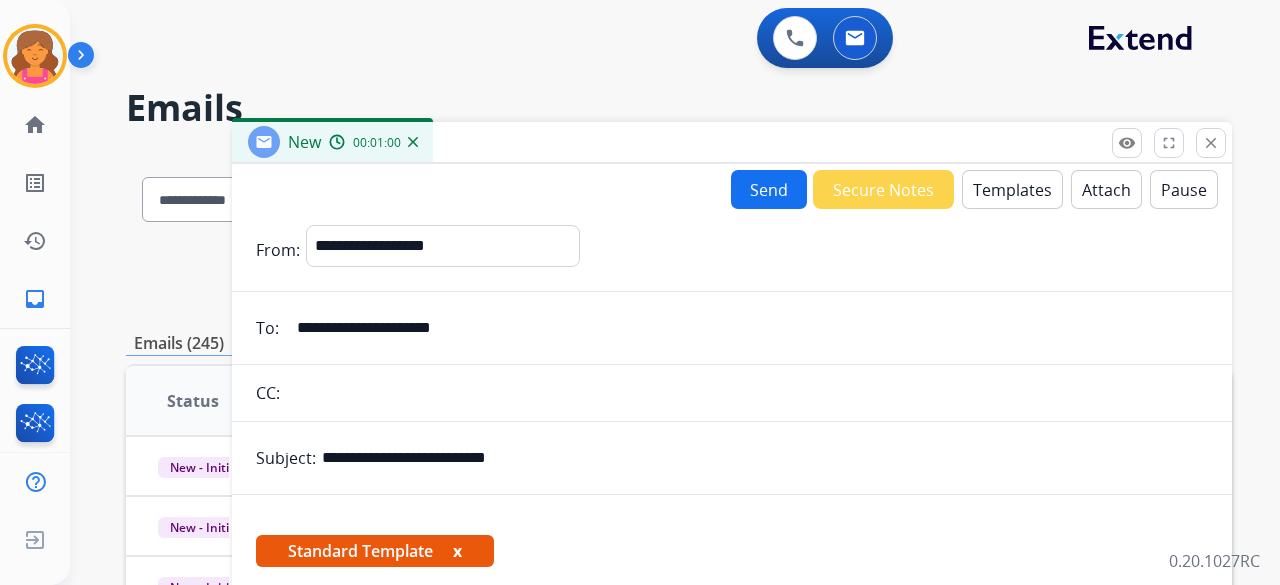 scroll, scrollTop: 383, scrollLeft: 0, axis: vertical 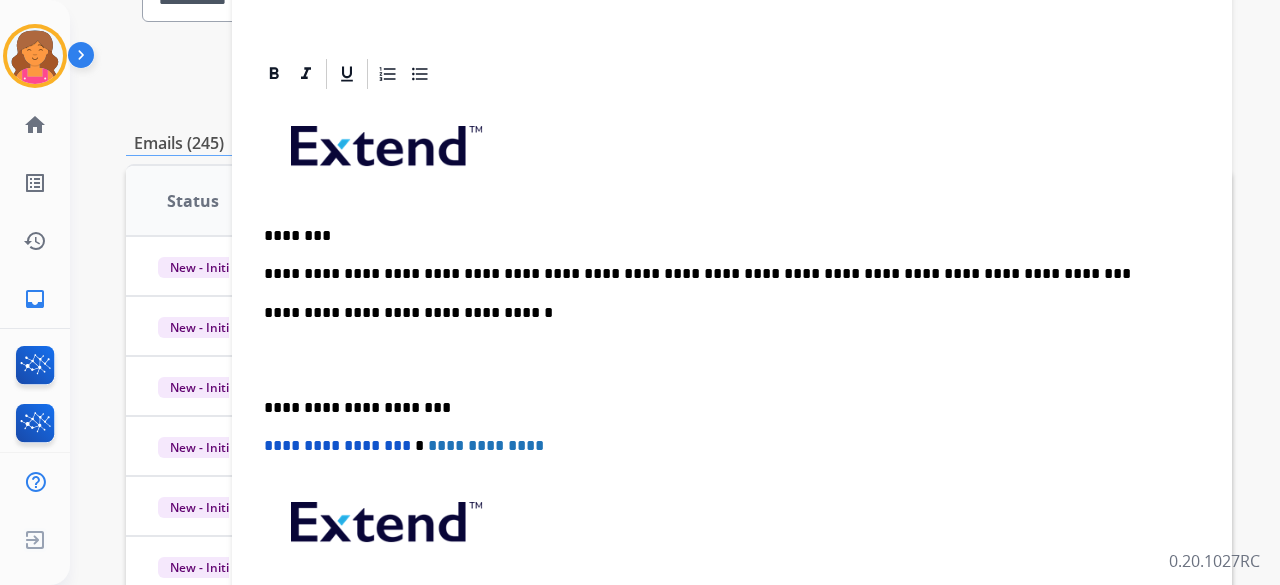 click on "**********" at bounding box center [724, 274] 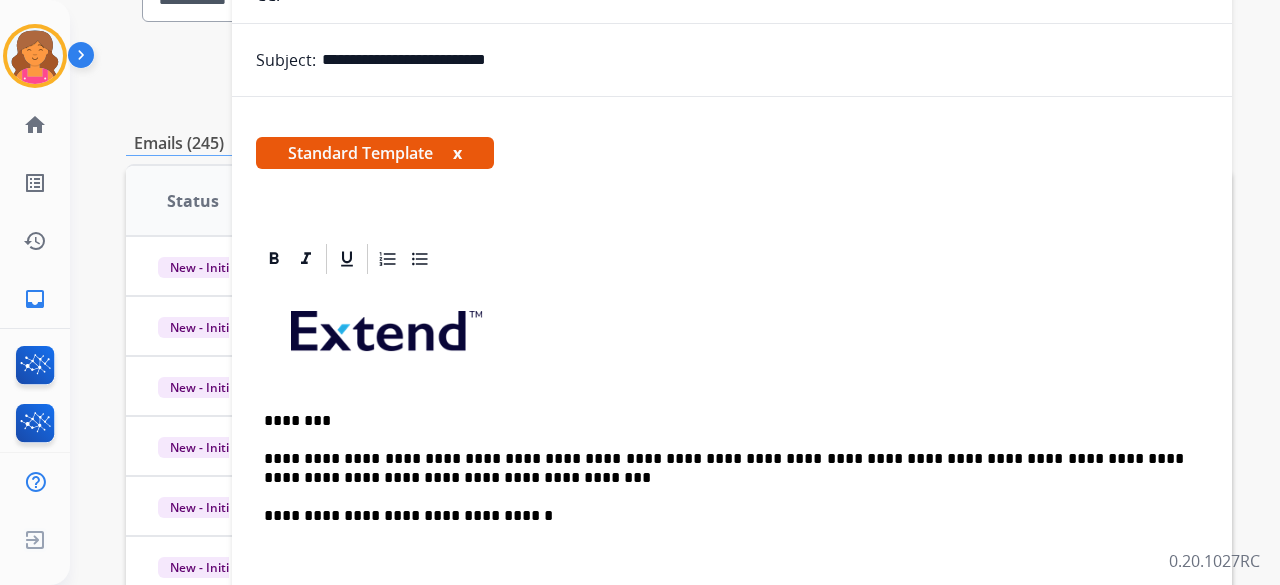 scroll, scrollTop: 0, scrollLeft: 0, axis: both 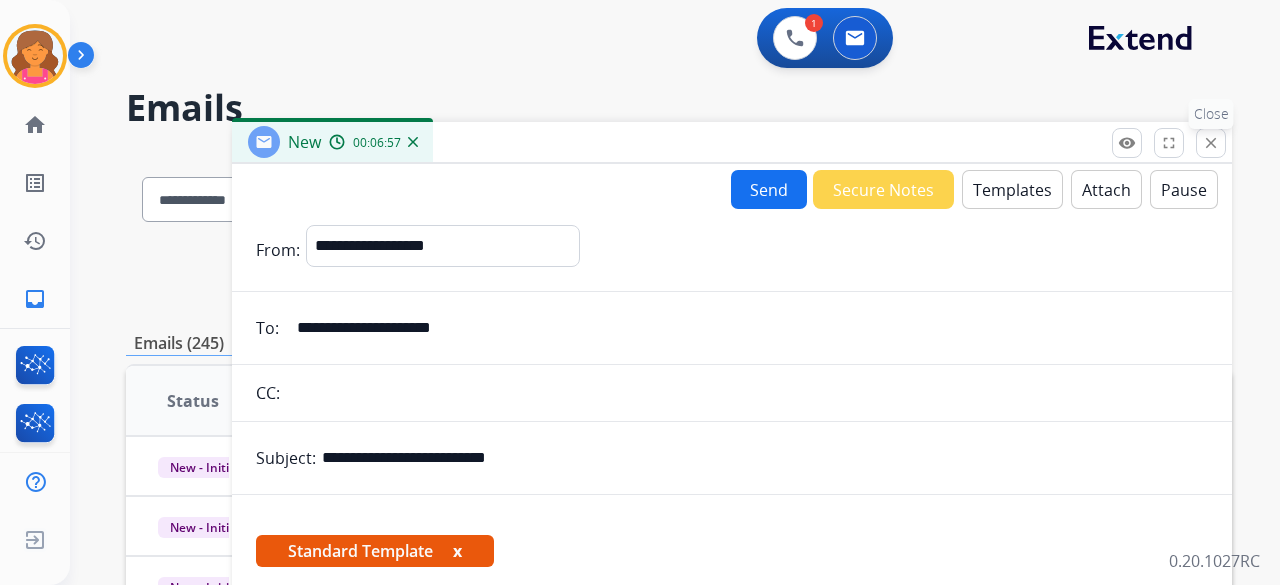 click on "close" at bounding box center (1211, 143) 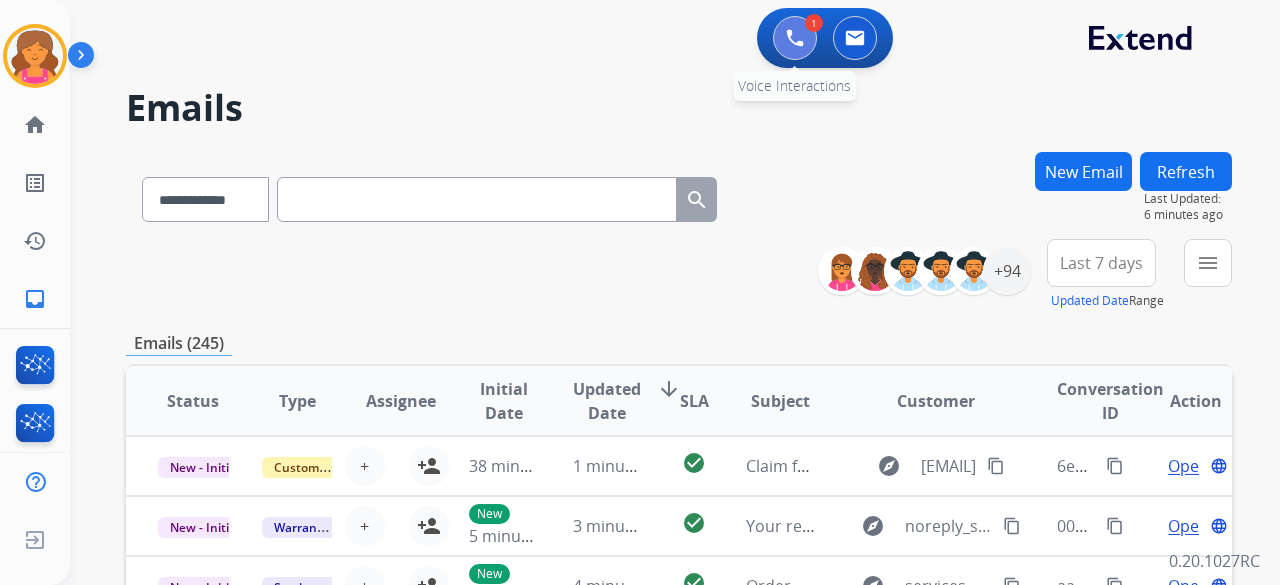 click at bounding box center [795, 38] 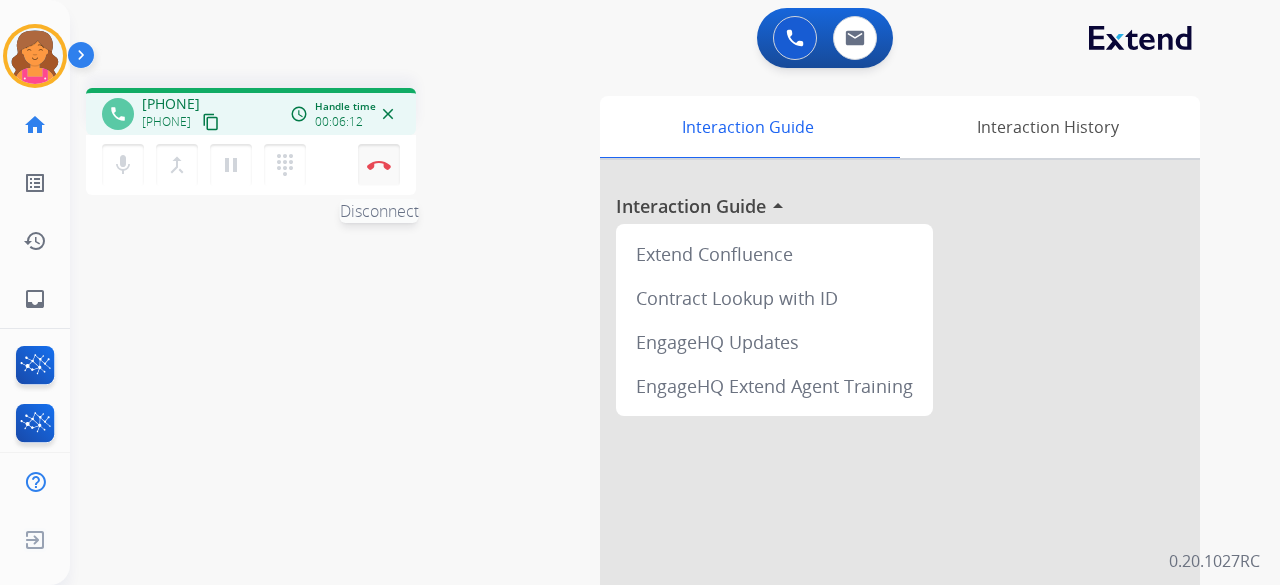 click at bounding box center (379, 165) 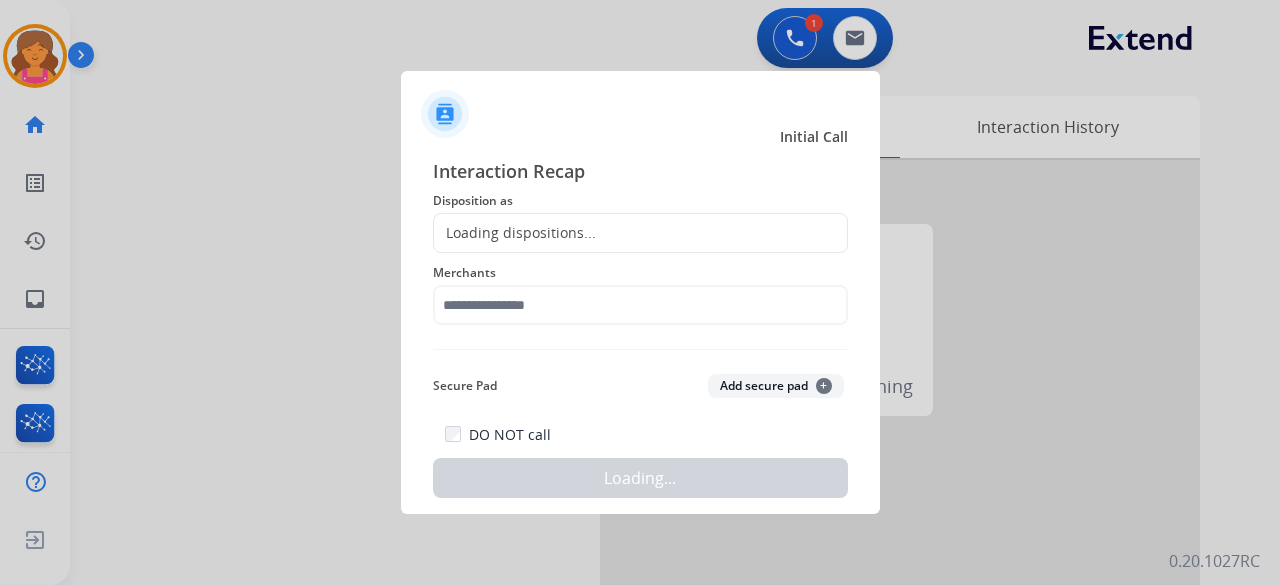 click on "Loading dispositions..." 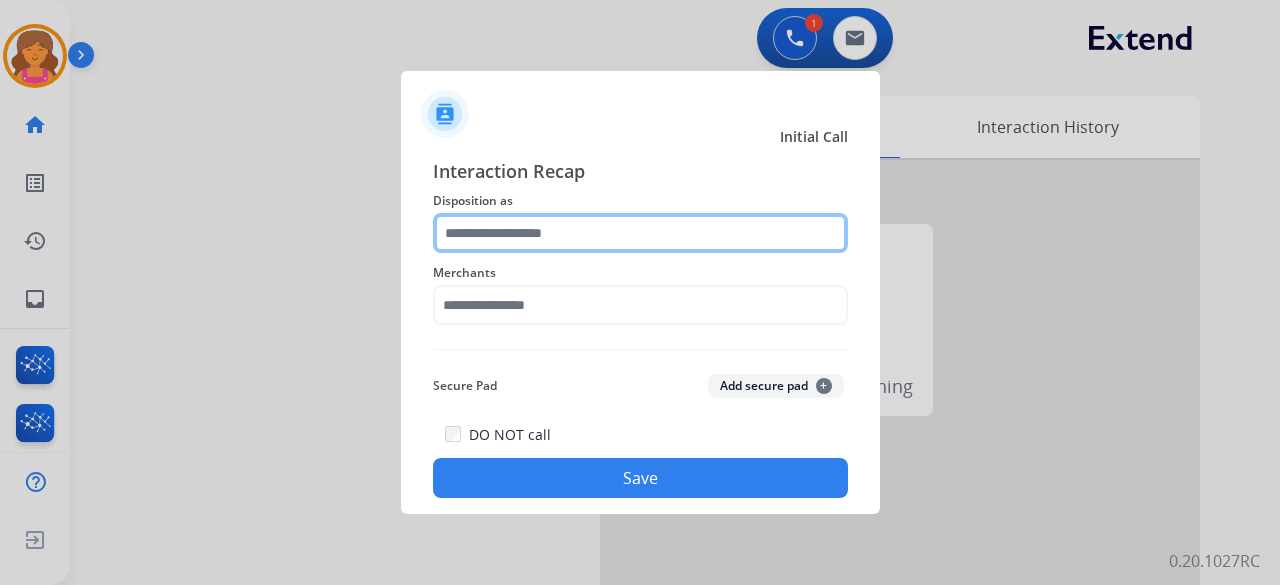click 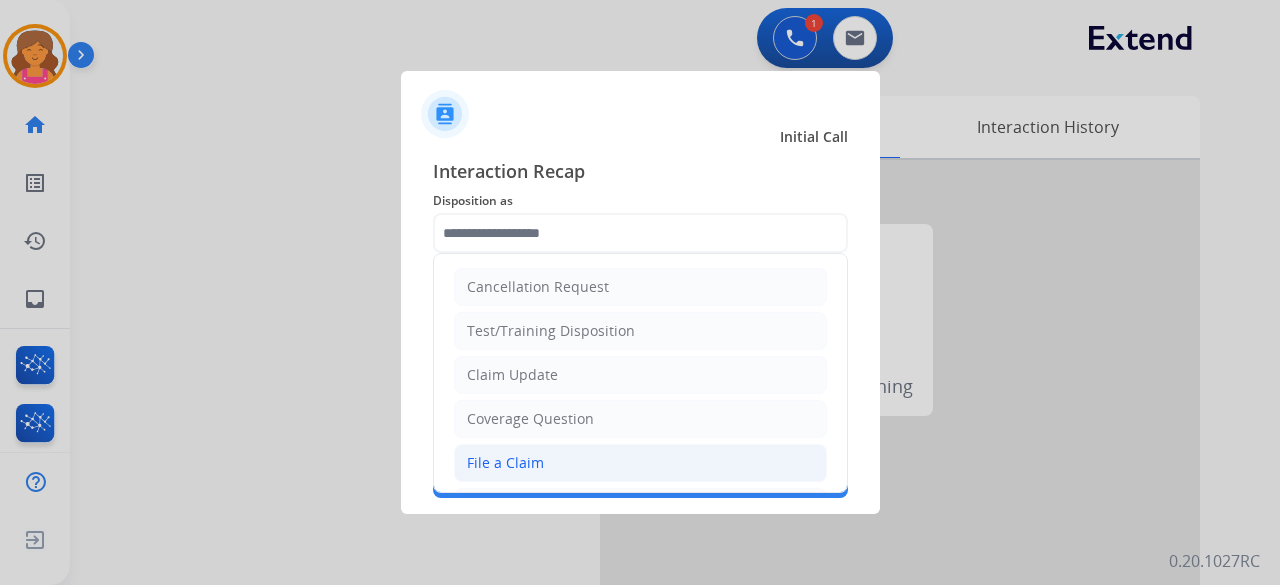 drag, startPoint x: 538, startPoint y: 469, endPoint x: 541, endPoint y: 395, distance: 74.06078 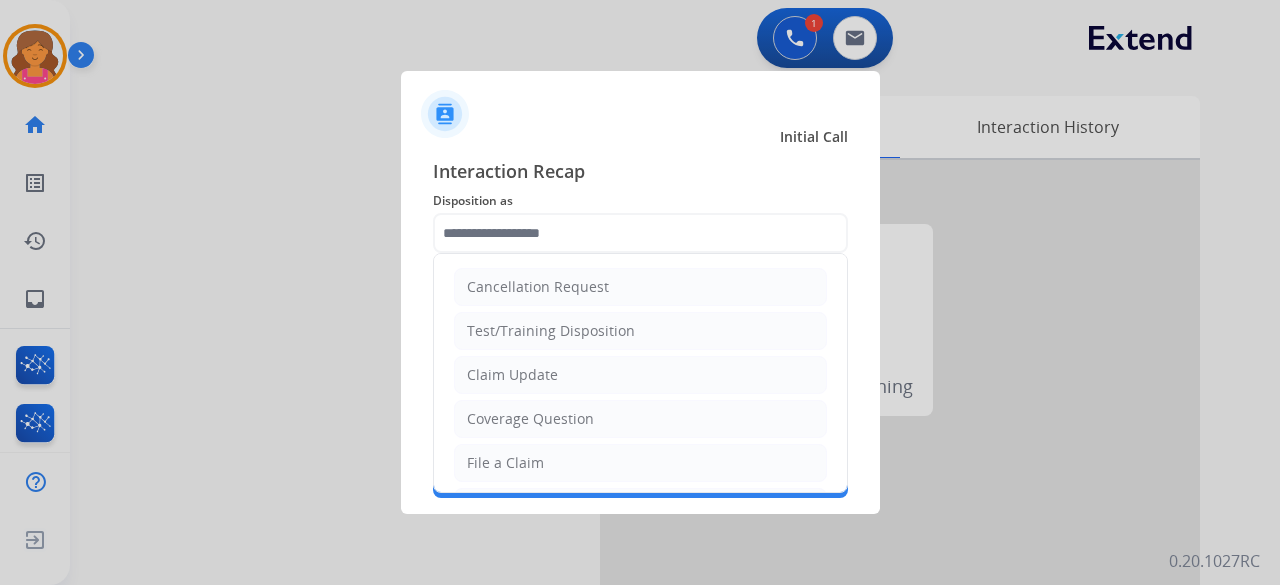 type on "**********" 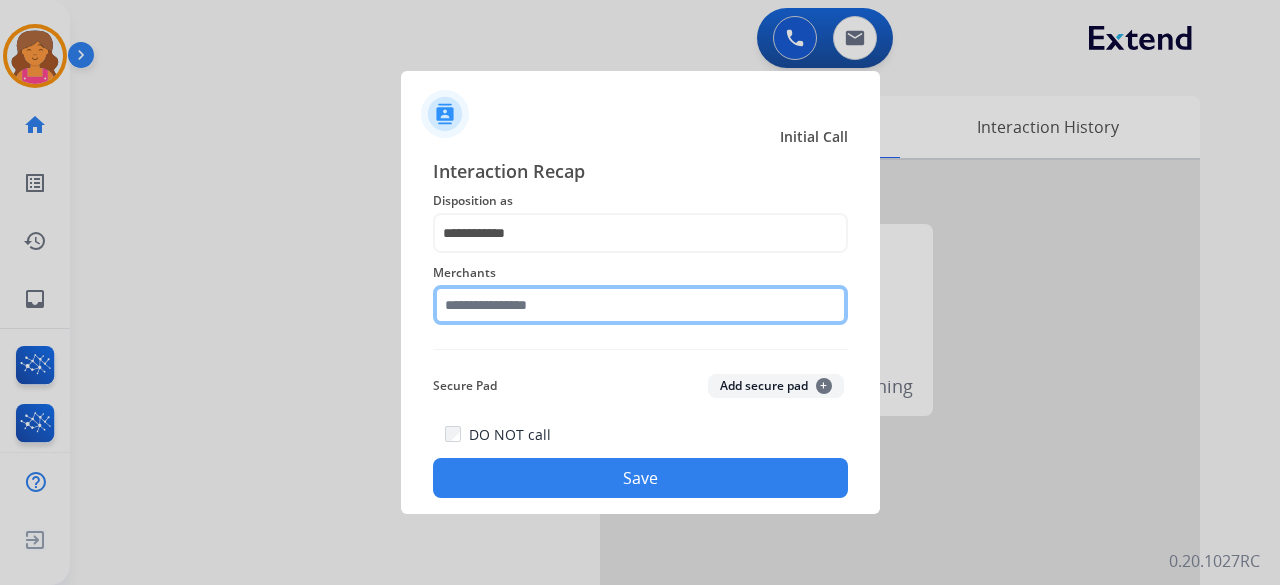 click 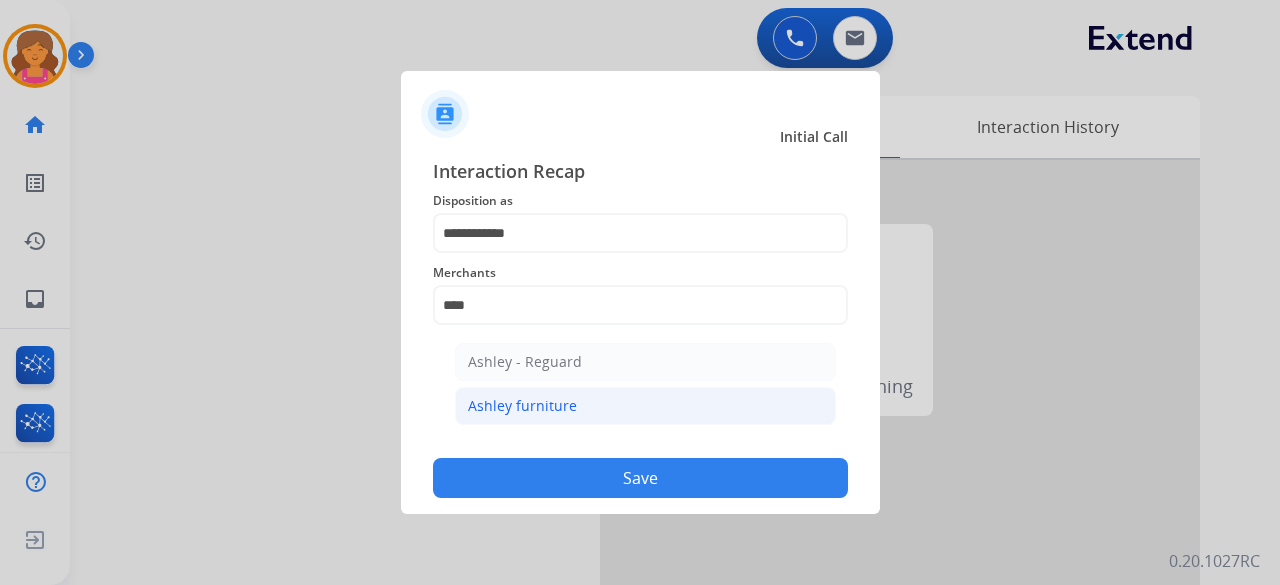 click on "Ashley furniture" 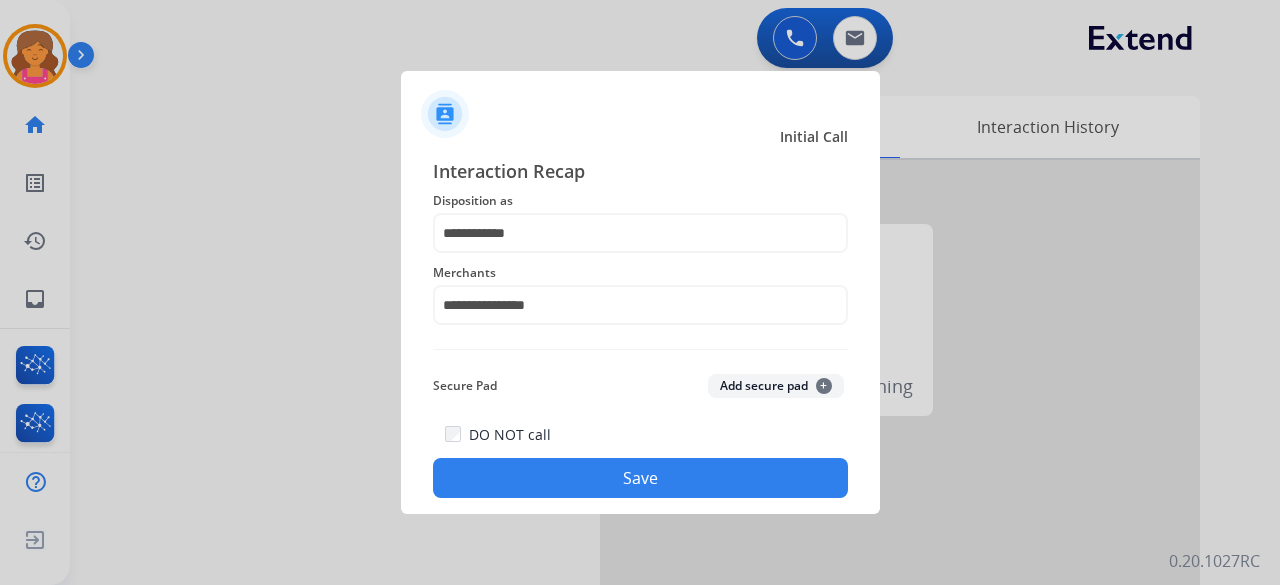 click on "Save" 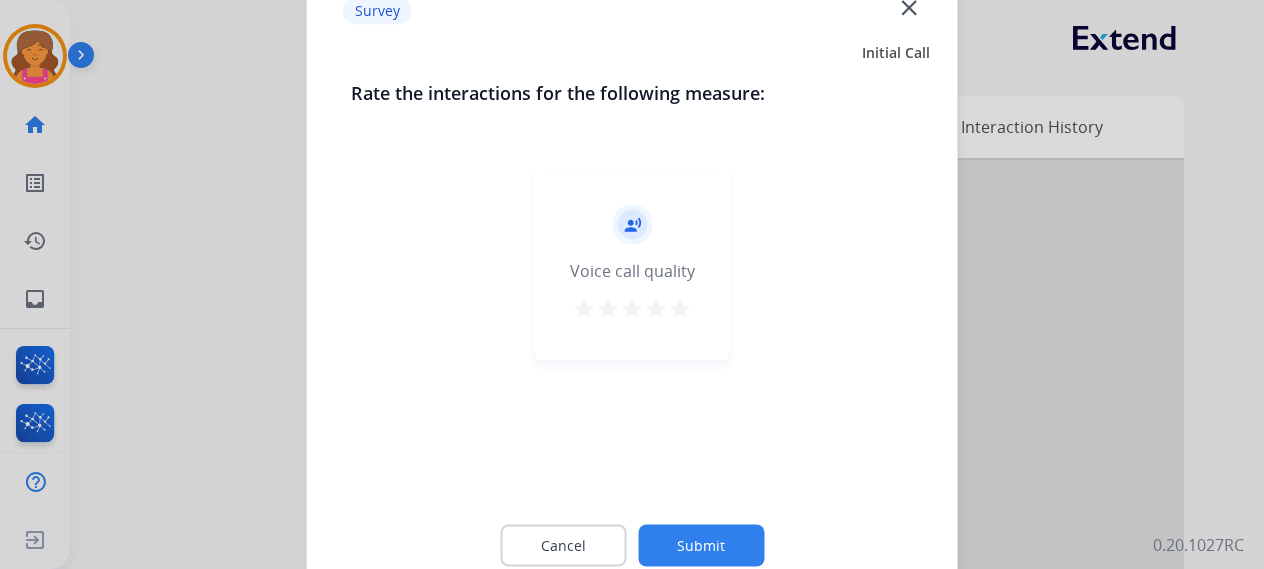 click on "record_voice_over   Voice call quality   star   star   star   star   star" 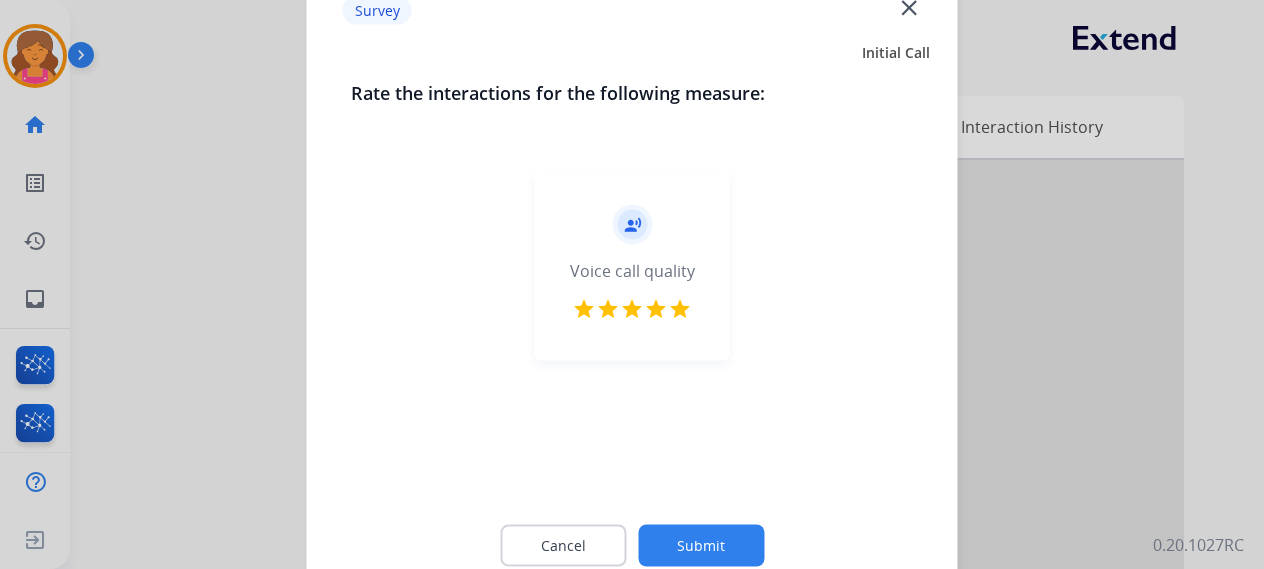 click on "Submit" 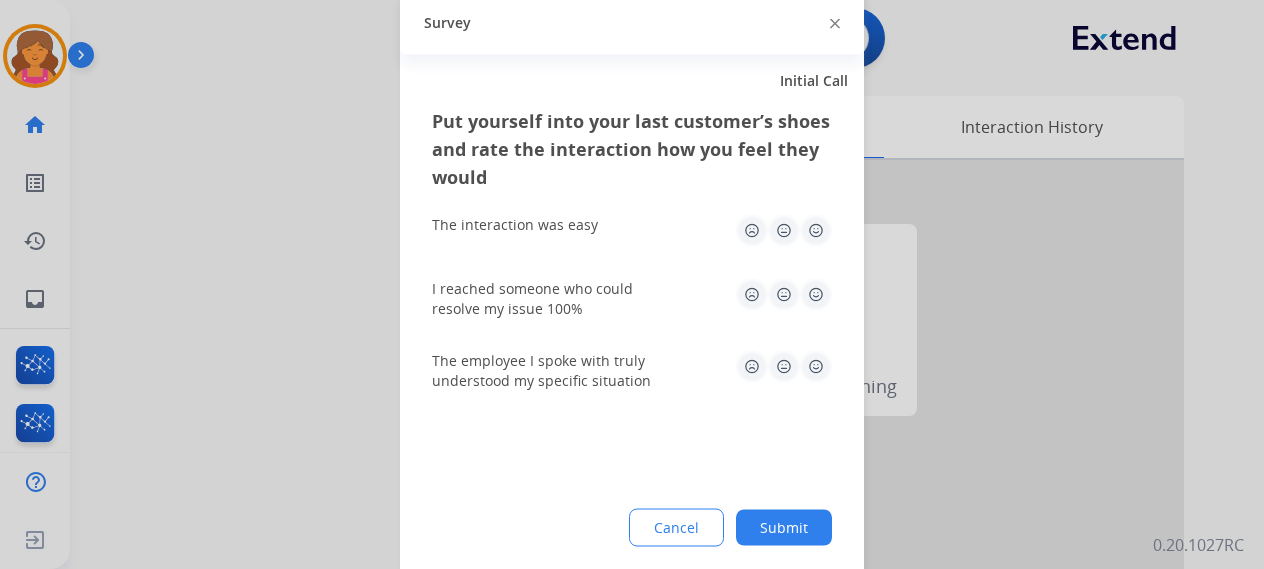 click 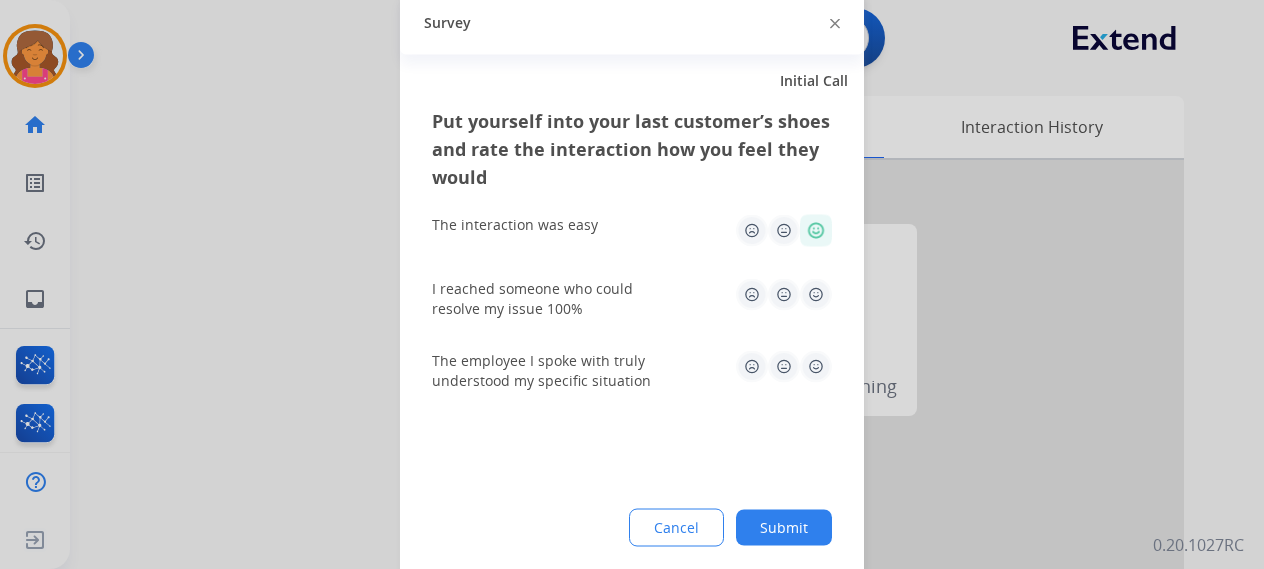 click 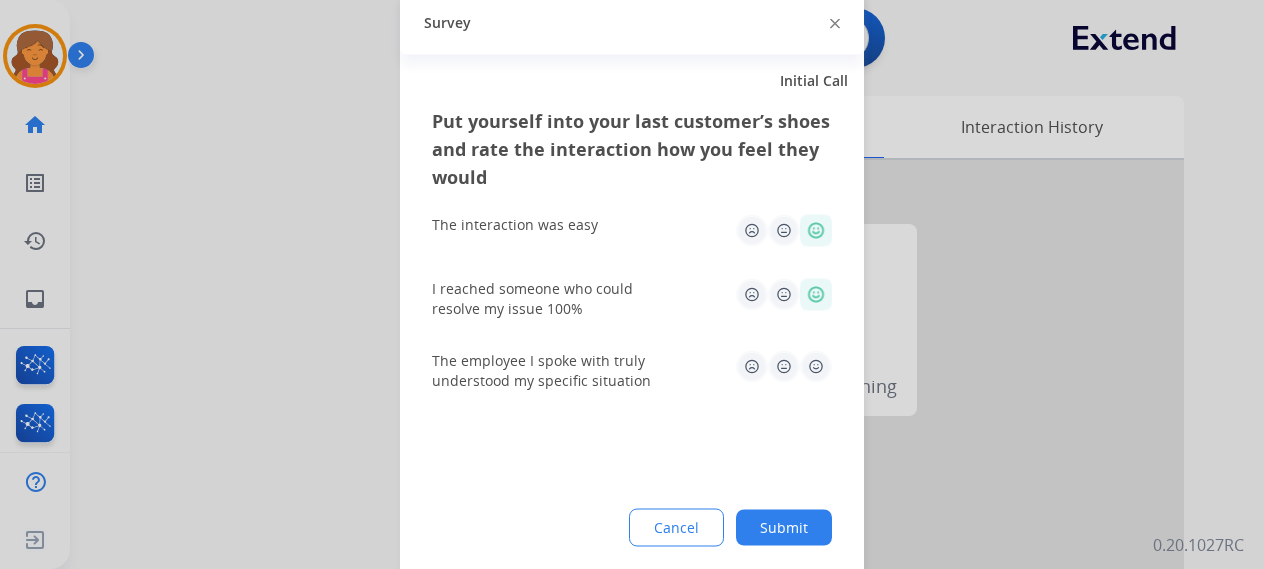 click 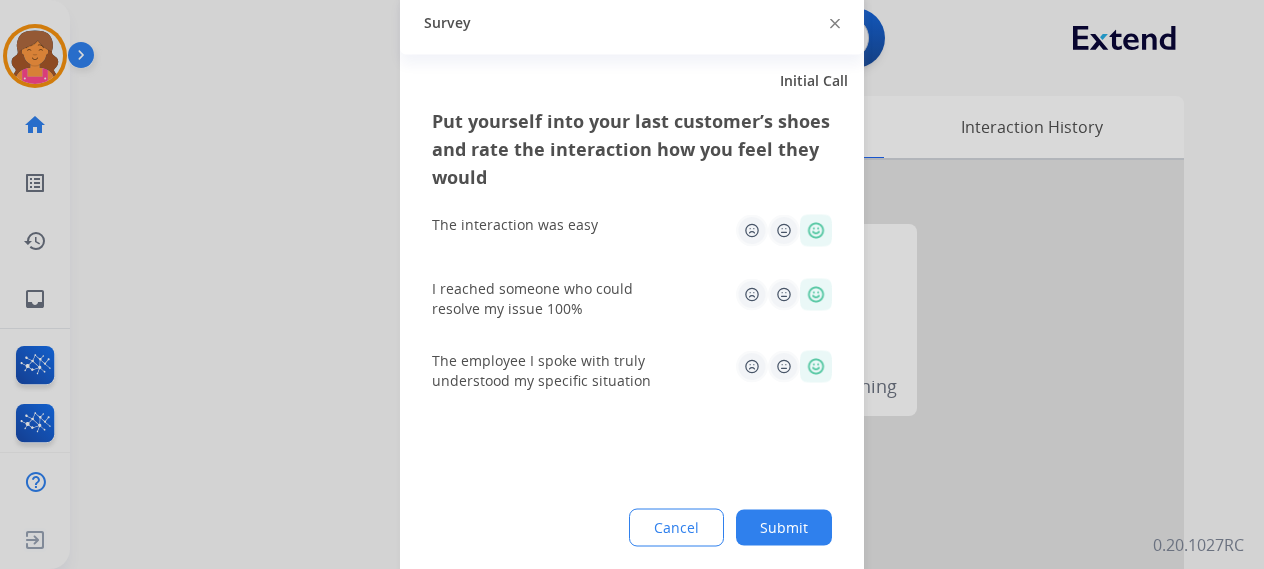 click on "Submit" 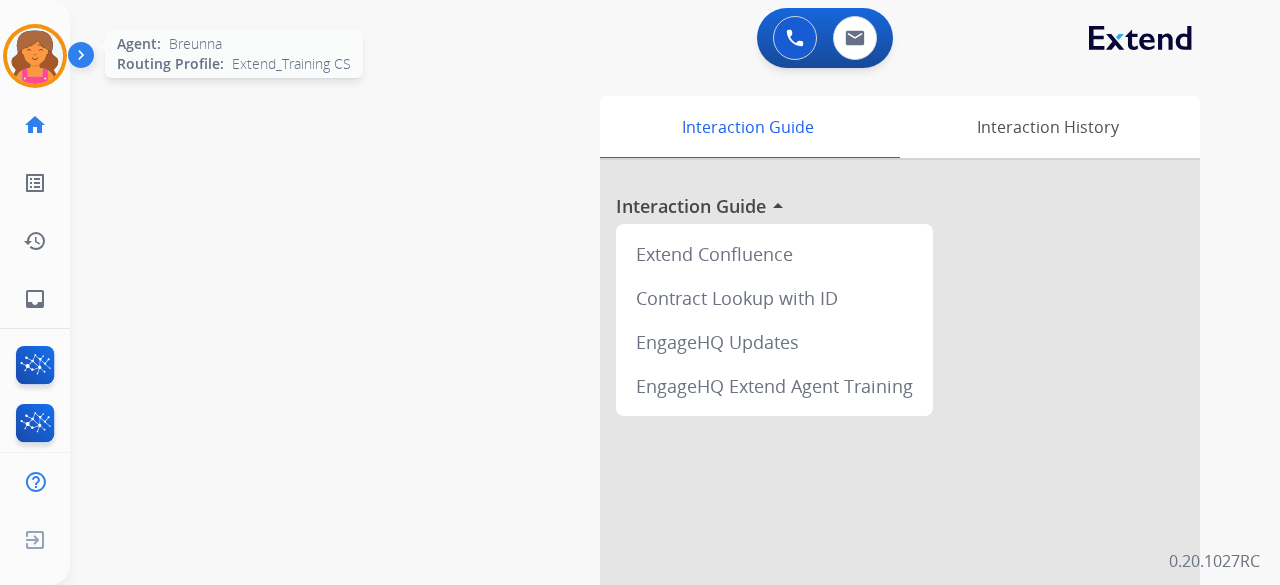 click at bounding box center (35, 56) 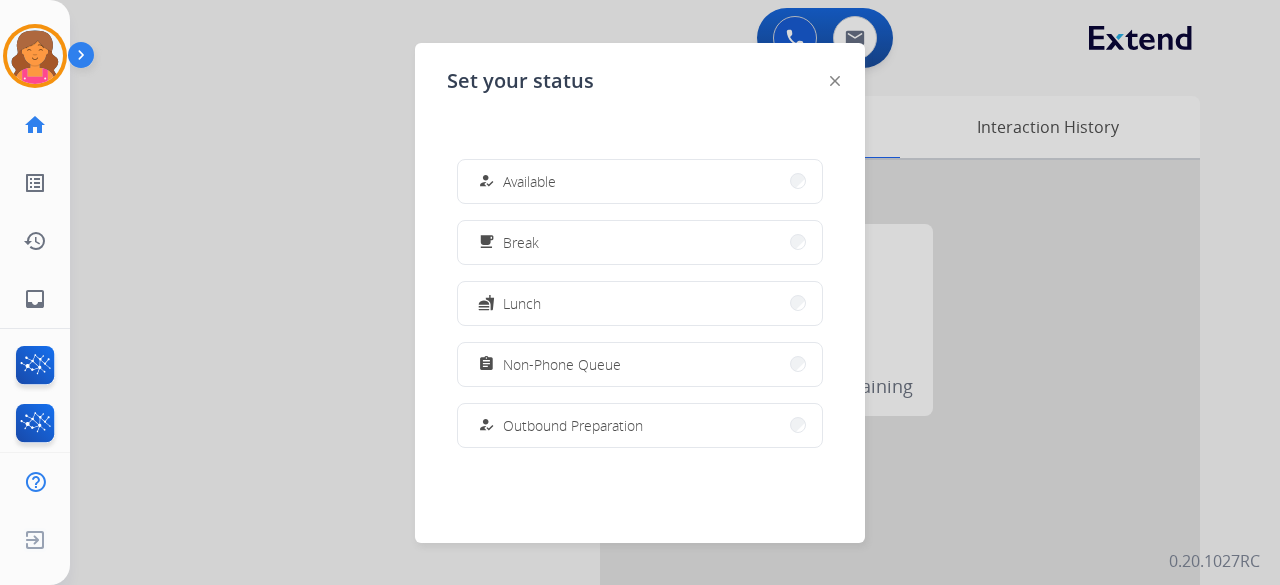 click on "Set your status how_to_reg Available free_breakfast Break fastfood Lunch assignment Non-Phone Queue how_to_reg Outbound Preparation campaign Team Huddle menu_book Training school Coaching phonelink_off System Issue login Logged In work_off Offline" 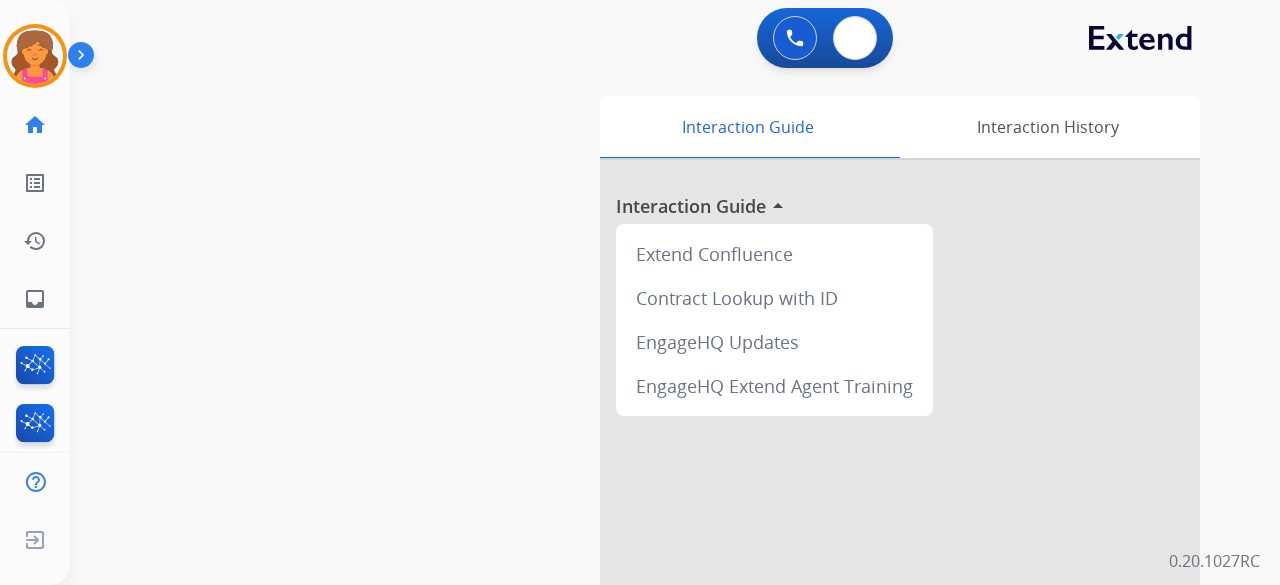 click at bounding box center [855, 38] 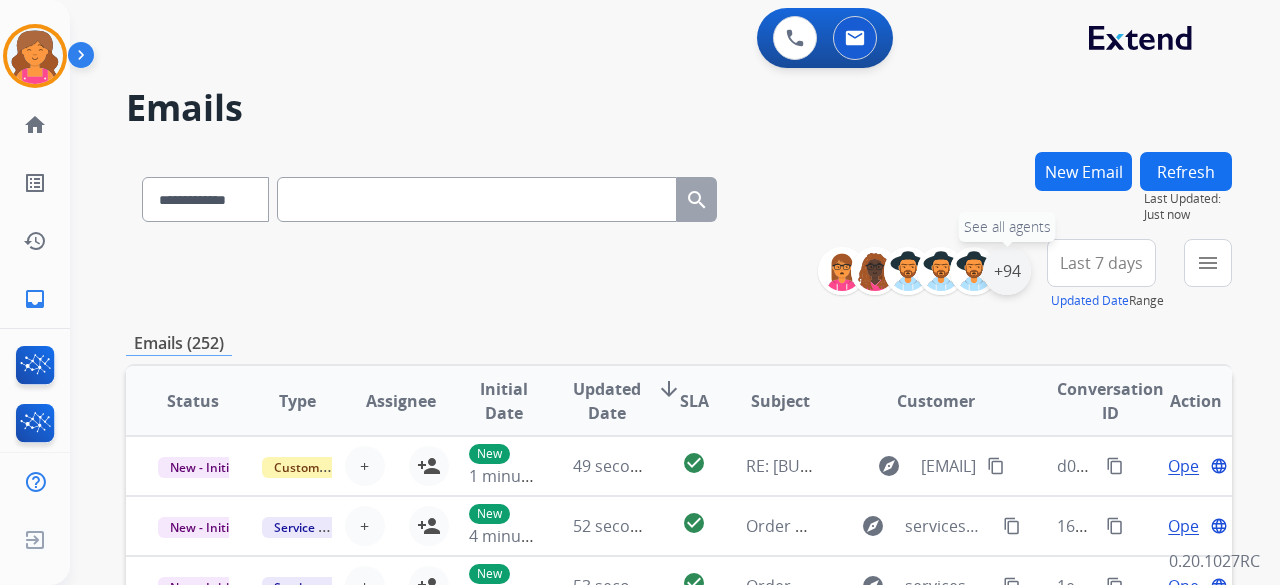 click on "+94" at bounding box center (1007, 271) 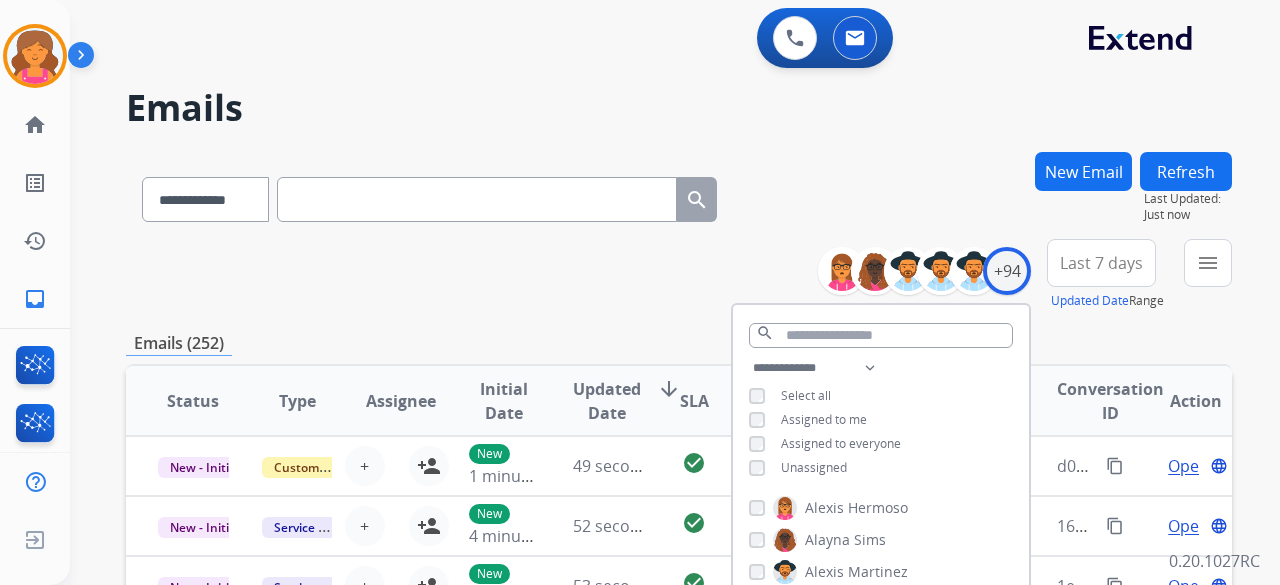 click on "New Email" at bounding box center [1083, 171] 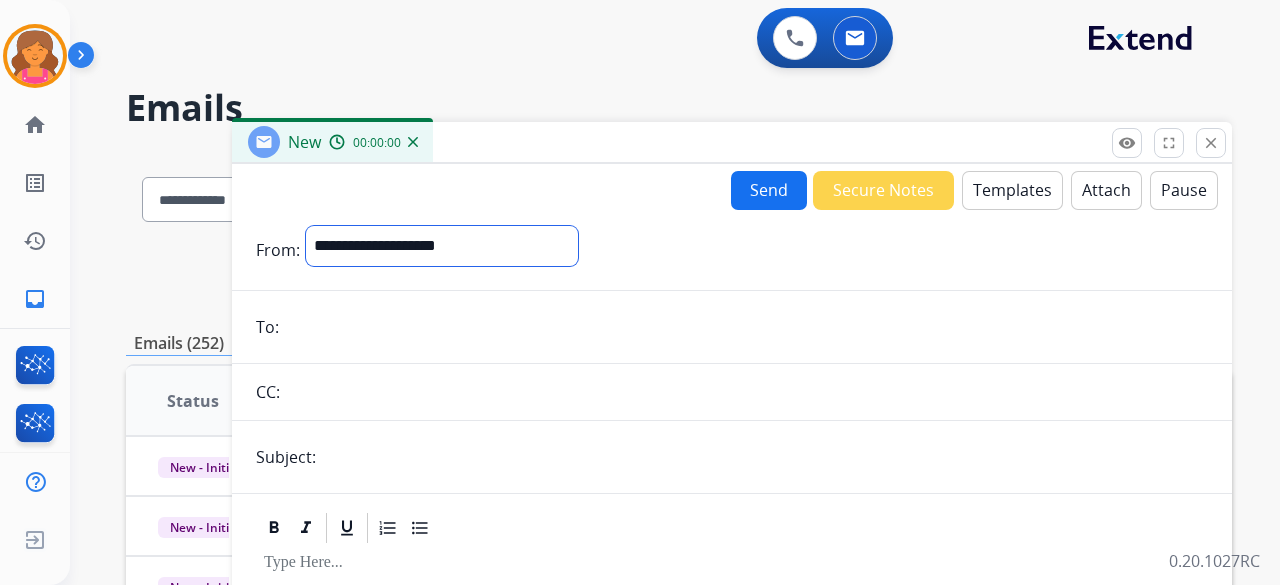 click on "**********" at bounding box center [442, 246] 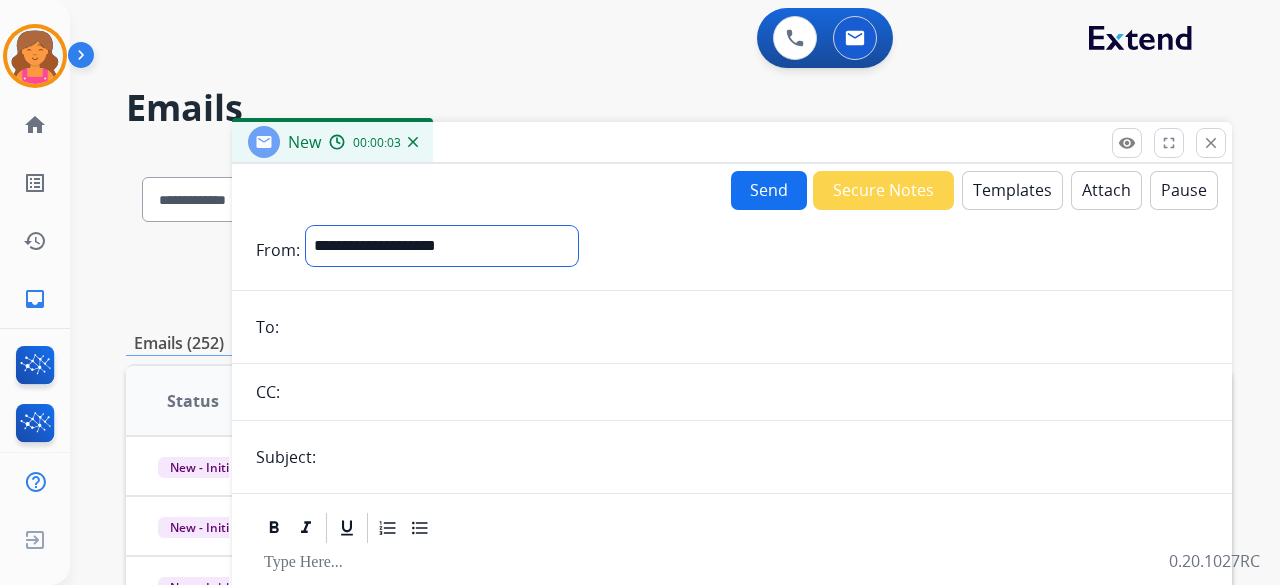 select on "**********" 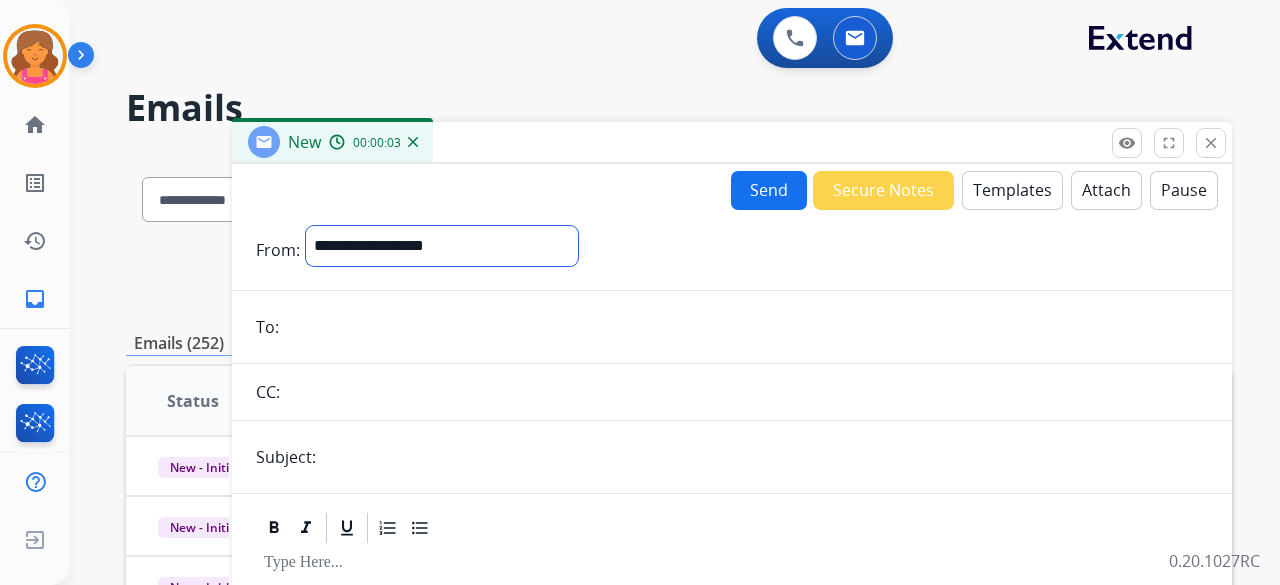 click on "**********" at bounding box center (442, 246) 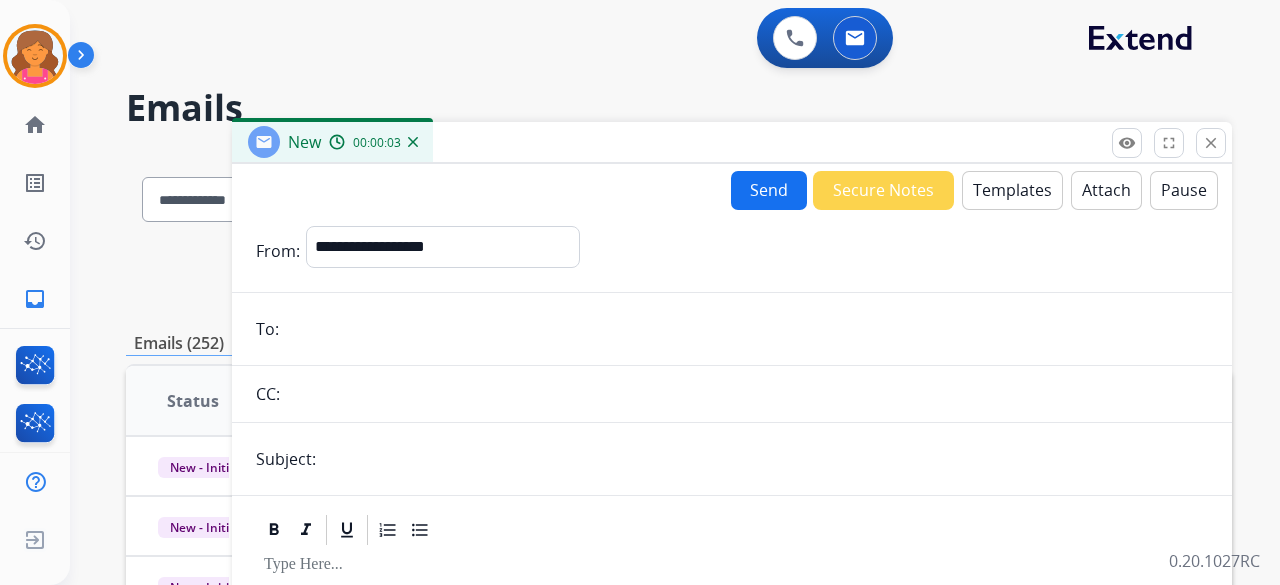 click at bounding box center [746, 329] 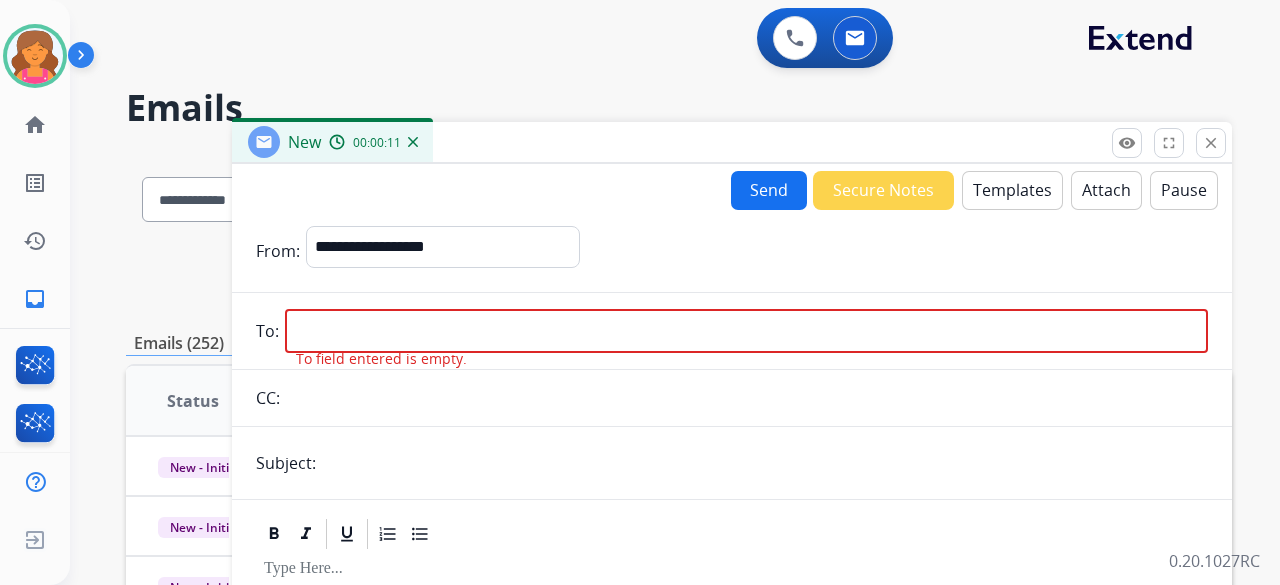 click at bounding box center (746, 331) 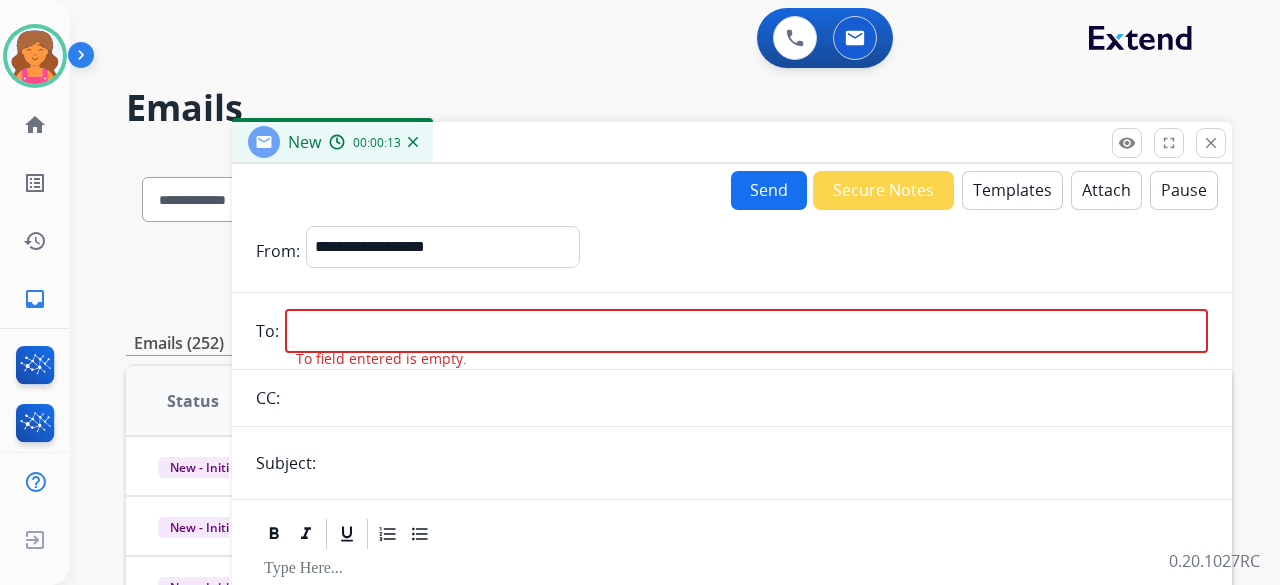 paste on "**********" 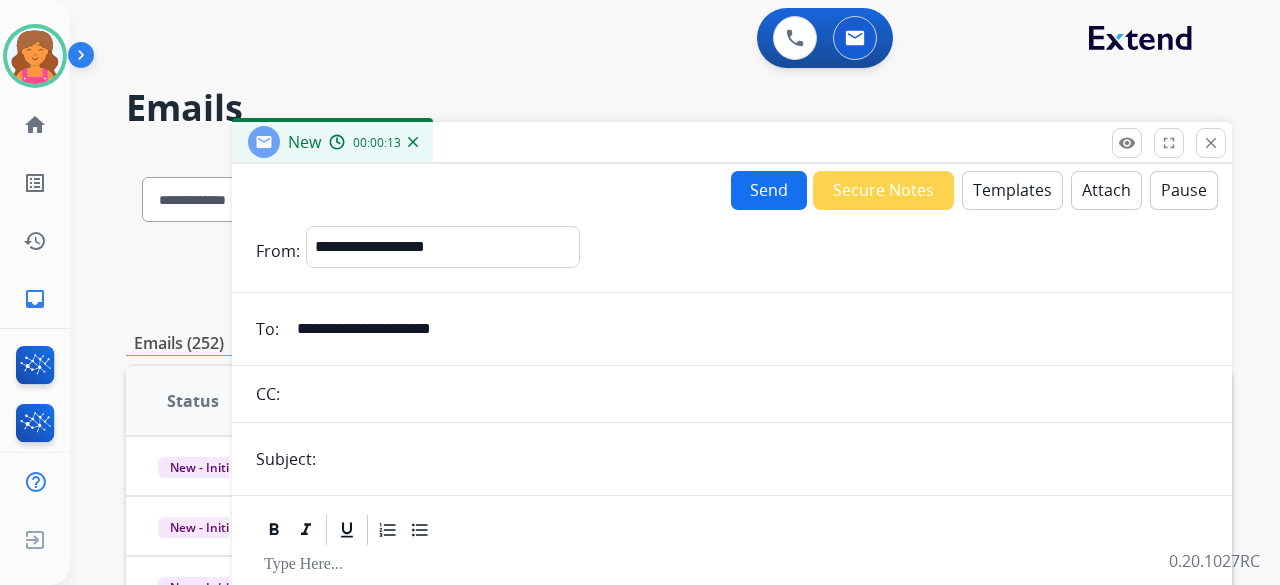 type on "**********" 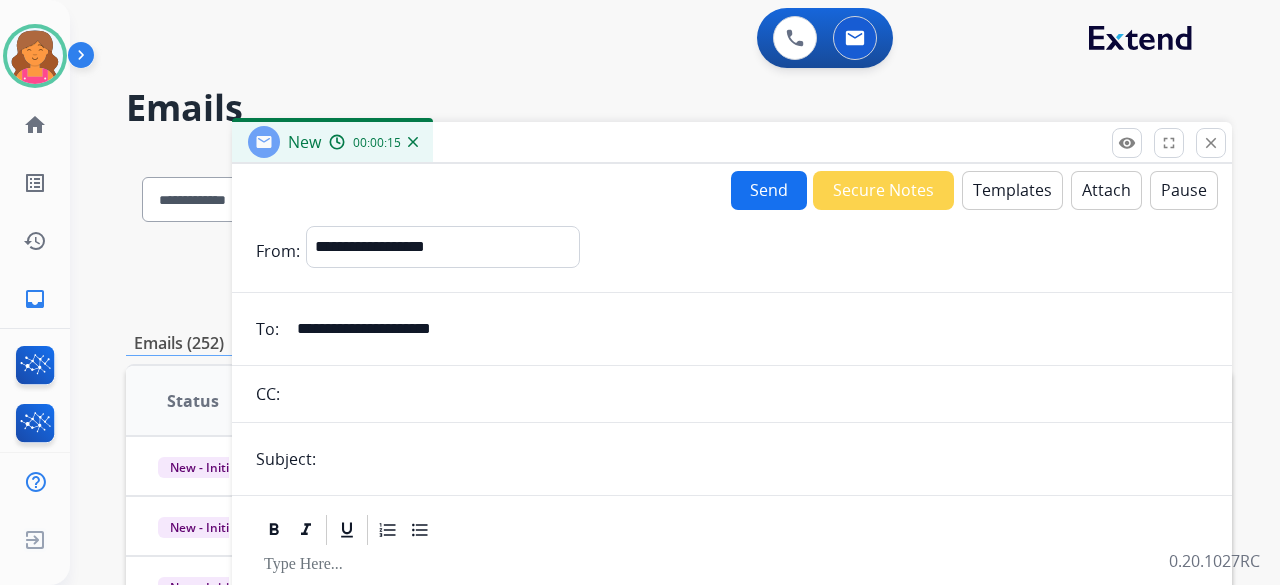type on "**********" 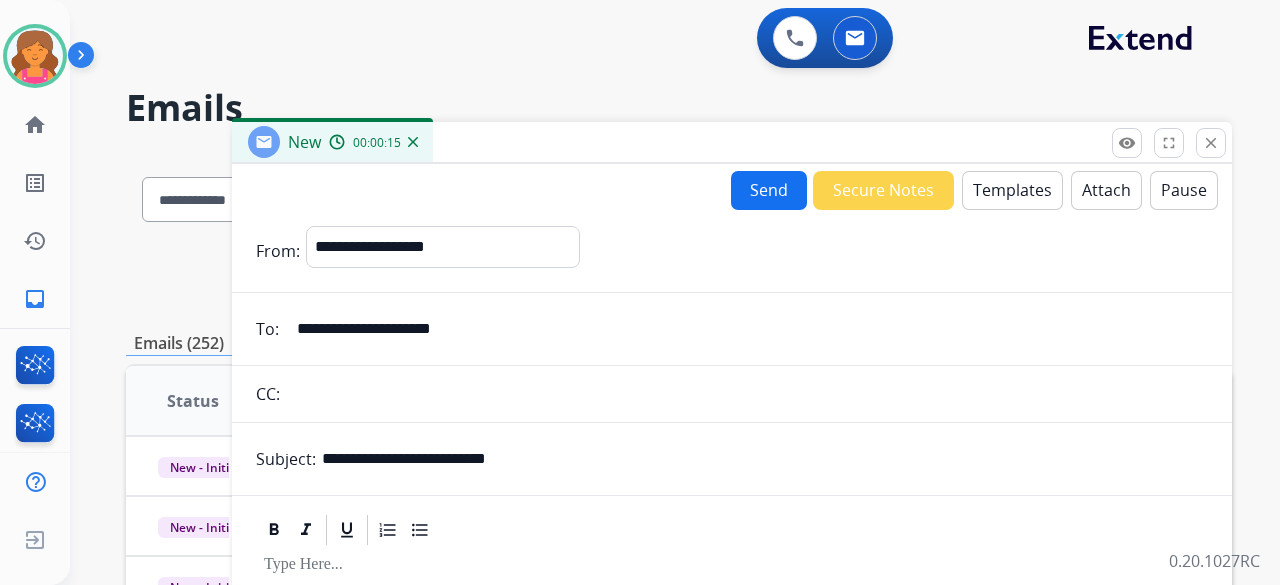 scroll, scrollTop: 100, scrollLeft: 0, axis: vertical 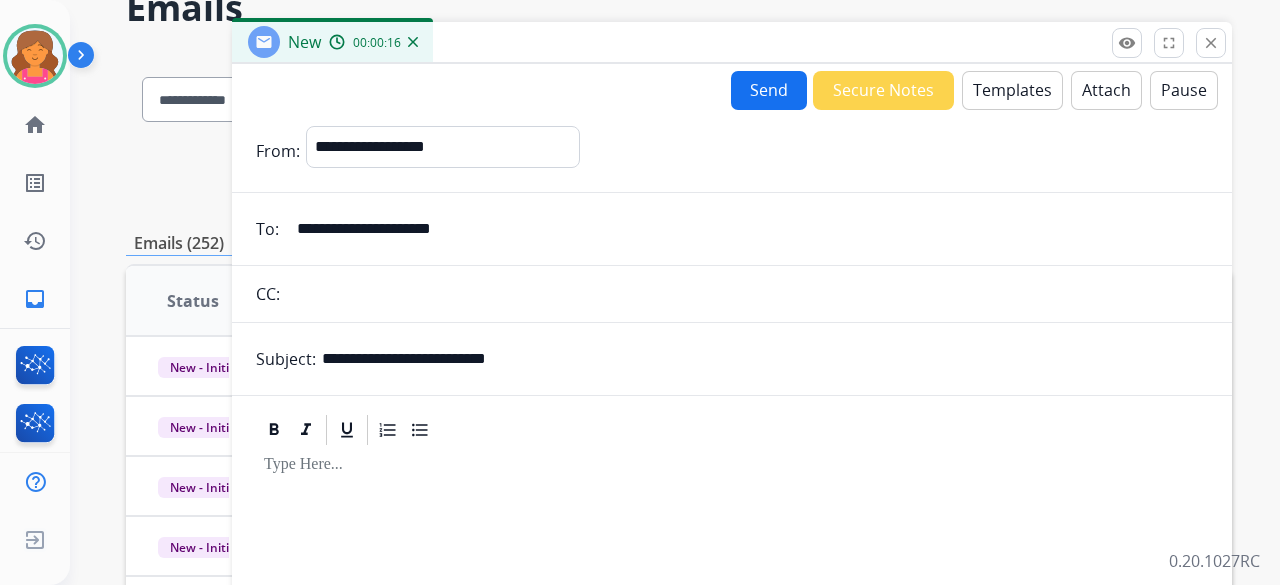 click at bounding box center (732, 619) 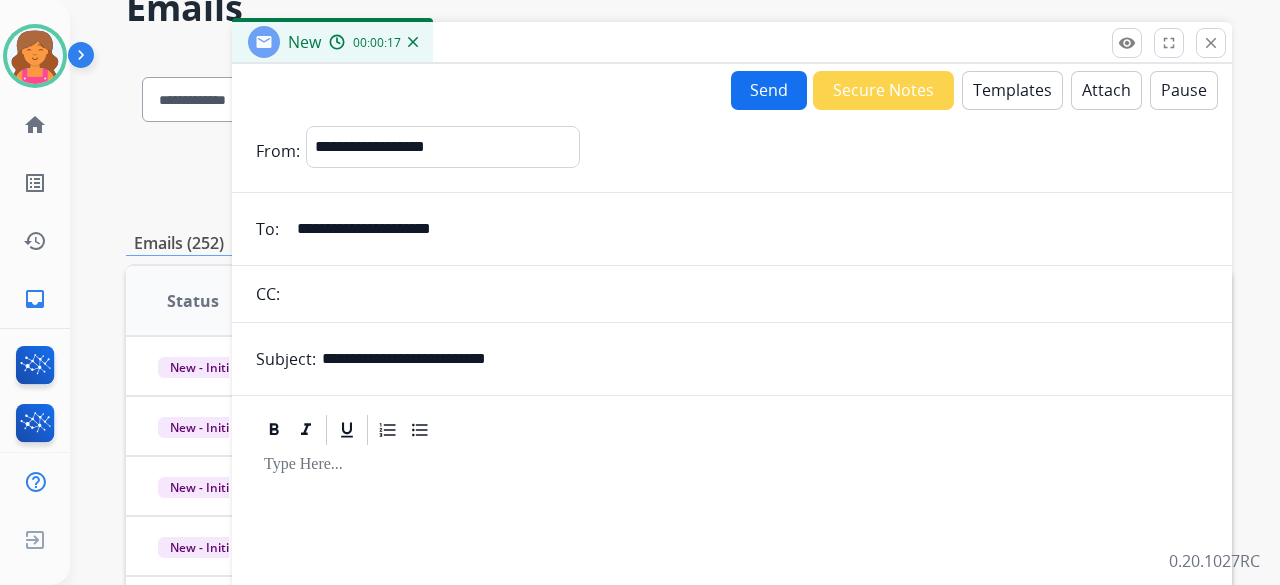 click on "Templates" at bounding box center (1012, 90) 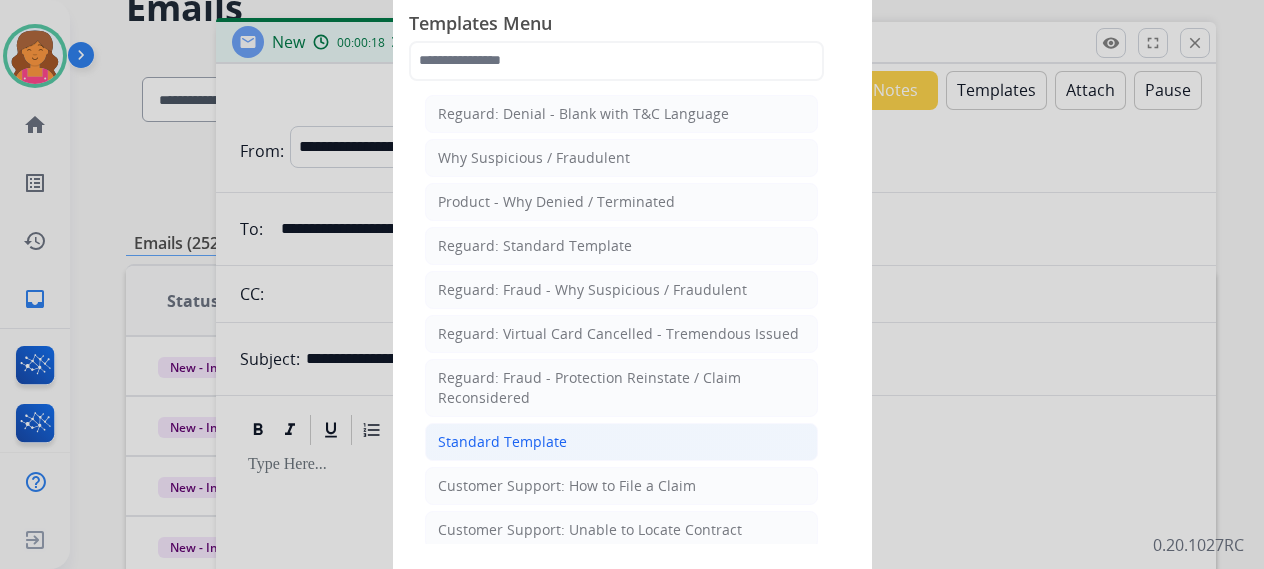 click on "Standard Template" 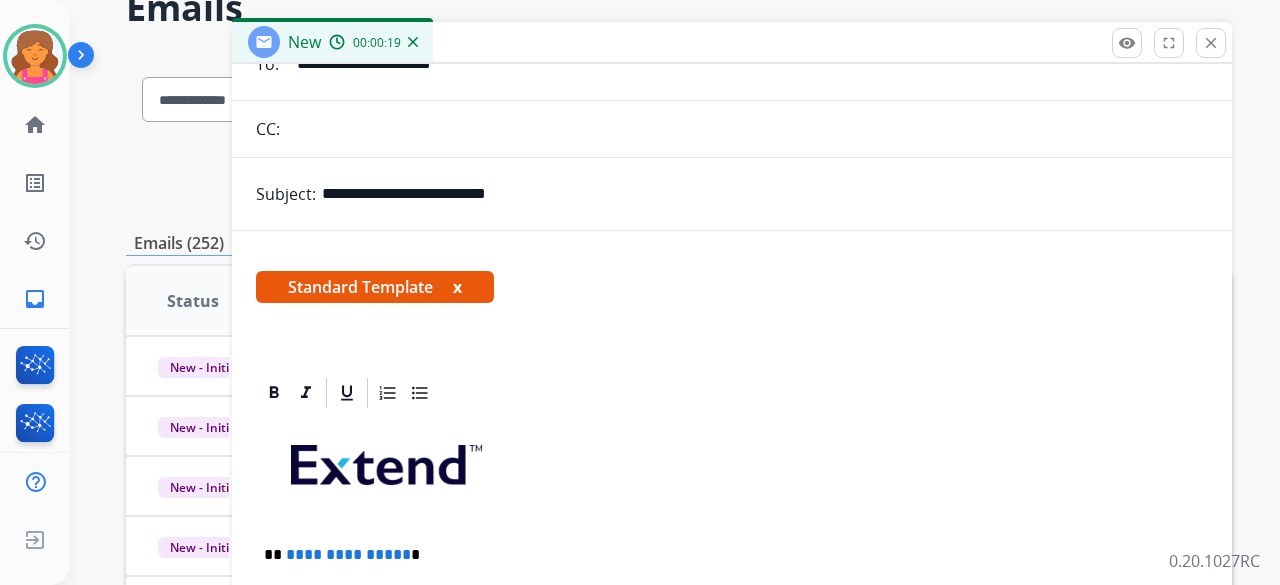 scroll, scrollTop: 400, scrollLeft: 0, axis: vertical 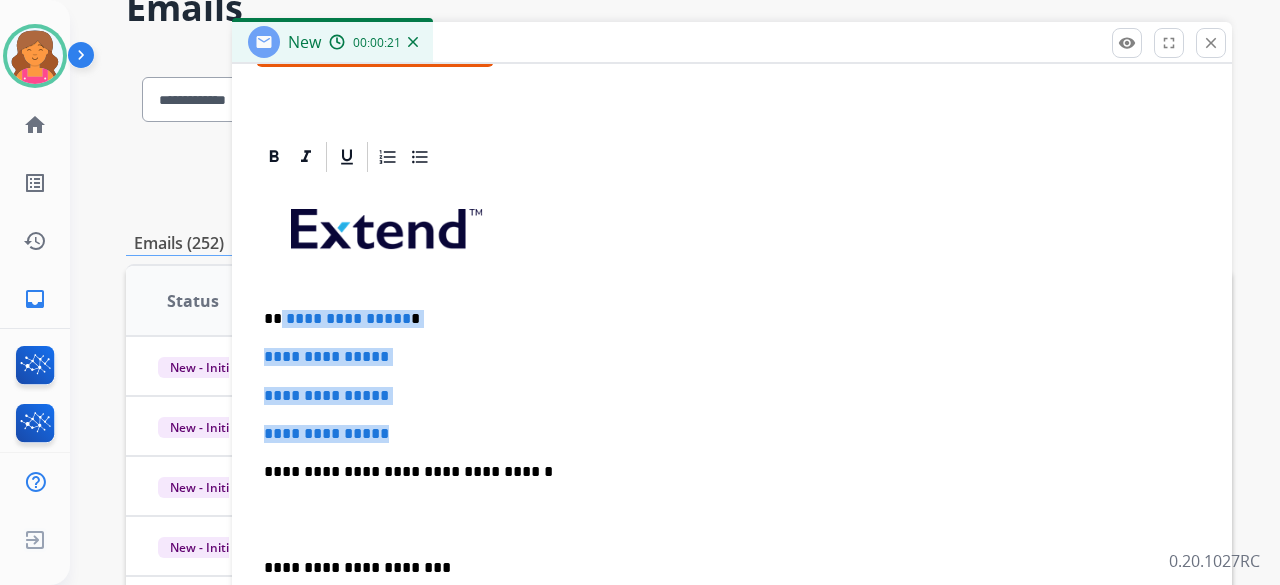 drag, startPoint x: 440, startPoint y: 407, endPoint x: 280, endPoint y: 299, distance: 193.03885 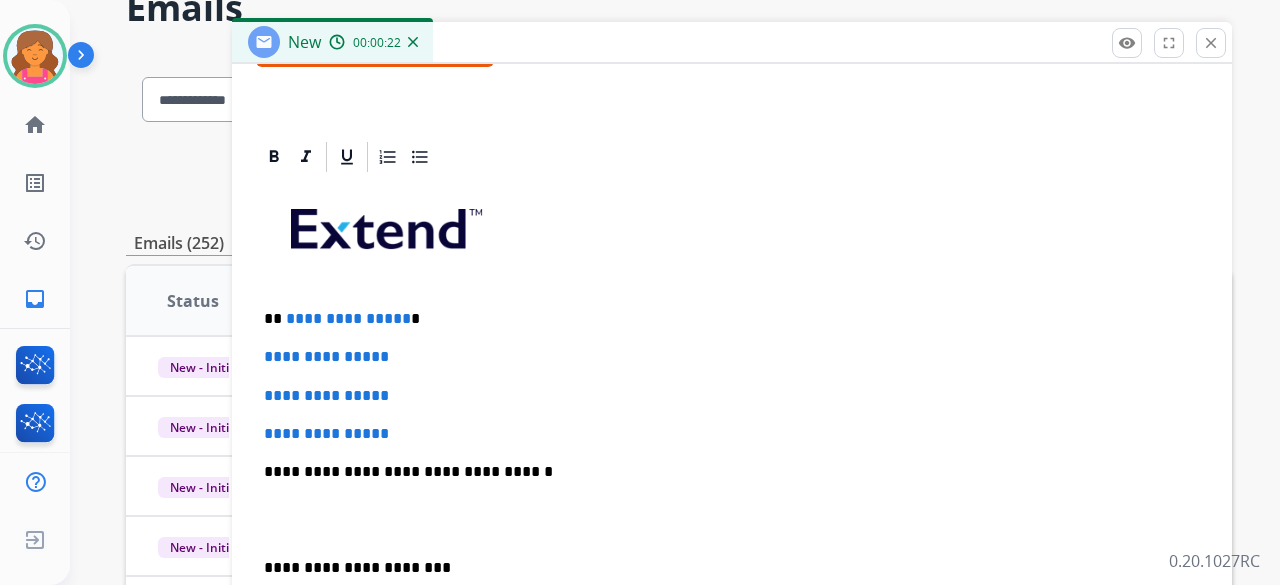 scroll, scrollTop: 345, scrollLeft: 0, axis: vertical 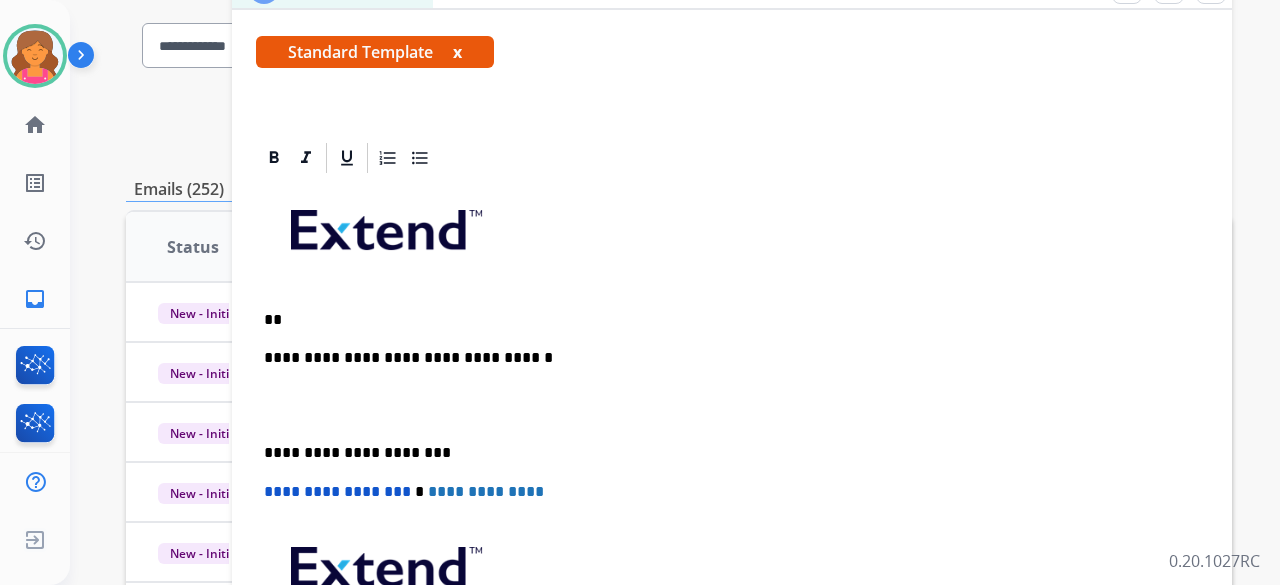 type 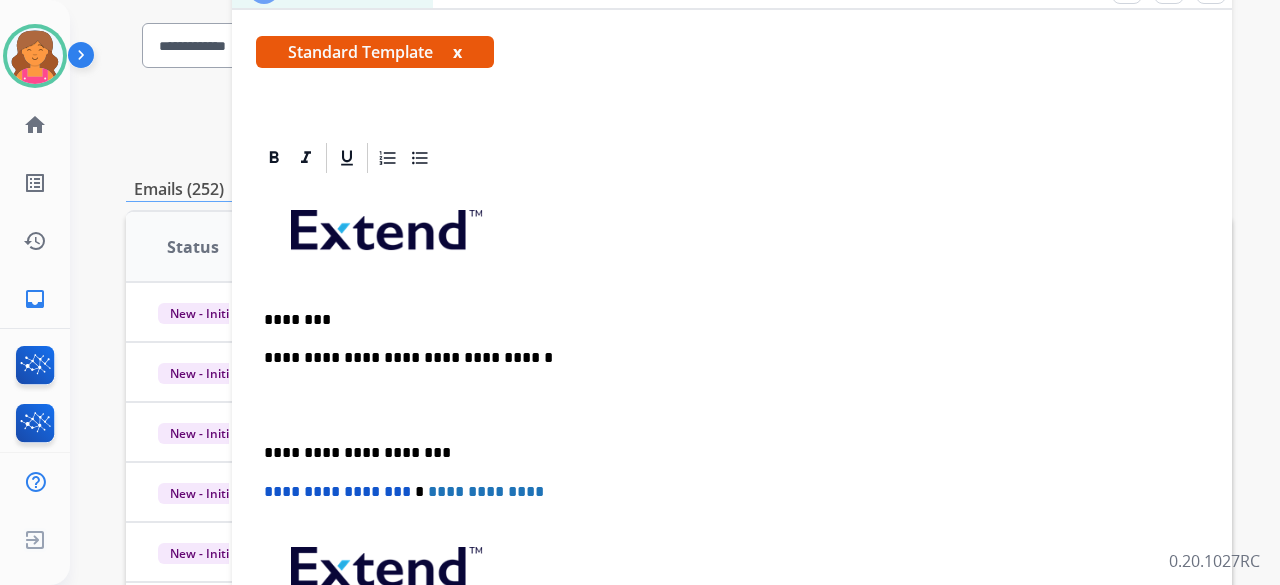 scroll, scrollTop: 383, scrollLeft: 0, axis: vertical 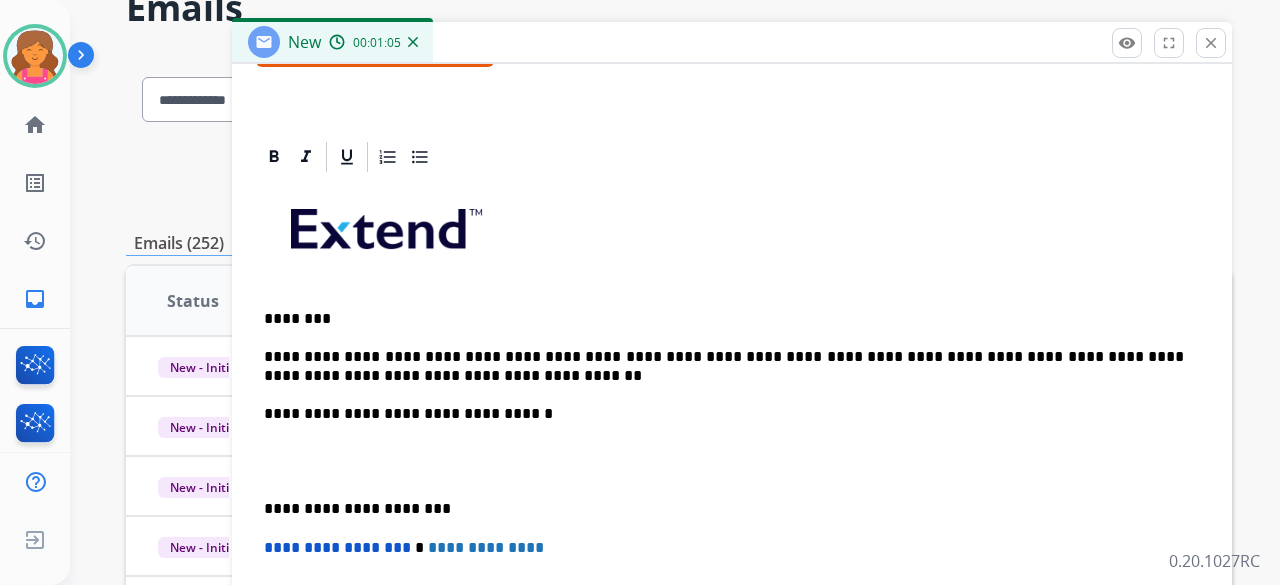 click on "**********" at bounding box center [724, 366] 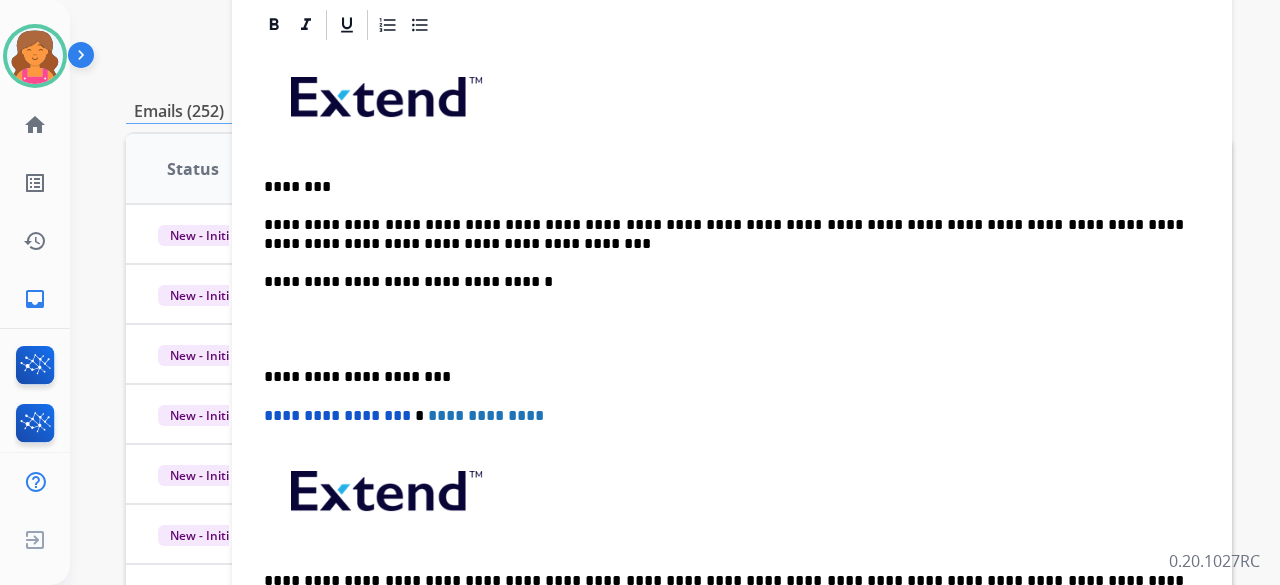 scroll, scrollTop: 250, scrollLeft: 0, axis: vertical 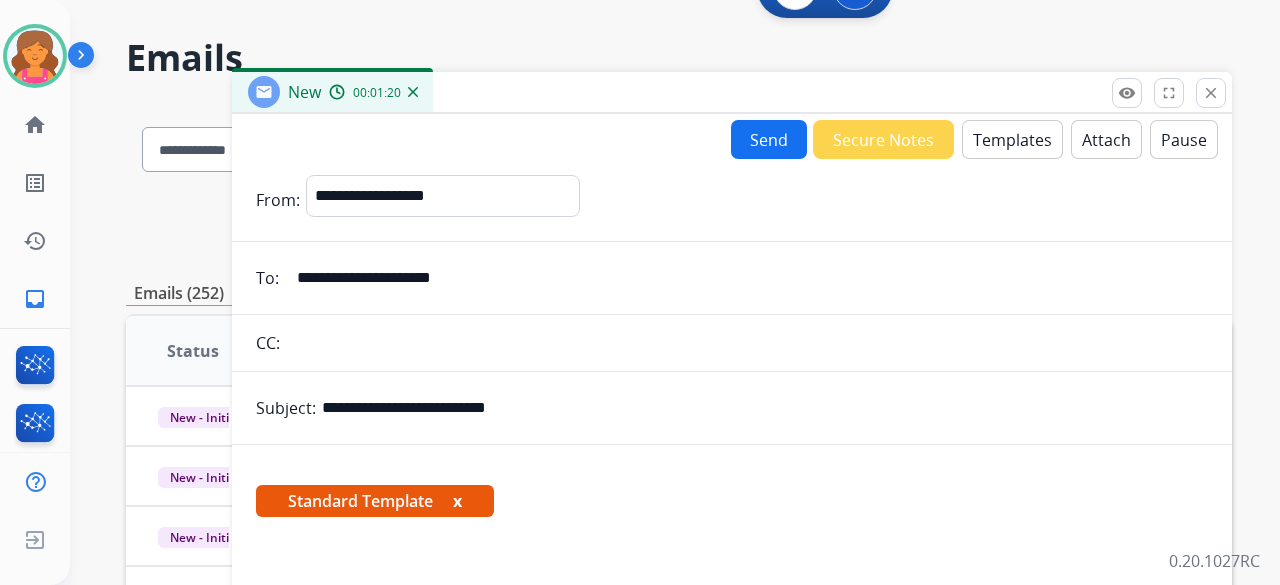 click on "Send" at bounding box center [769, 139] 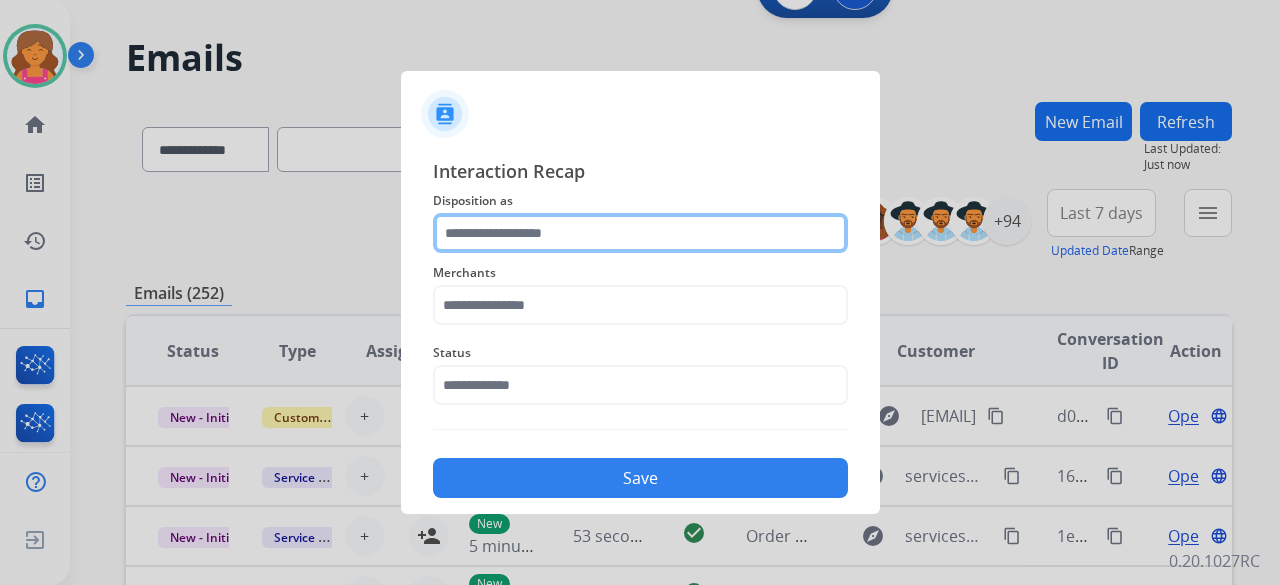 click 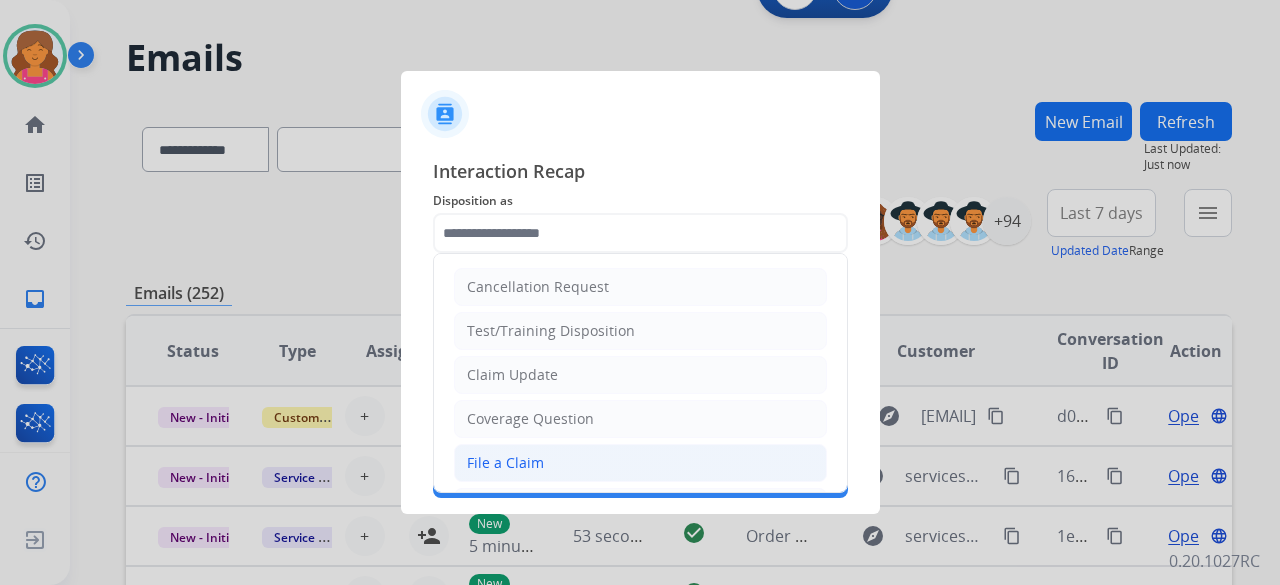 click on "File a Claim" 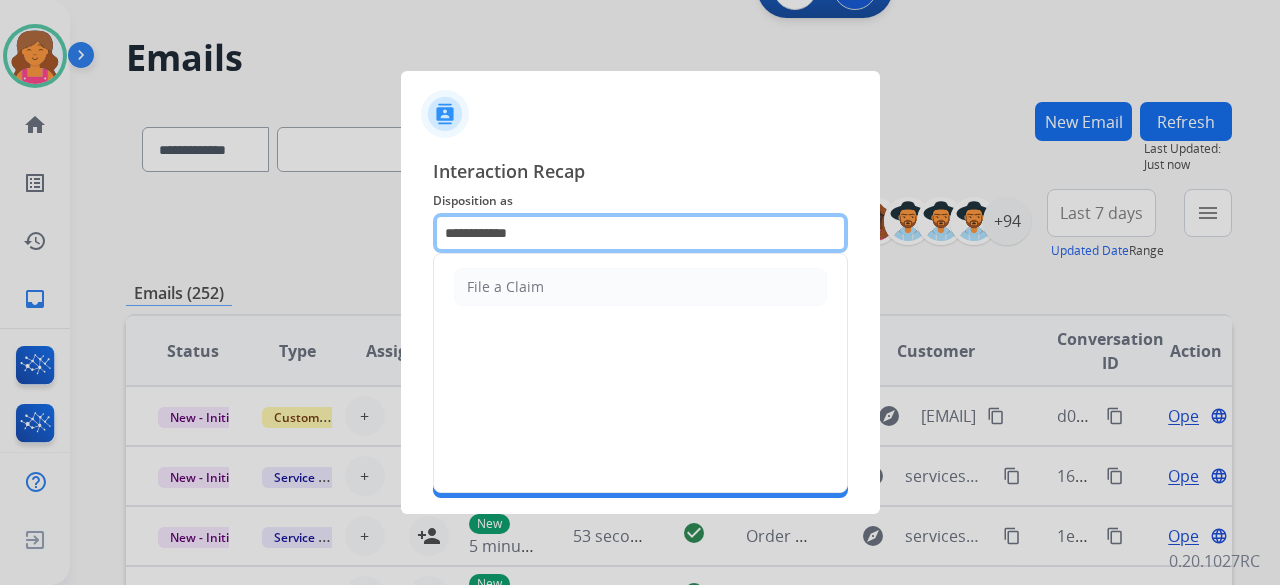 click on "**********" 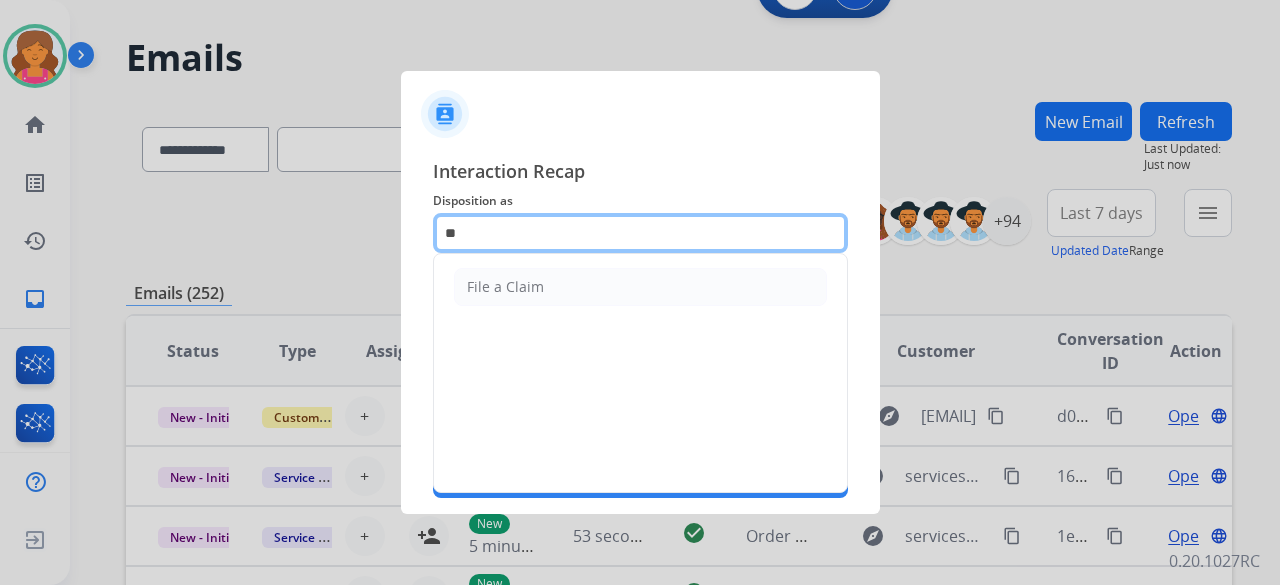 type on "*" 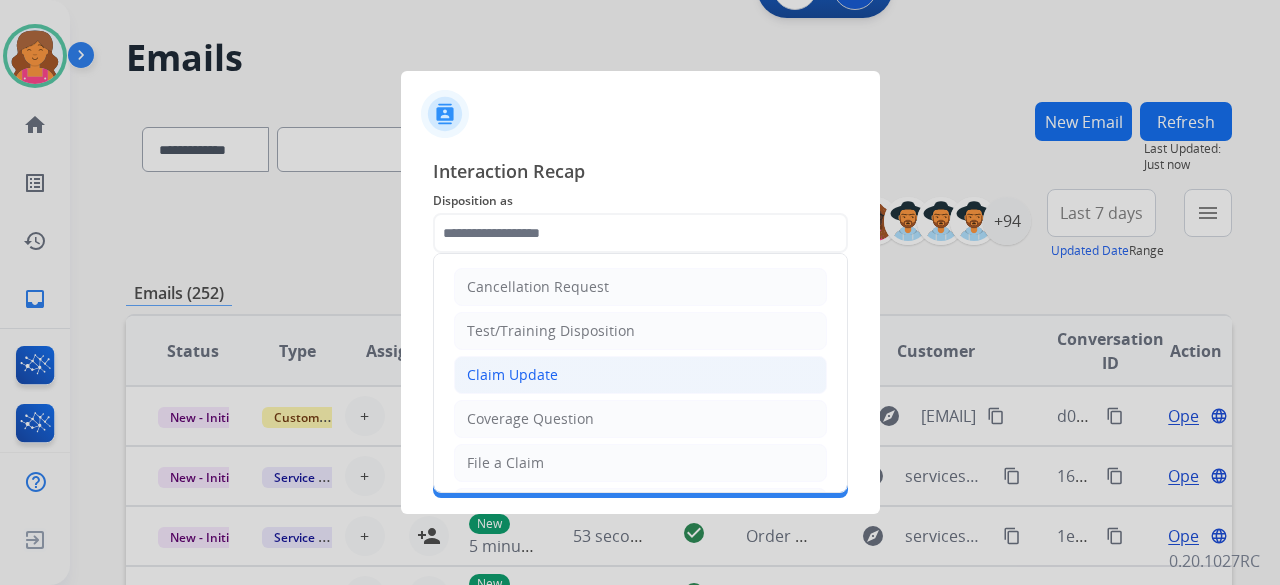 click on "Claim Update" 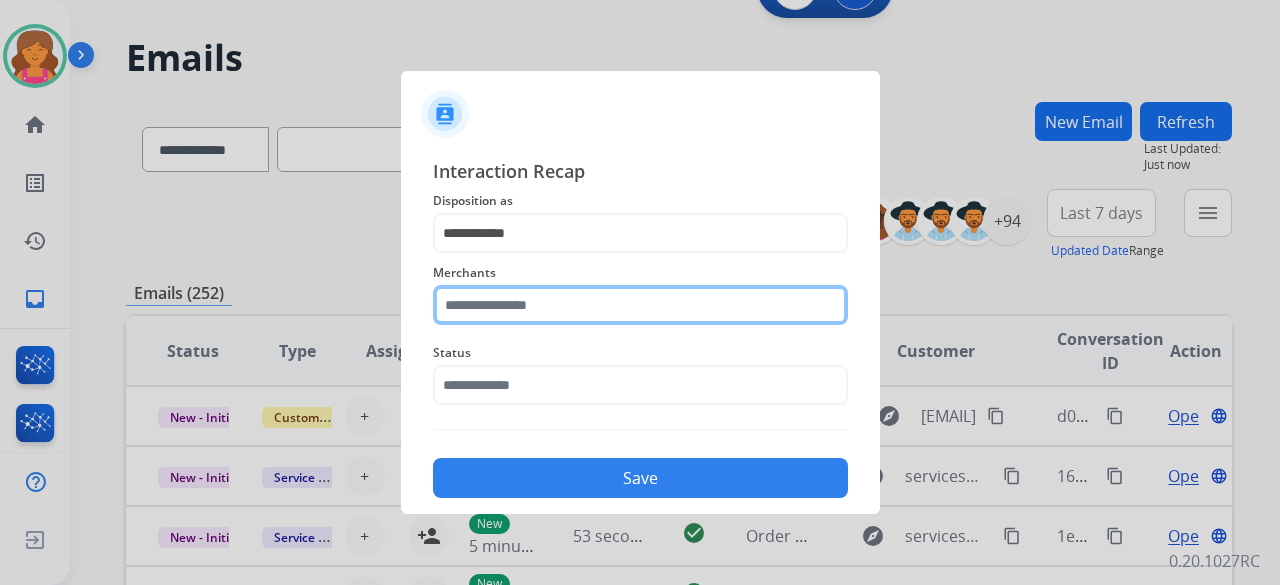 click on "Merchants" 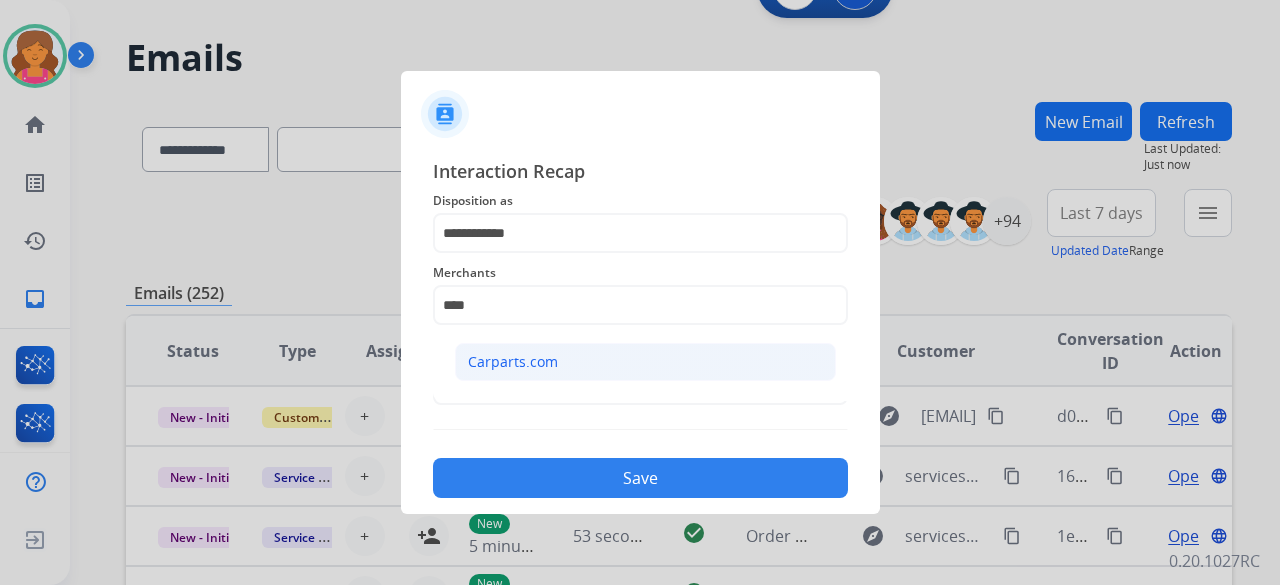 click on "Carparts.com" 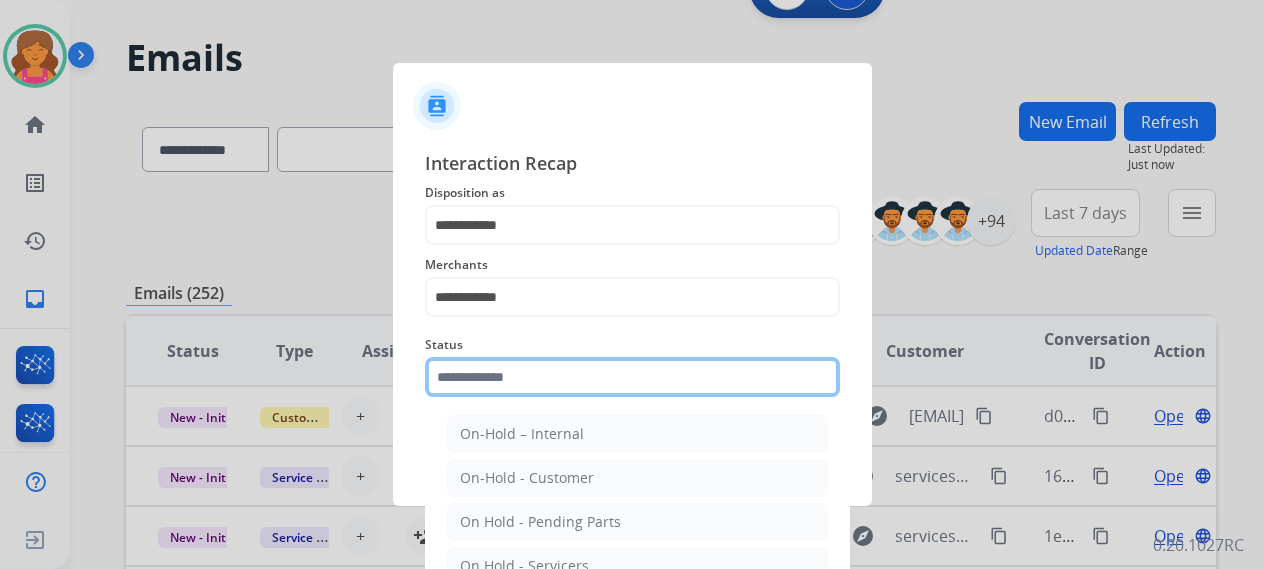 click 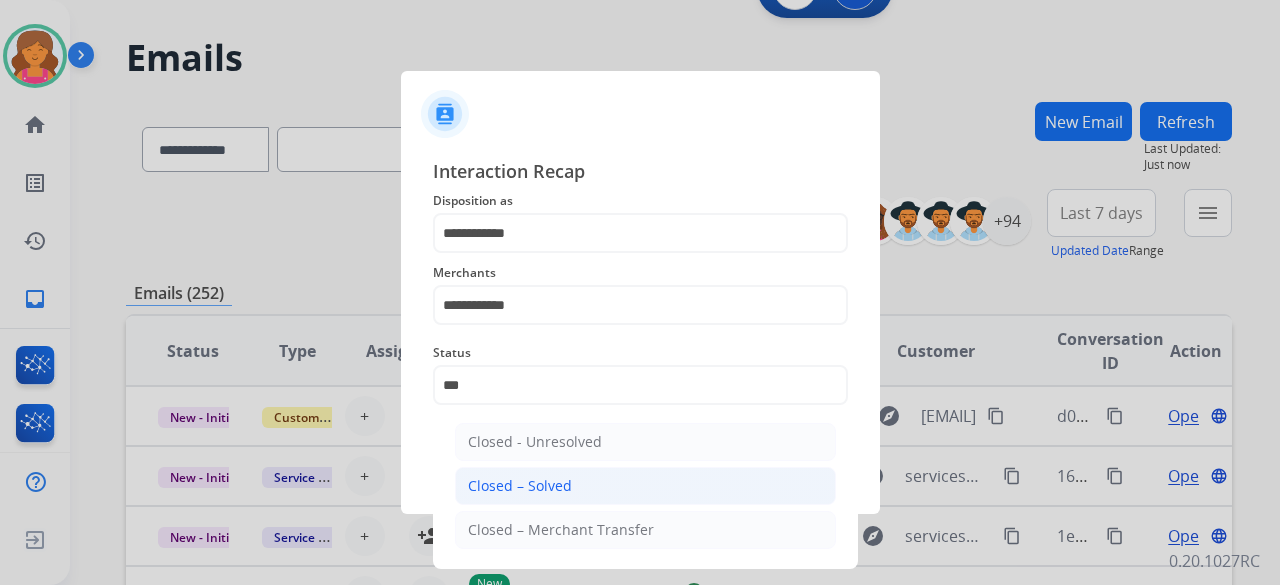 click on "Closed – Solved" 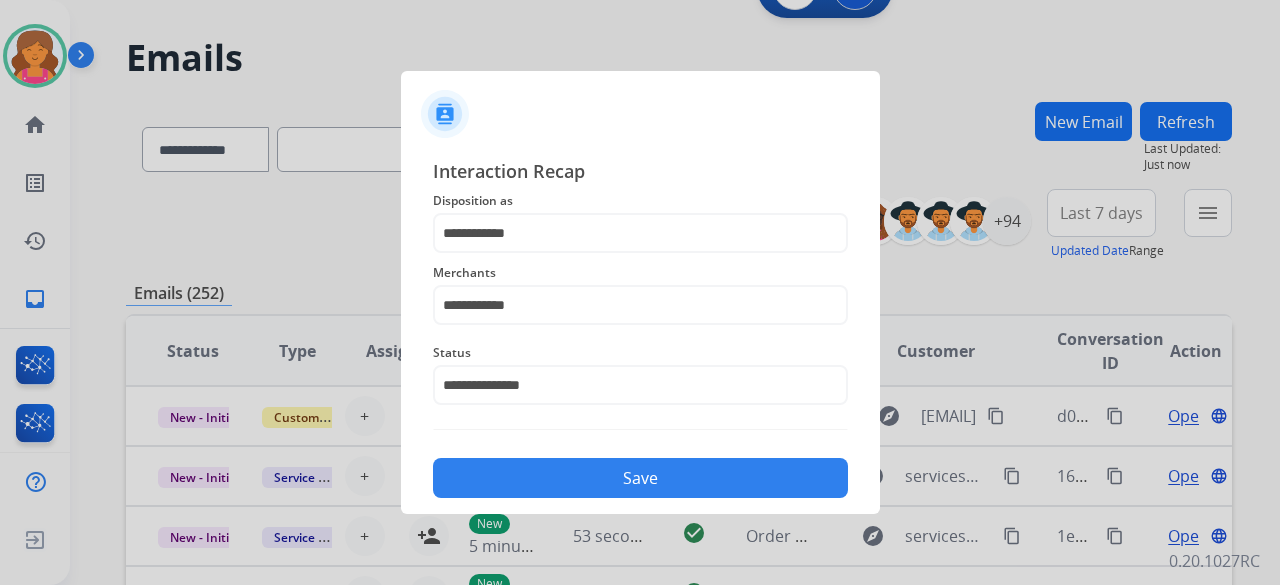 click on "Save" 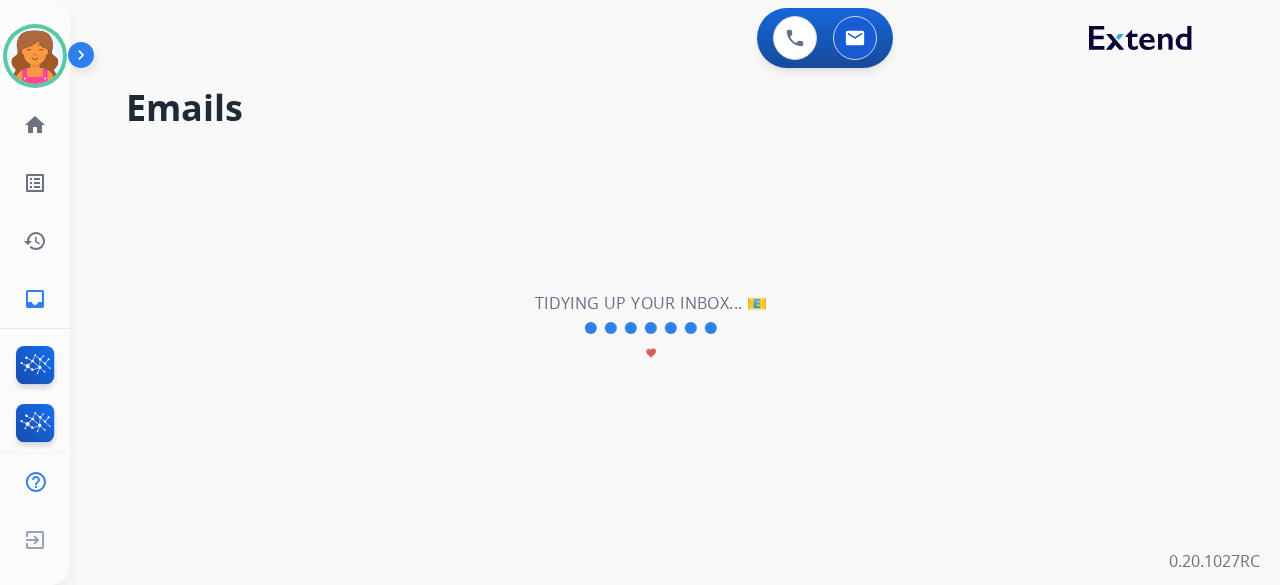 scroll, scrollTop: 0, scrollLeft: 0, axis: both 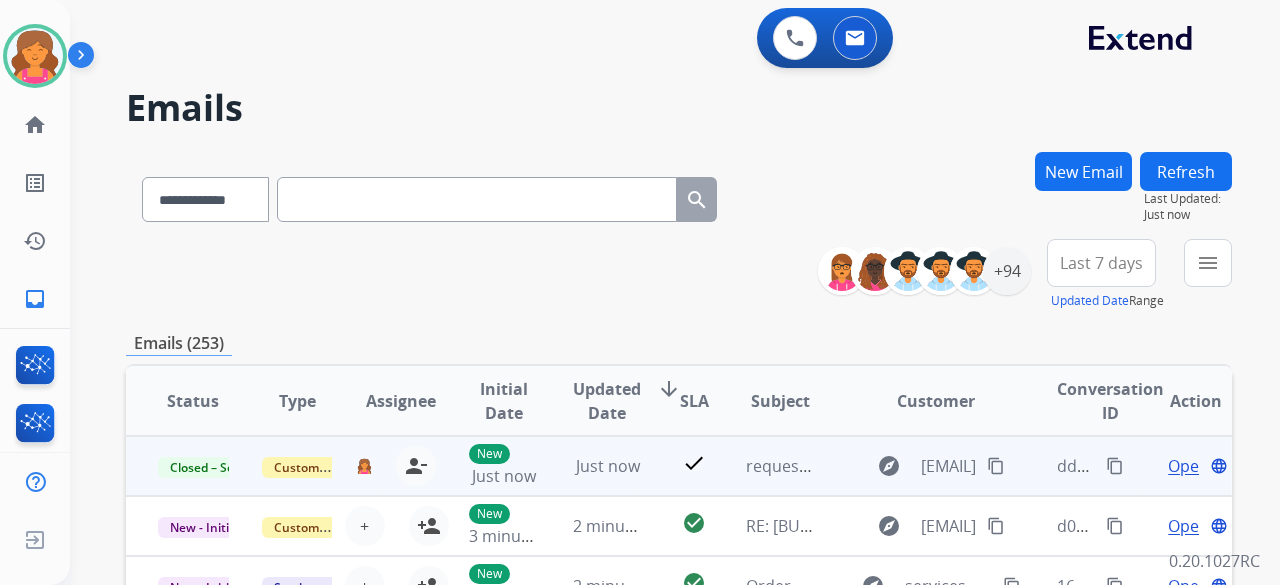 click on "content_copy" at bounding box center [1115, 466] 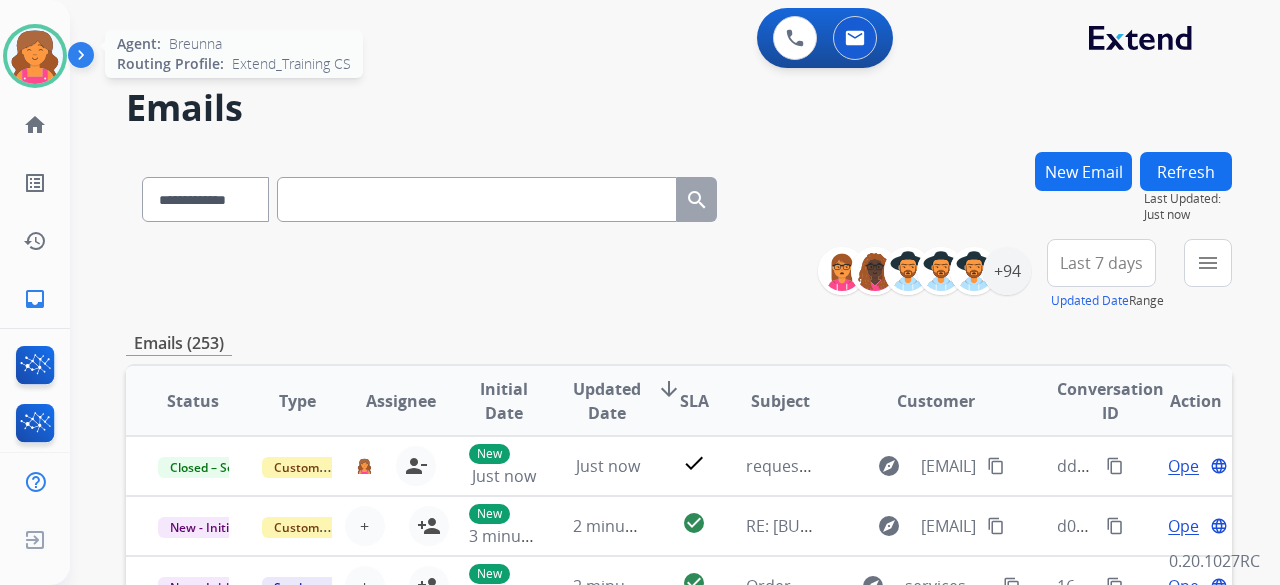 click at bounding box center [35, 56] 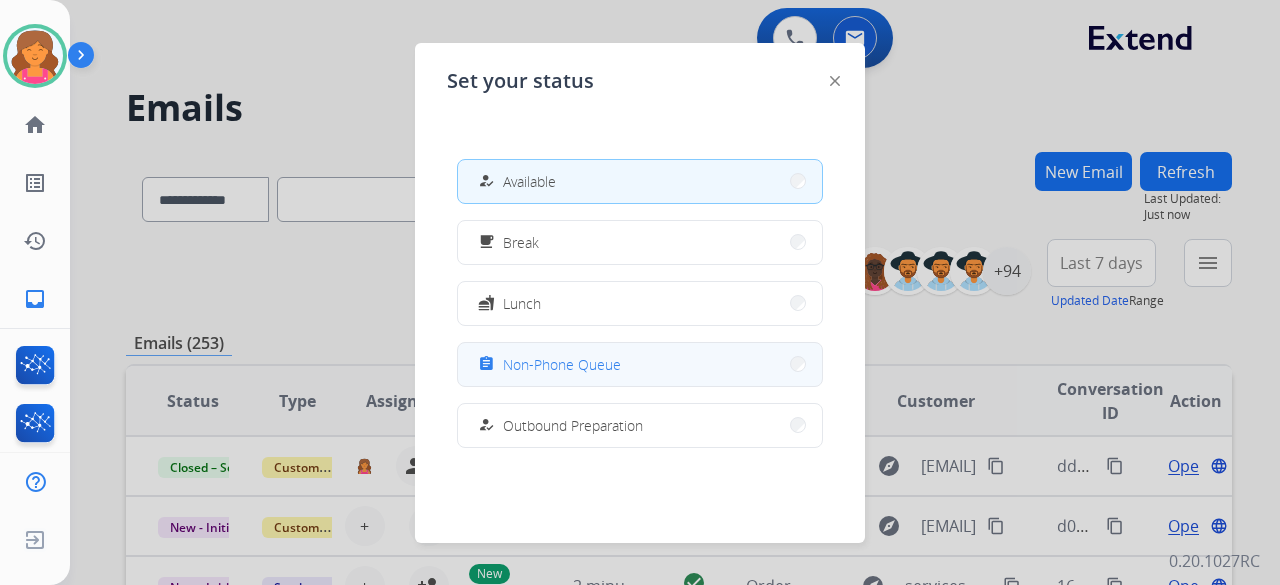 click on "assignment Non-Phone Queue" at bounding box center [640, 364] 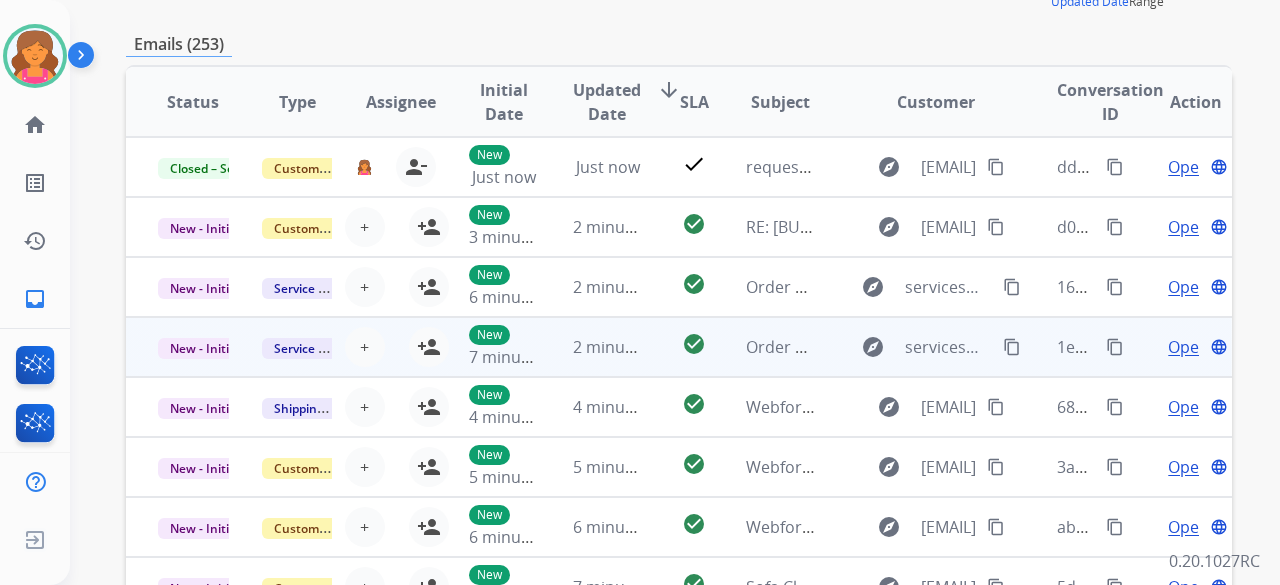 scroll, scrollTop: 300, scrollLeft: 0, axis: vertical 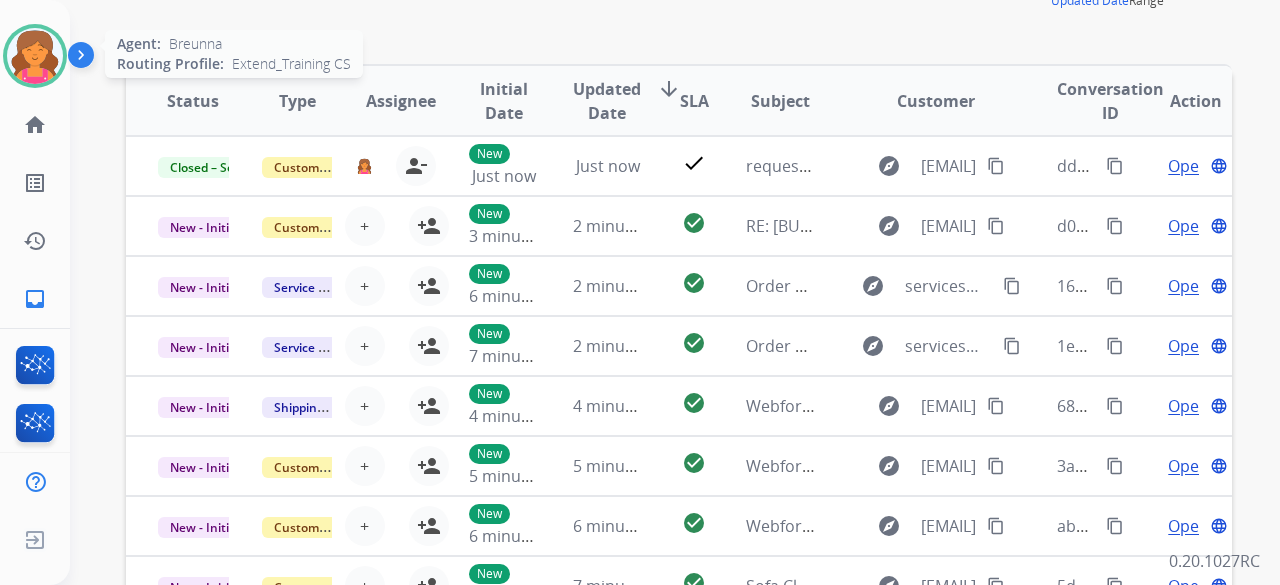 click at bounding box center [35, 56] 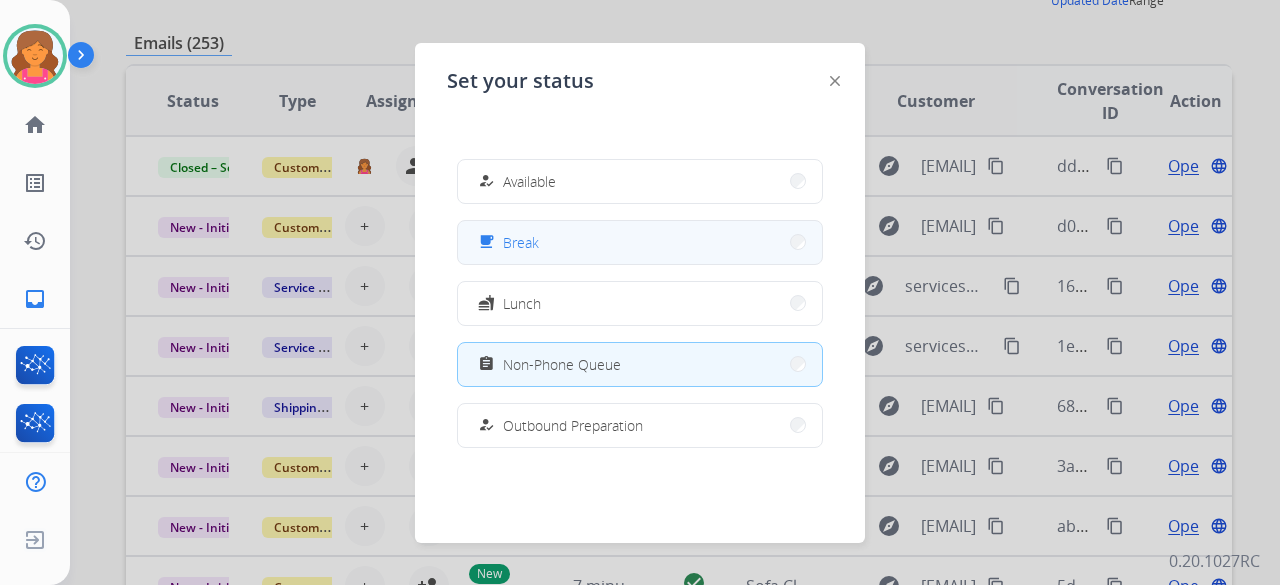 click on "free_breakfast Break" at bounding box center [640, 242] 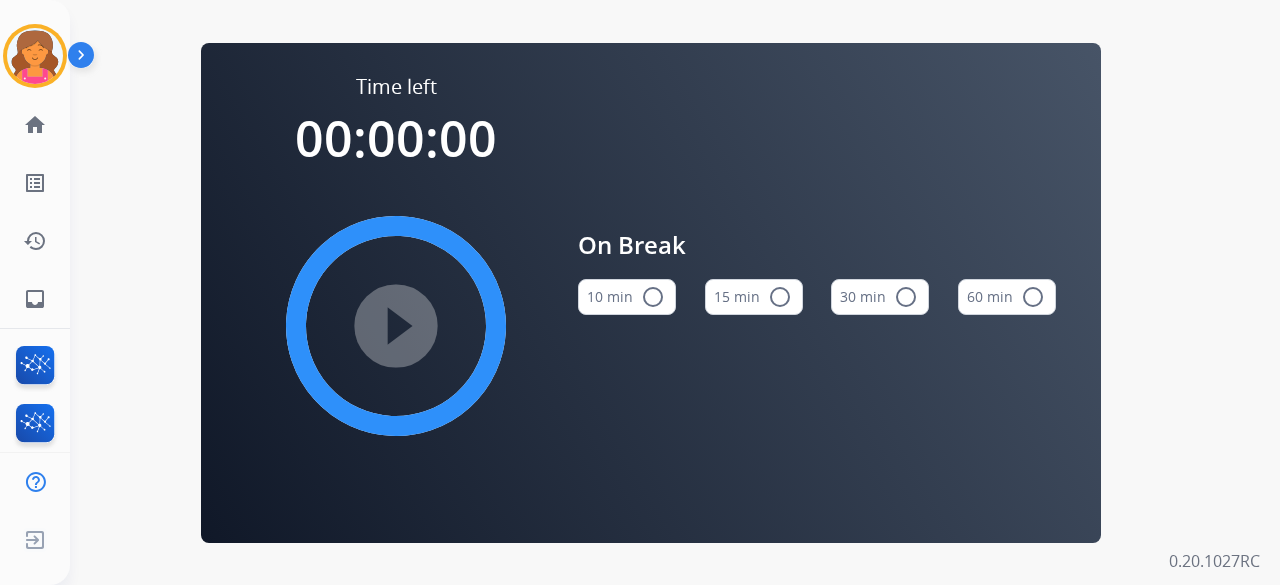 click on "15 min  radio_button_unchecked" at bounding box center (754, 297) 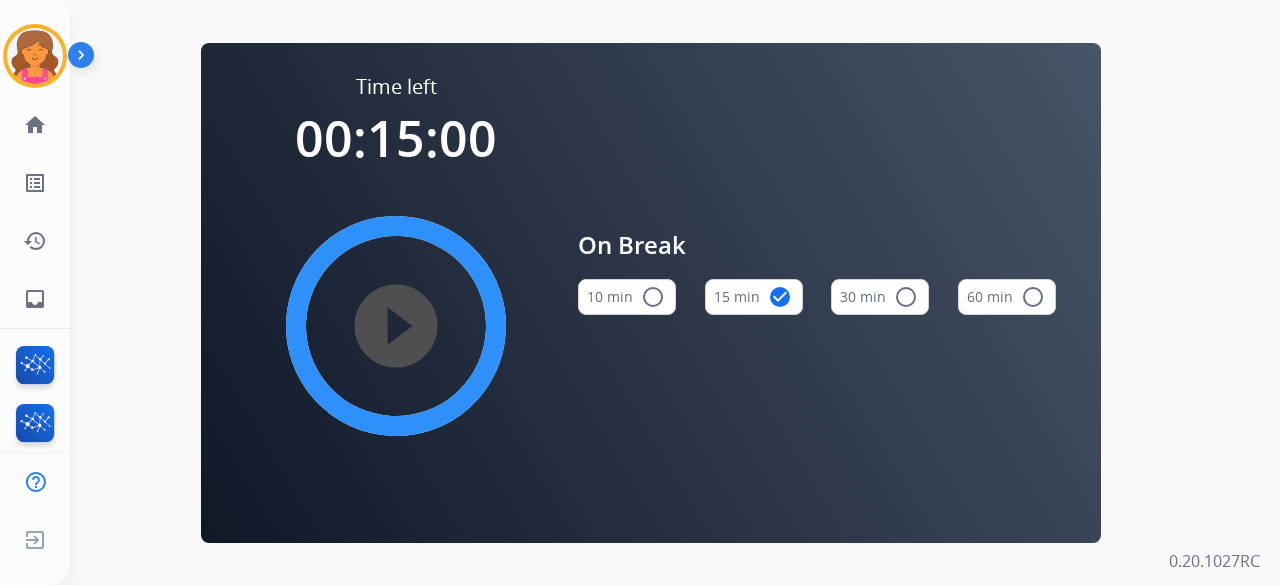 click on "play_circle_filled" at bounding box center [396, 326] 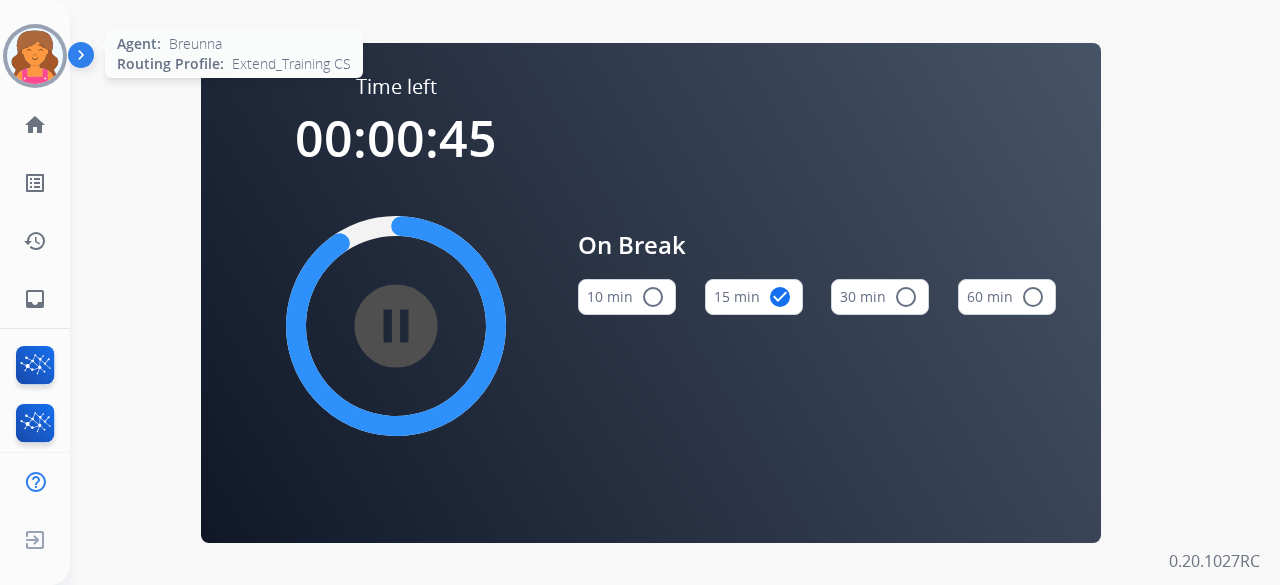 click at bounding box center [35, 56] 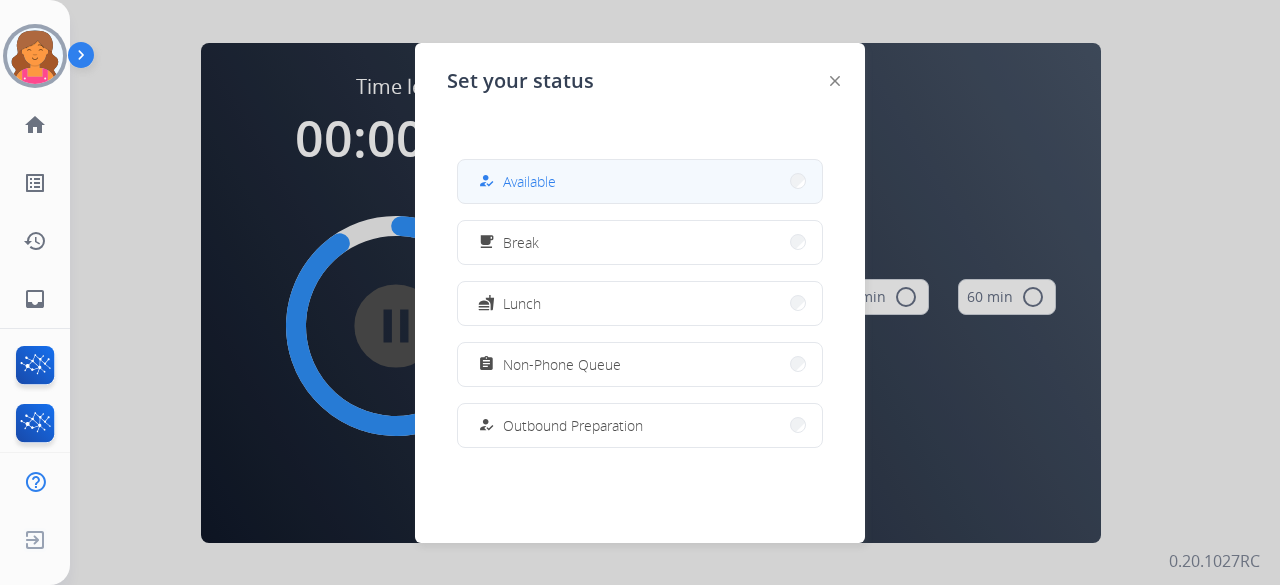 click on "how_to_reg Available" at bounding box center [515, 181] 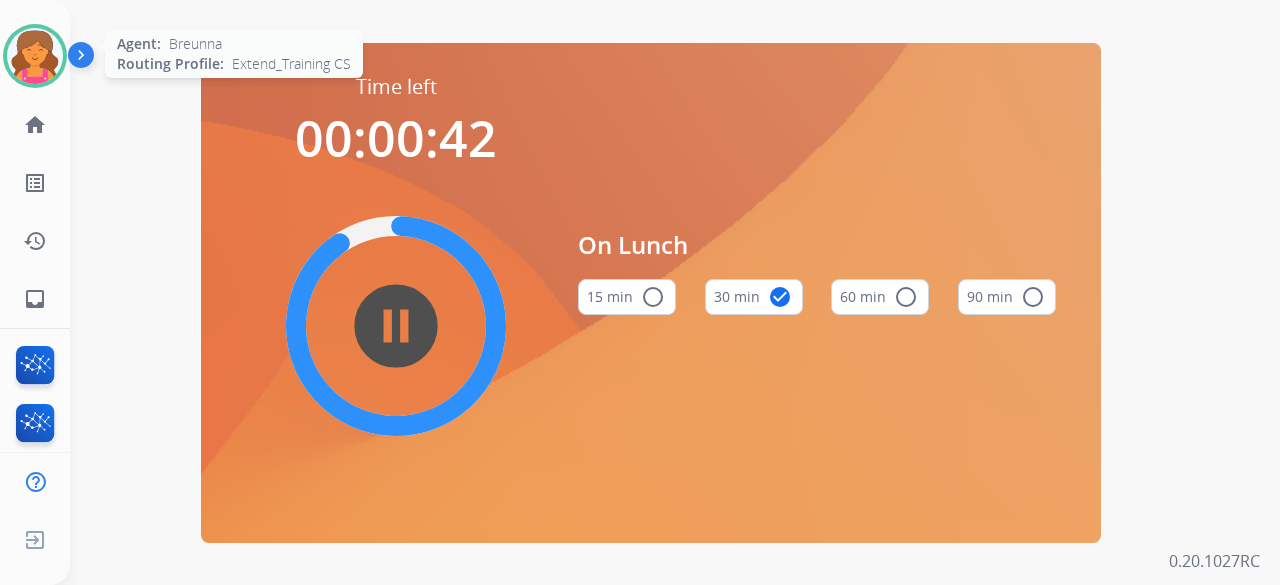 click at bounding box center [35, 56] 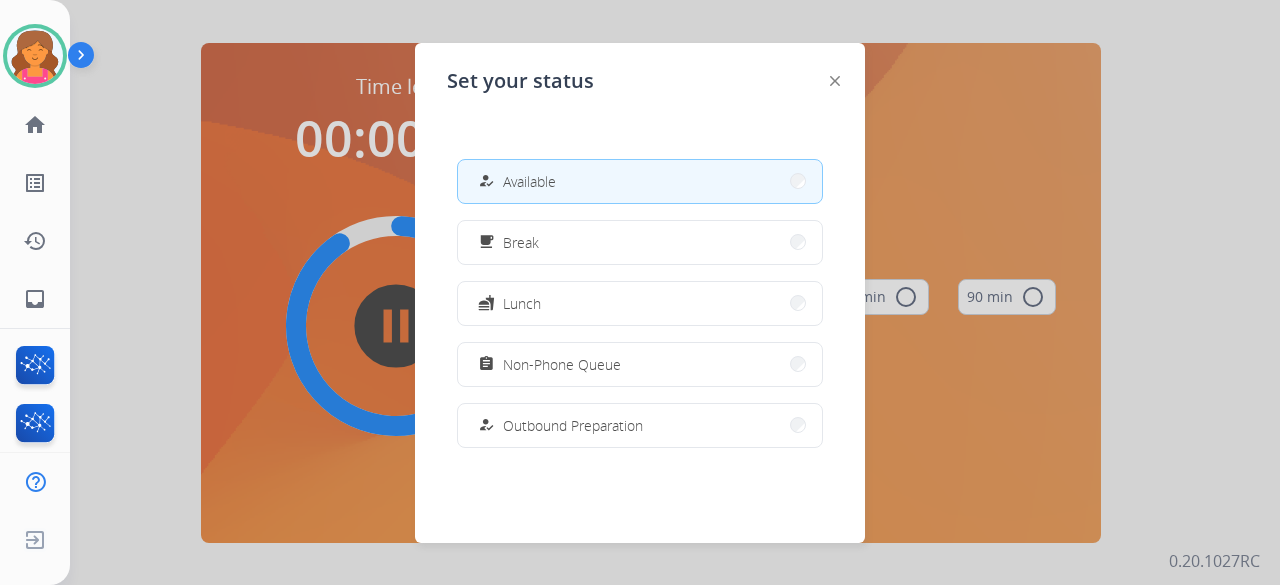 click on "how_to_reg Available" at bounding box center [640, 181] 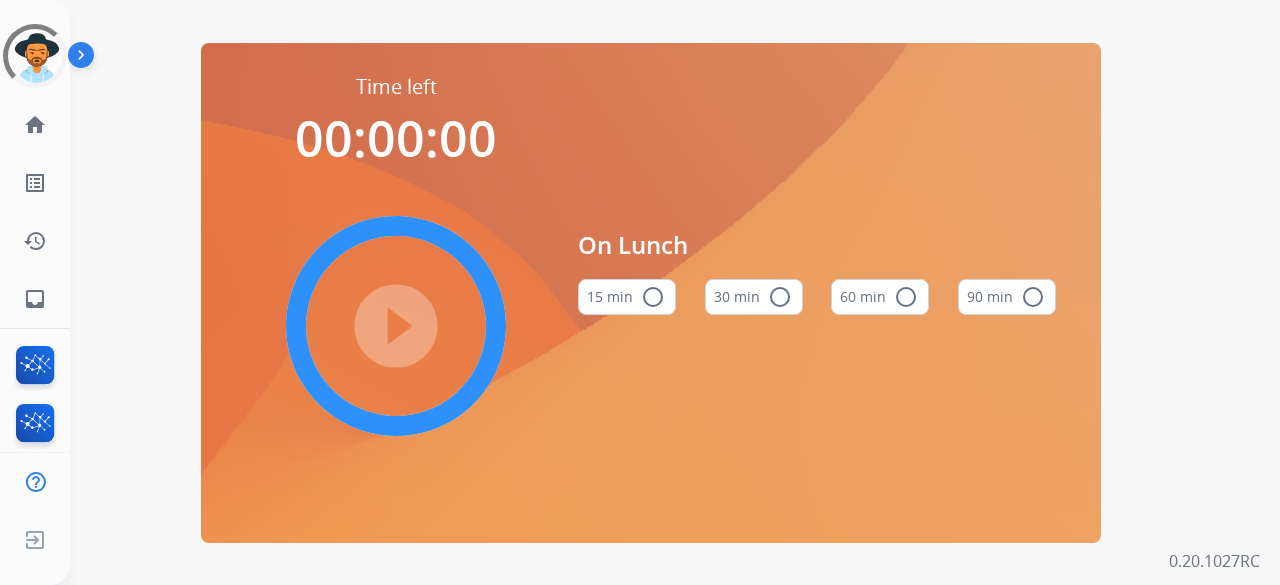 scroll, scrollTop: 0, scrollLeft: 0, axis: both 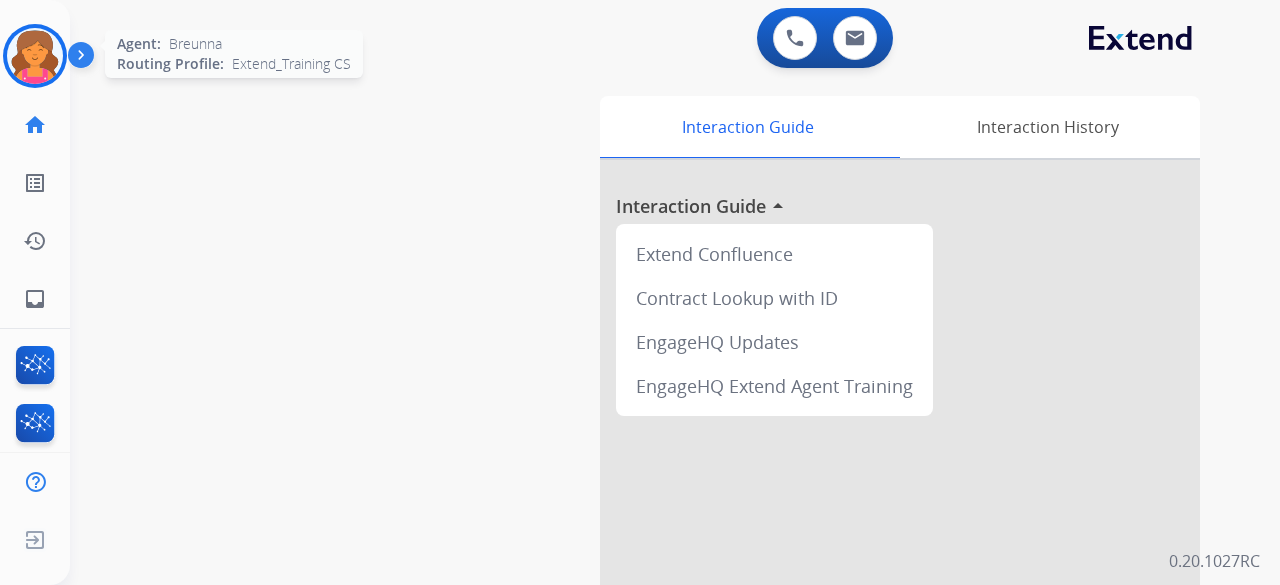 click on "Agent: [FIRST] Routing Profile: Extend_Training CS" 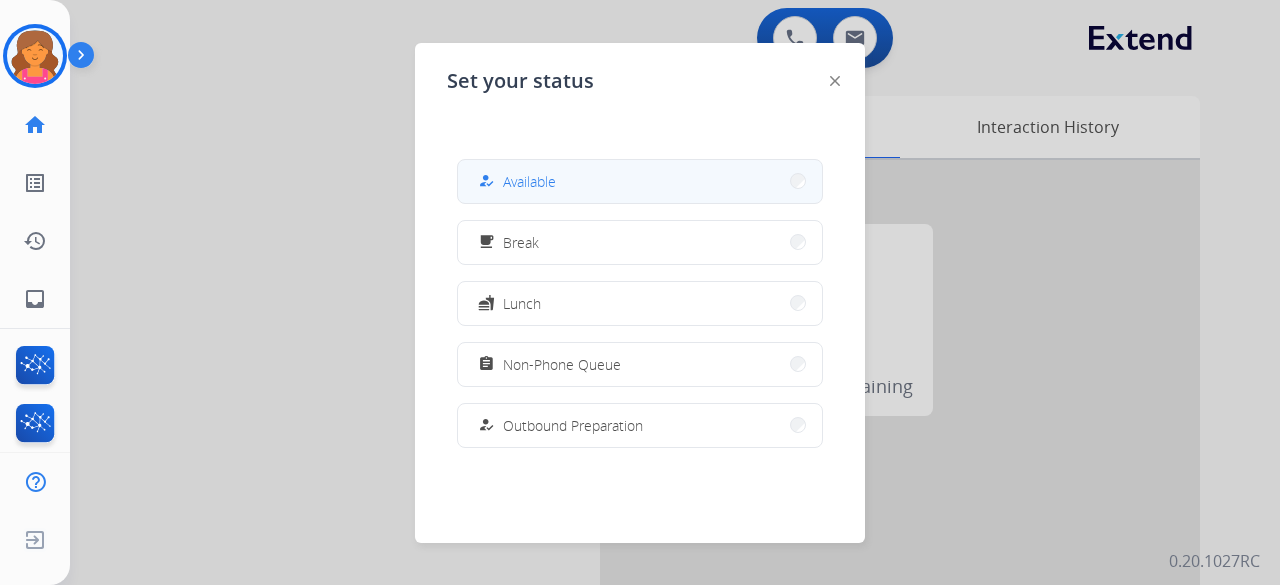 click on "how_to_reg Available" at bounding box center [640, 181] 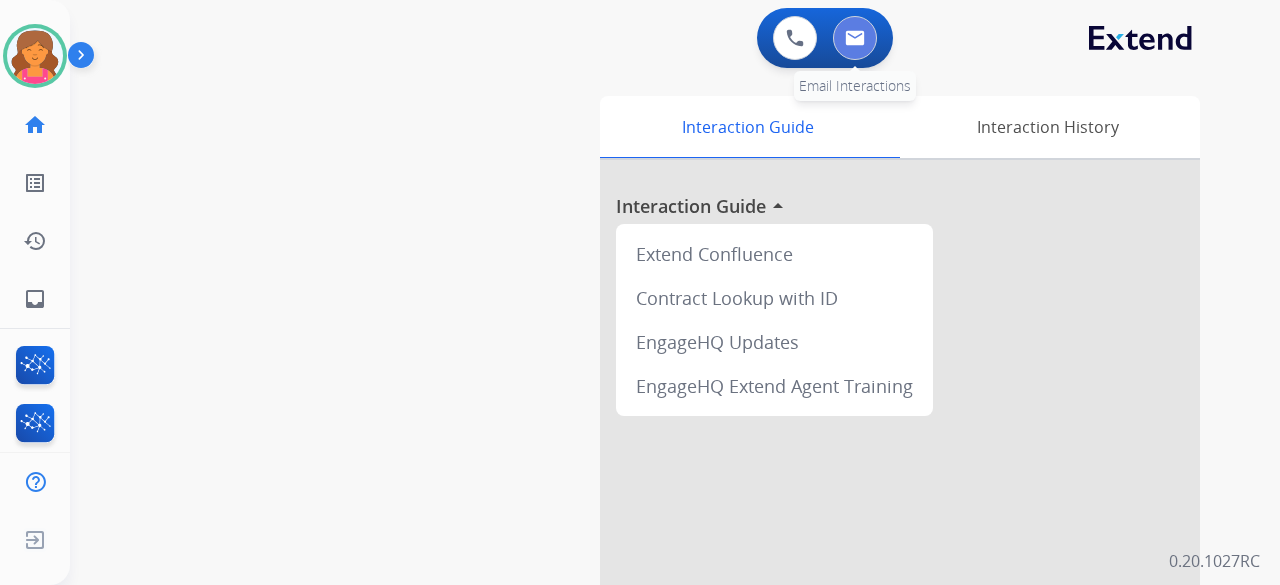click at bounding box center (855, 38) 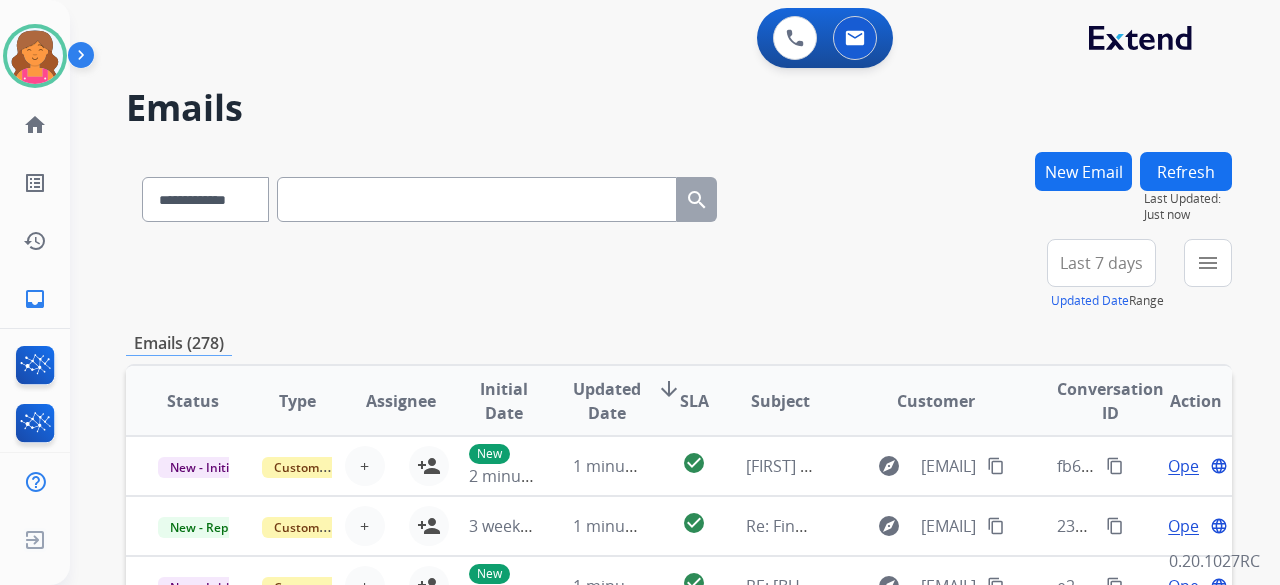 click on "Last 7 days" at bounding box center [1101, 263] 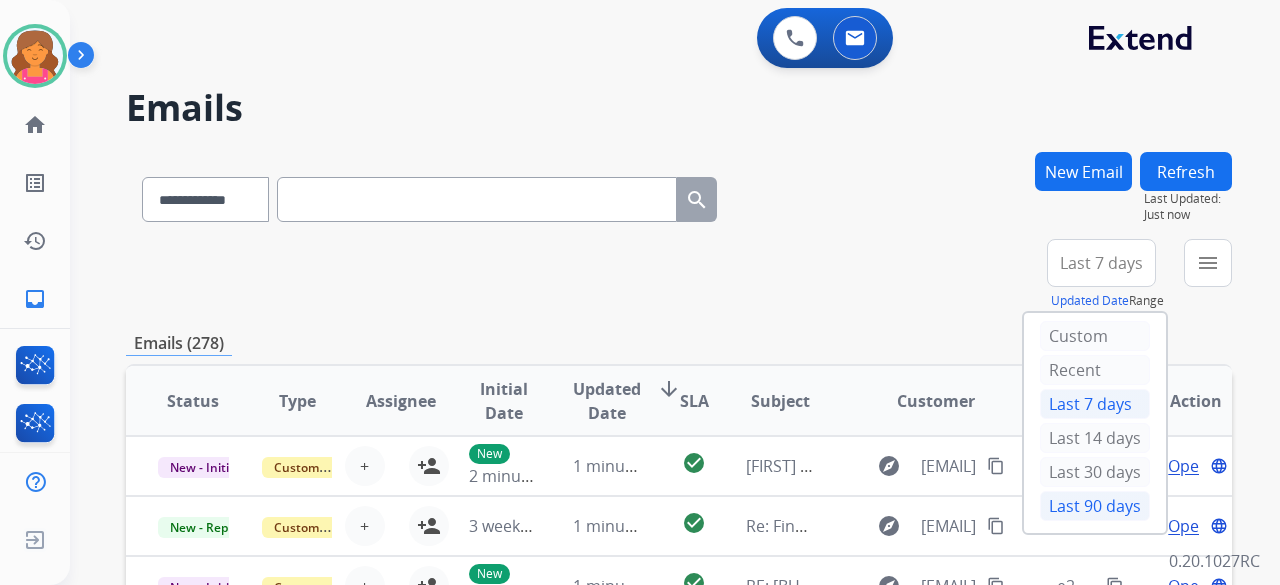 click on "Last 90 days" at bounding box center [1095, 506] 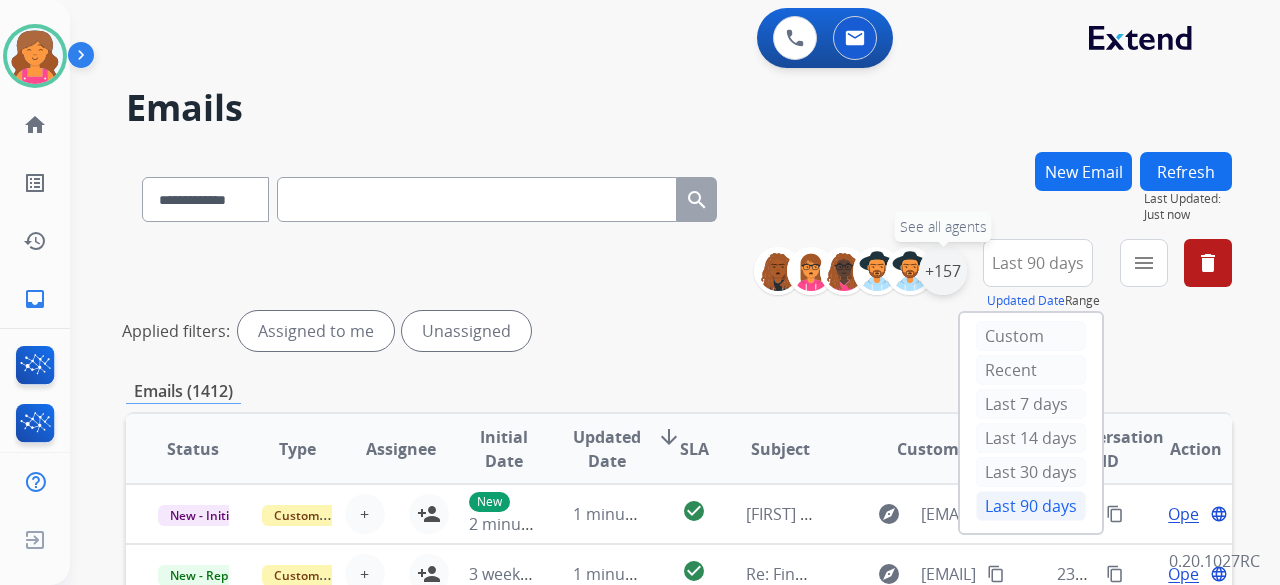 click on "+157" at bounding box center [943, 271] 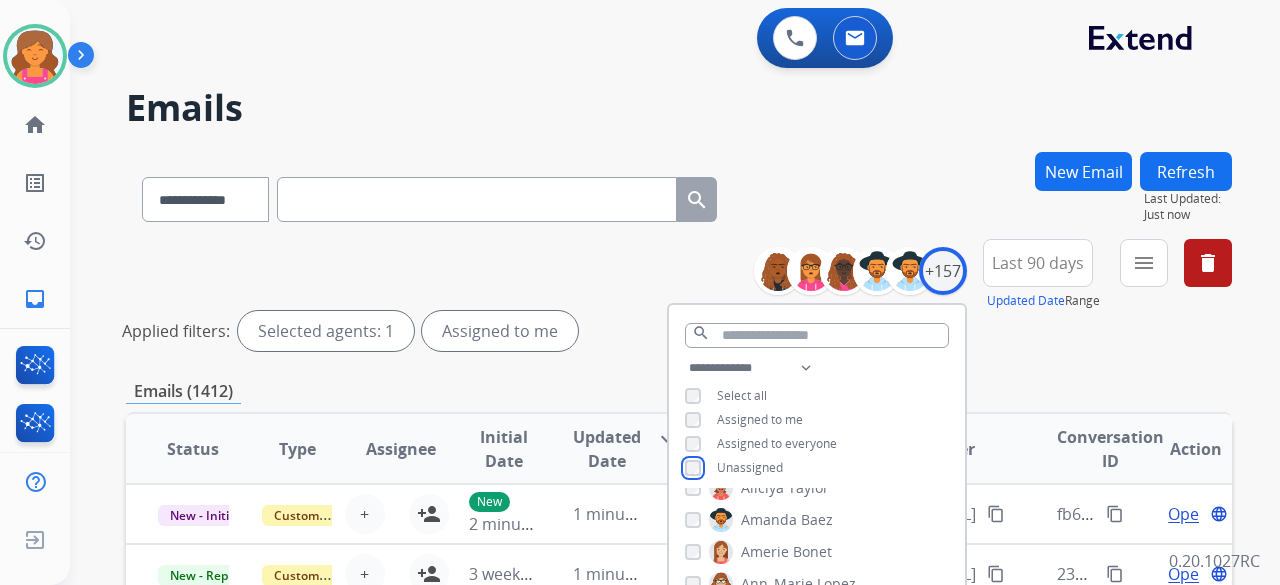 scroll, scrollTop: 200, scrollLeft: 0, axis: vertical 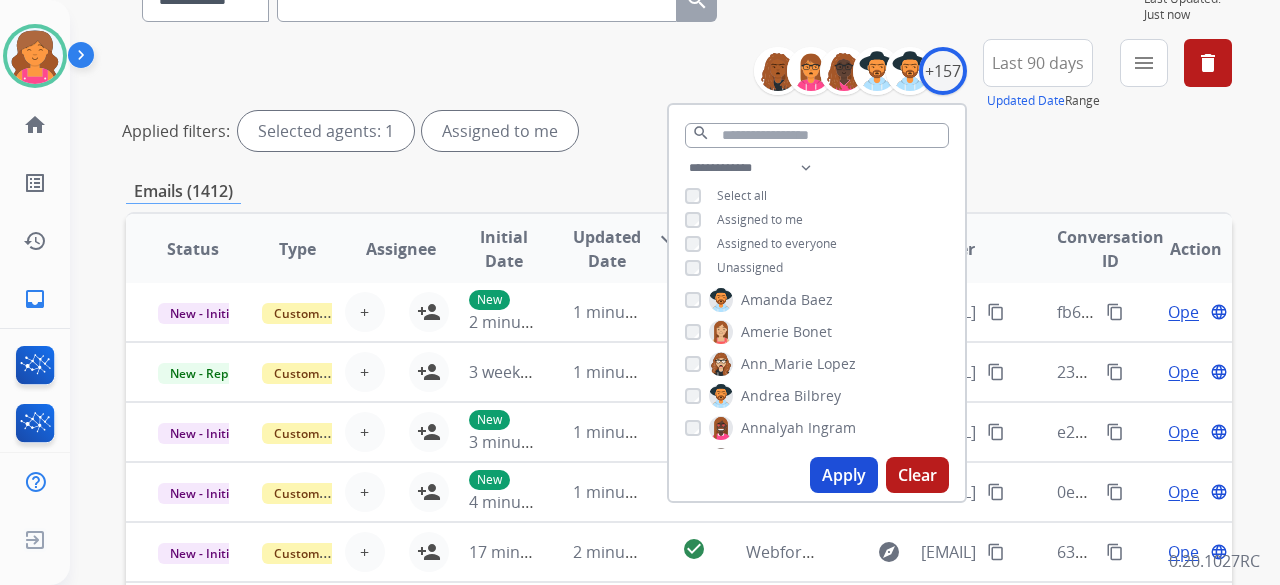 click on "Apply" at bounding box center [844, 475] 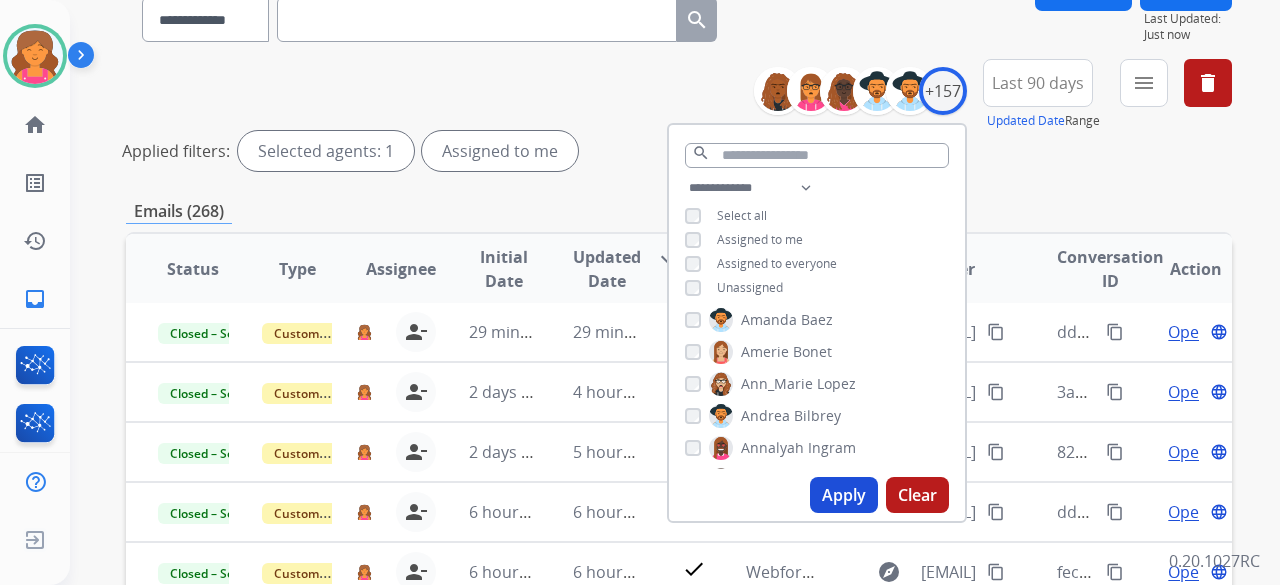 scroll, scrollTop: 200, scrollLeft: 0, axis: vertical 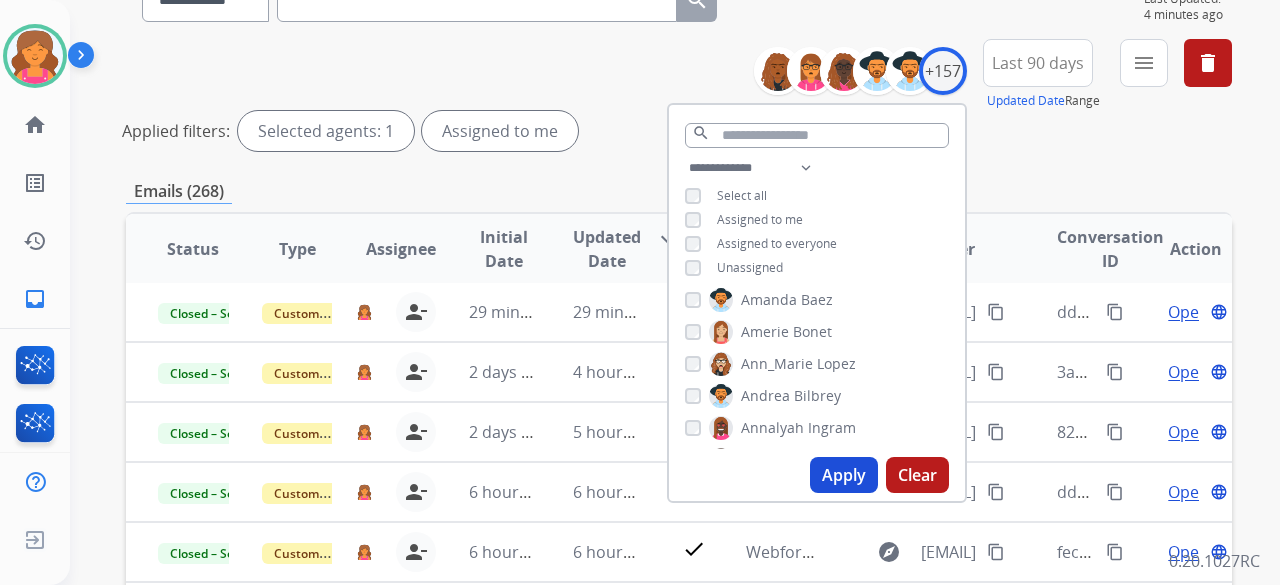 click on "**********" at bounding box center (679, -5) 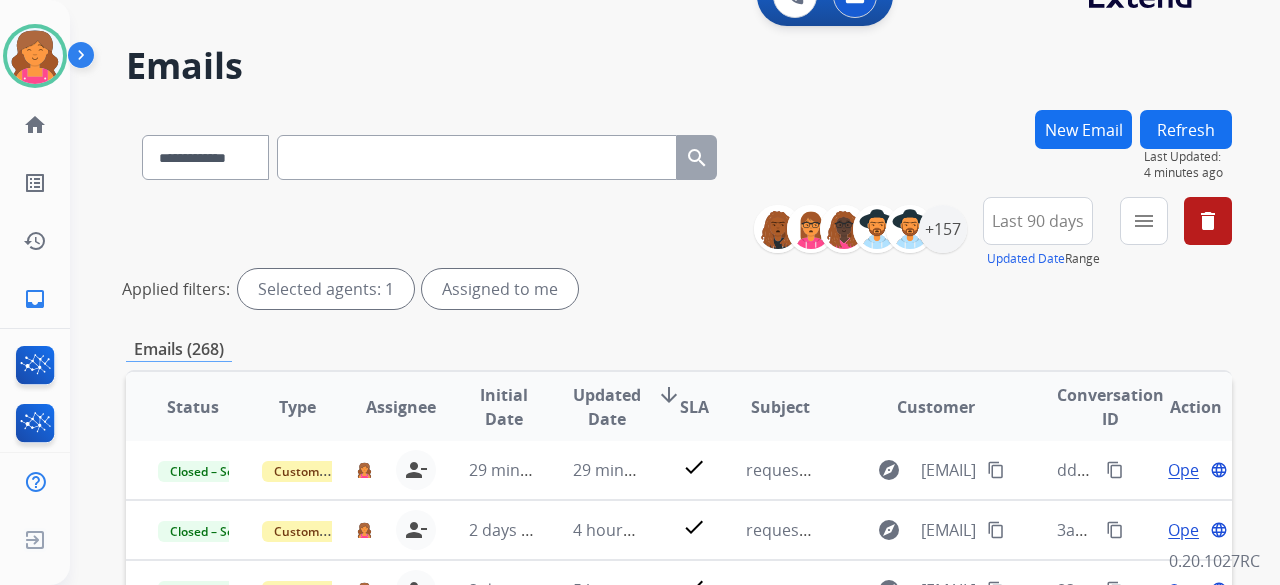 scroll, scrollTop: 0, scrollLeft: 0, axis: both 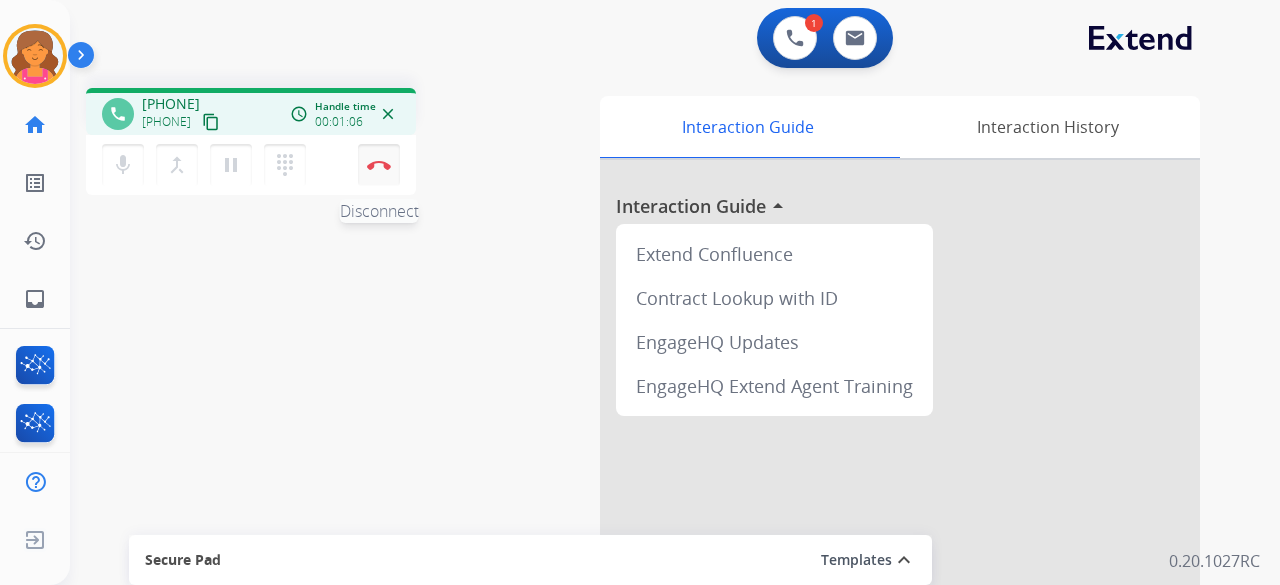 click at bounding box center (379, 165) 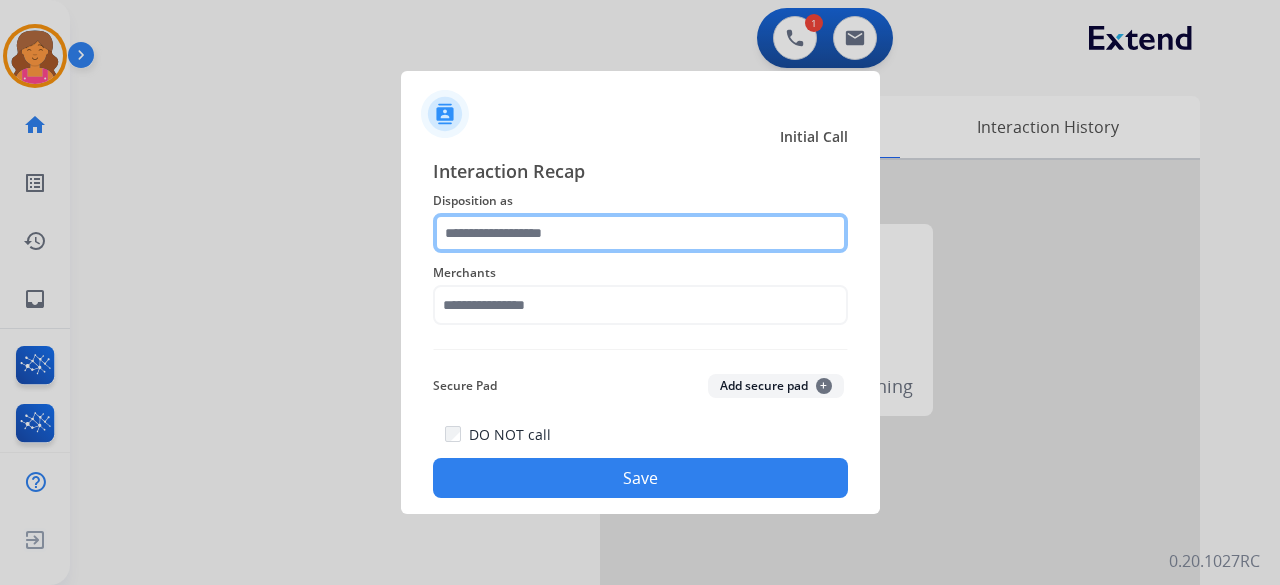 click 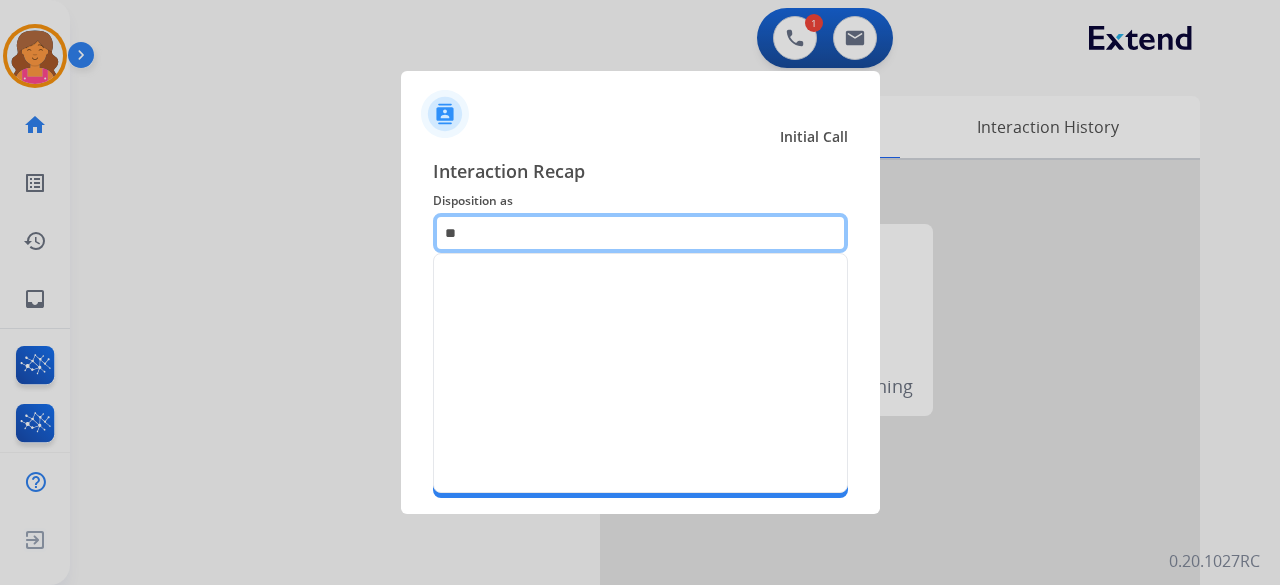type on "*" 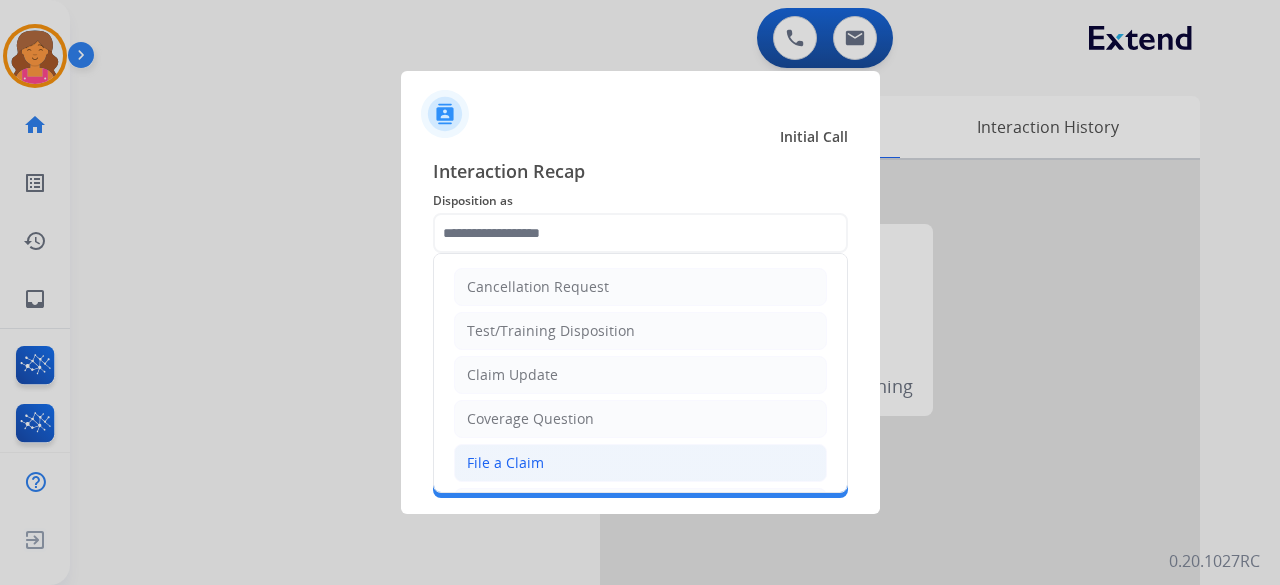 click on "File a Claim" 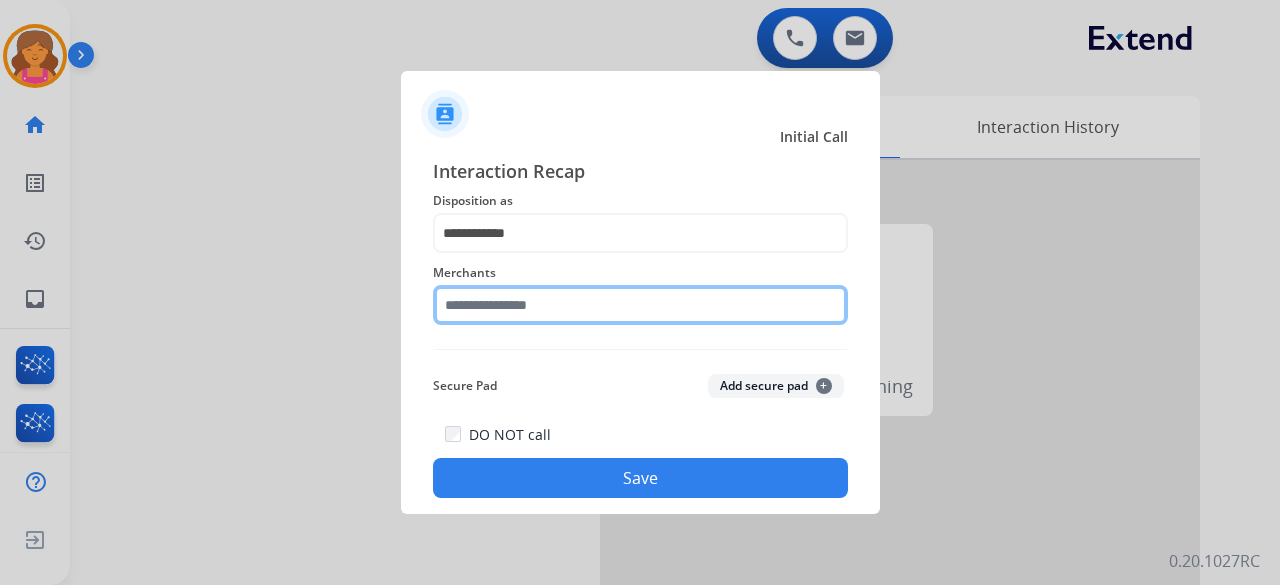 click 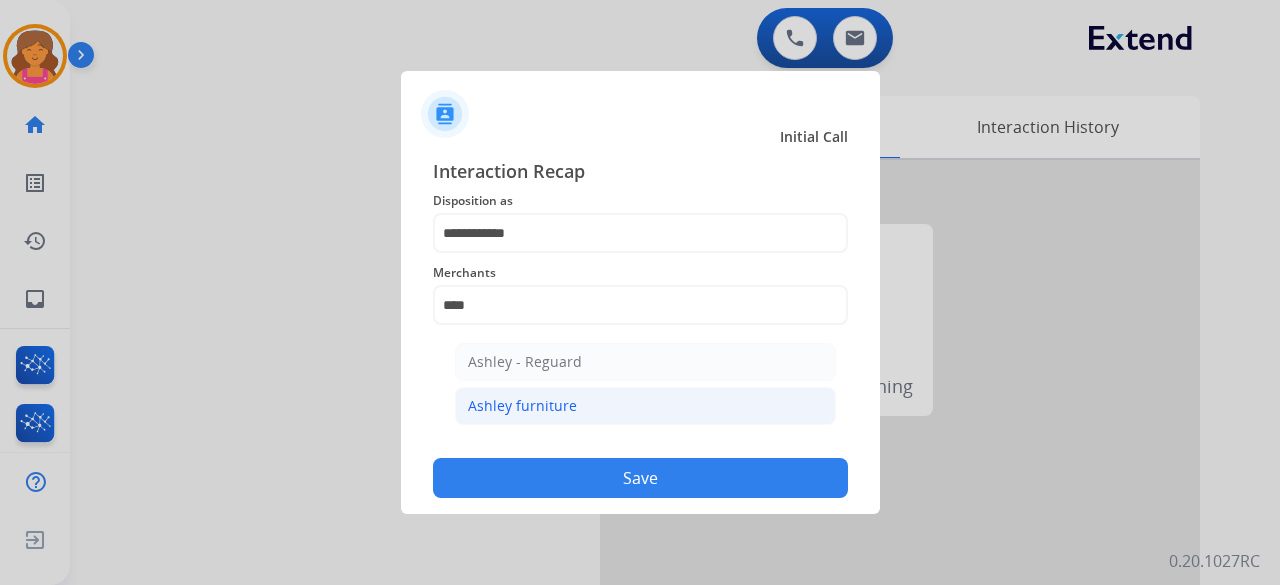 click on "Ashley furniture" 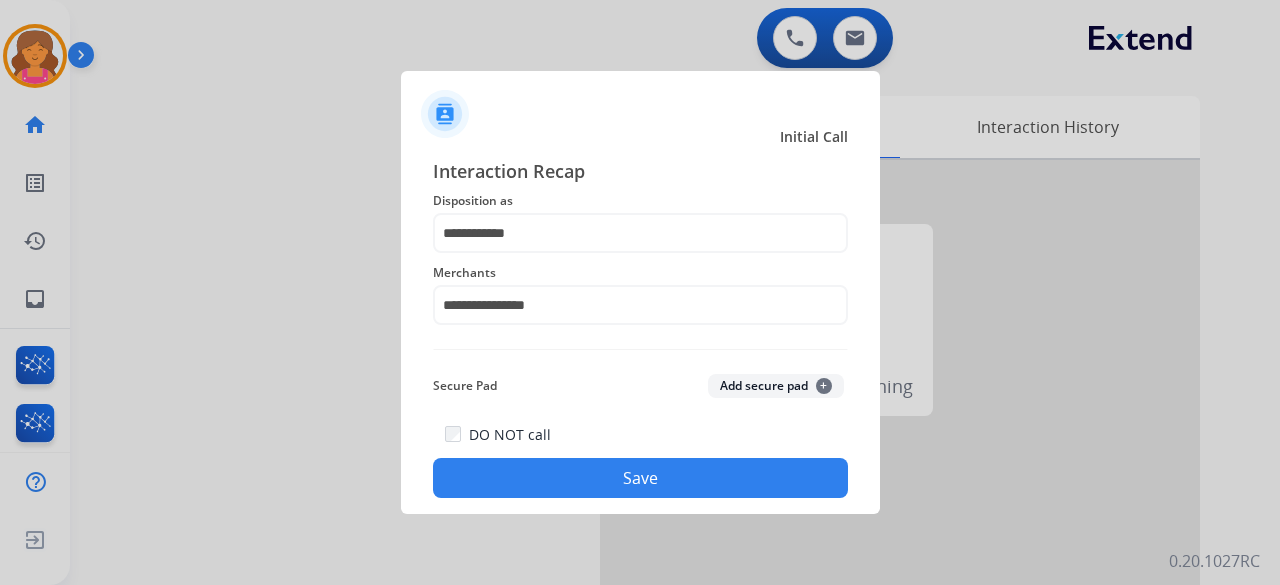 click on "Save" 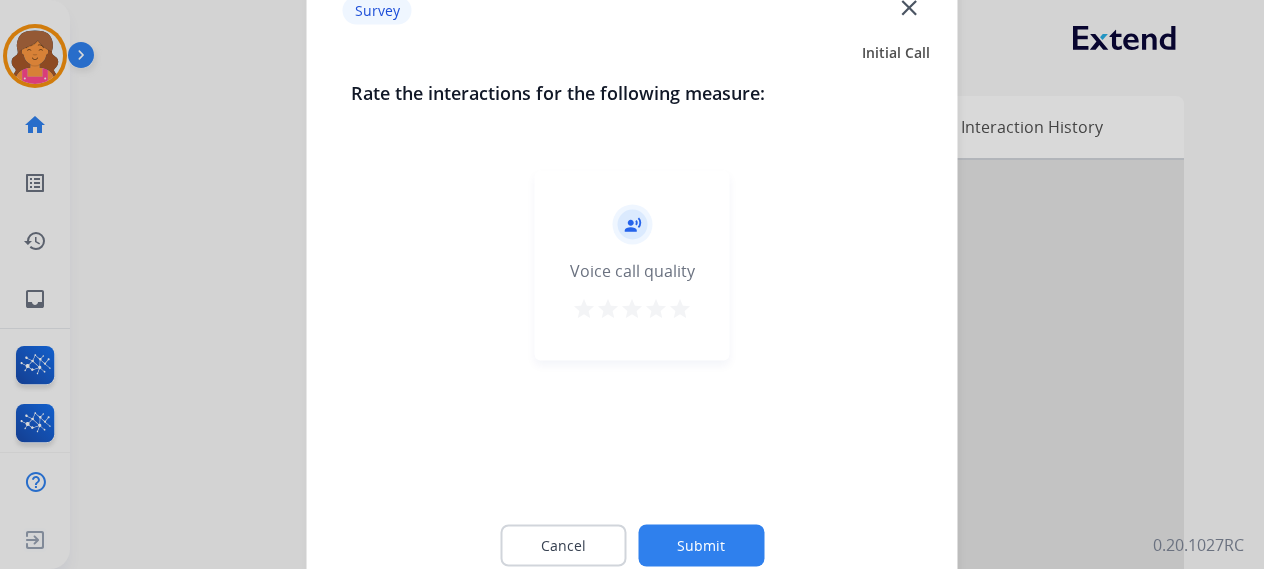 click on "star" at bounding box center [680, 308] 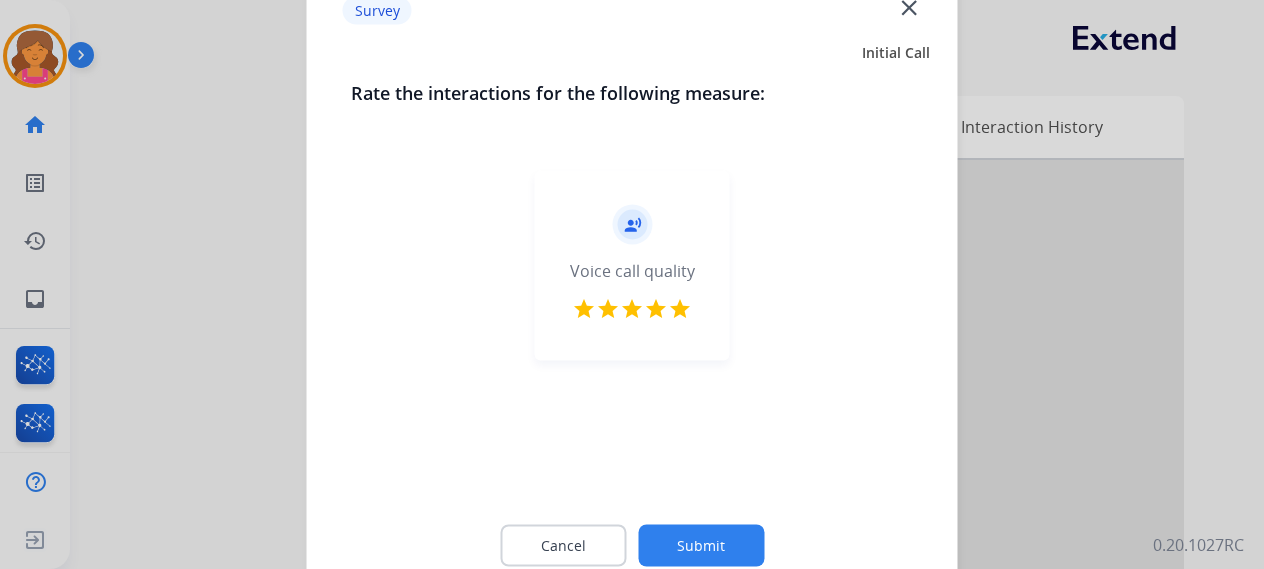 click on "Submit" 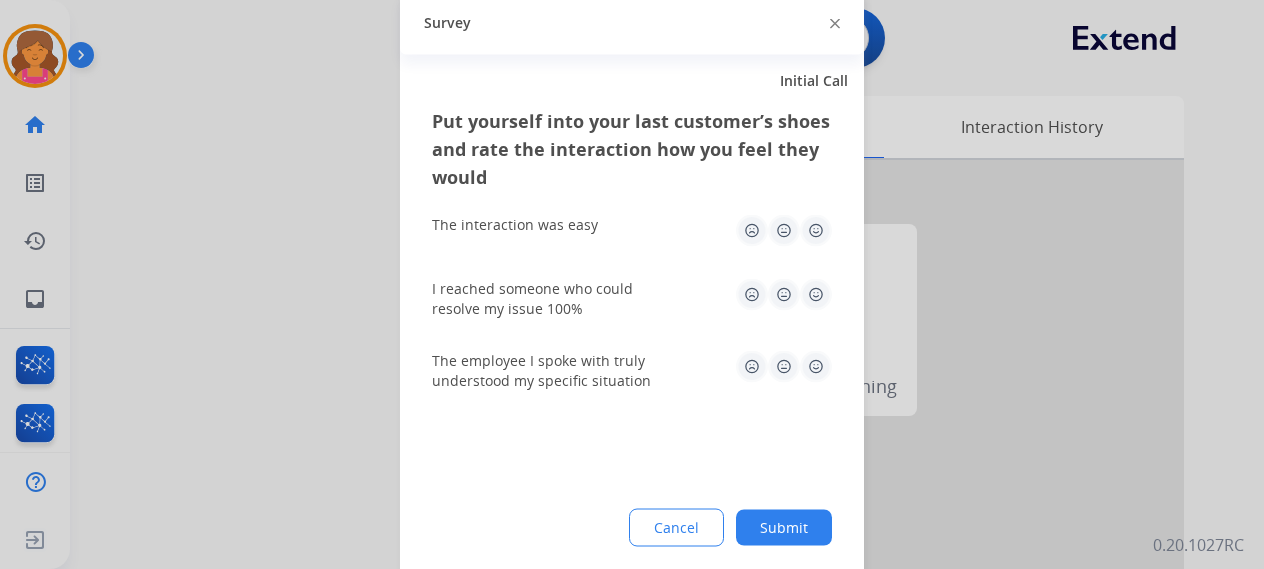 click 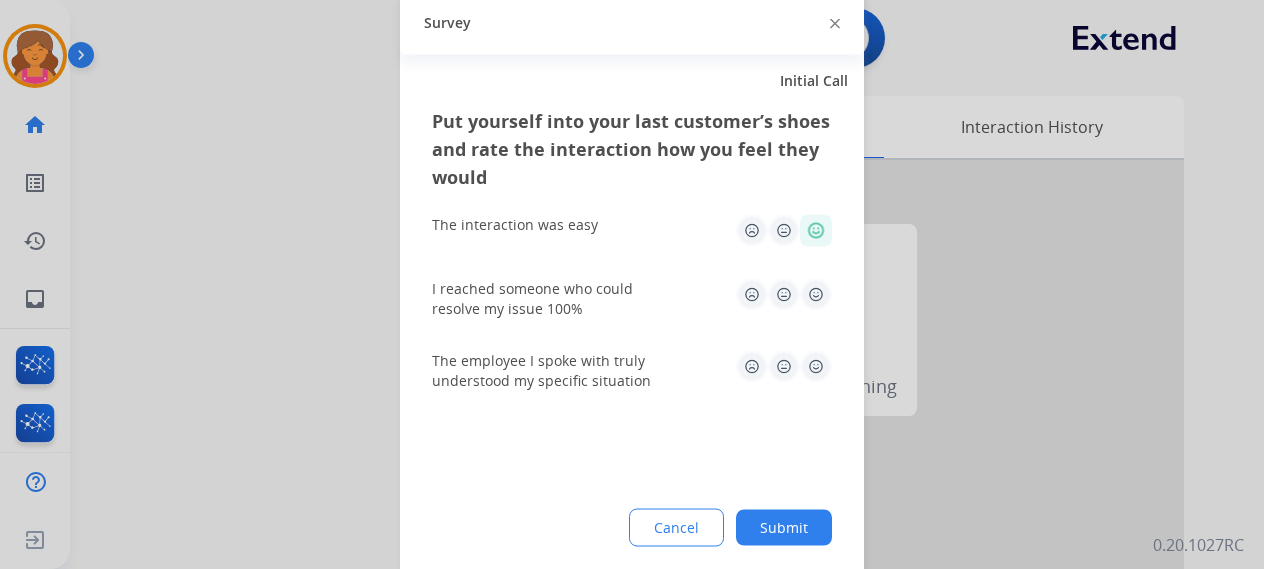 click 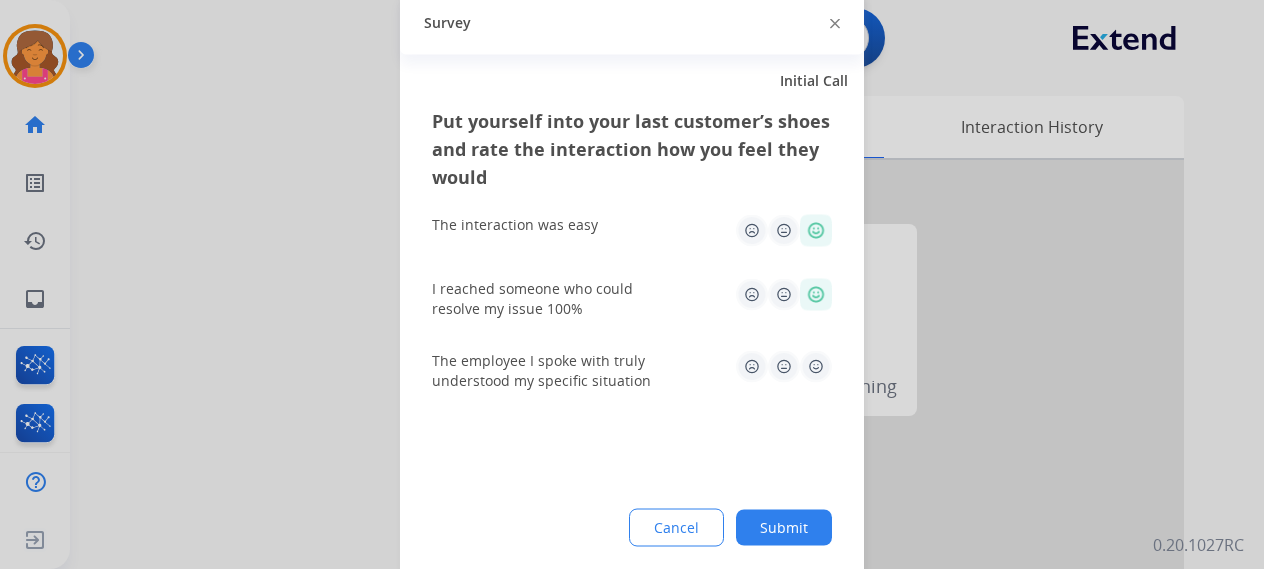 click 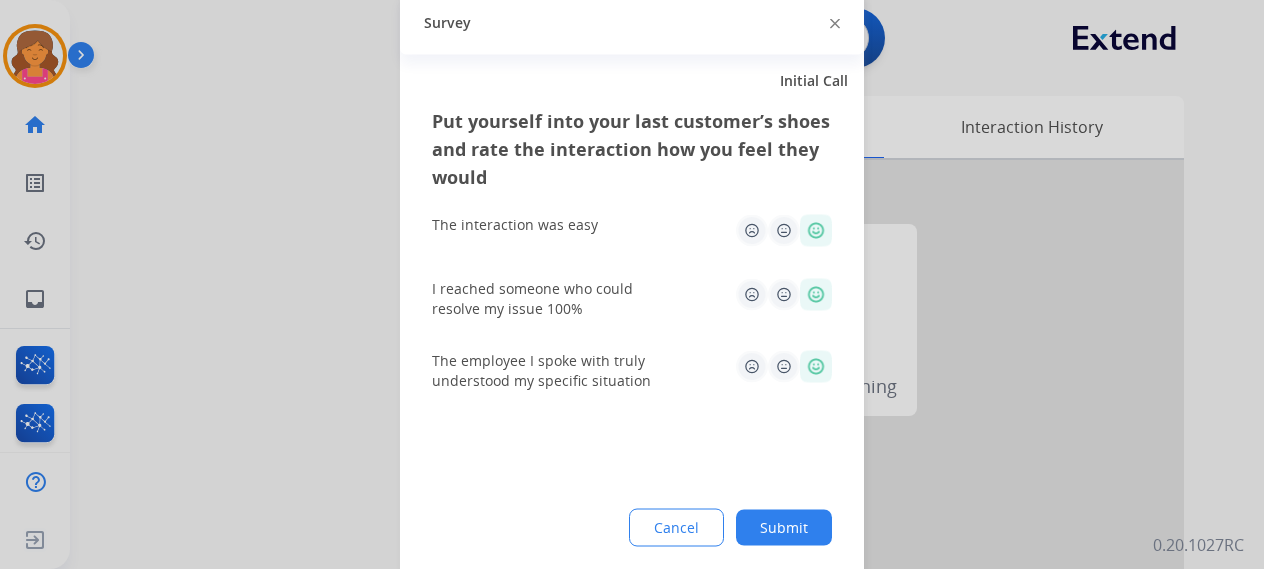 click on "Submit" 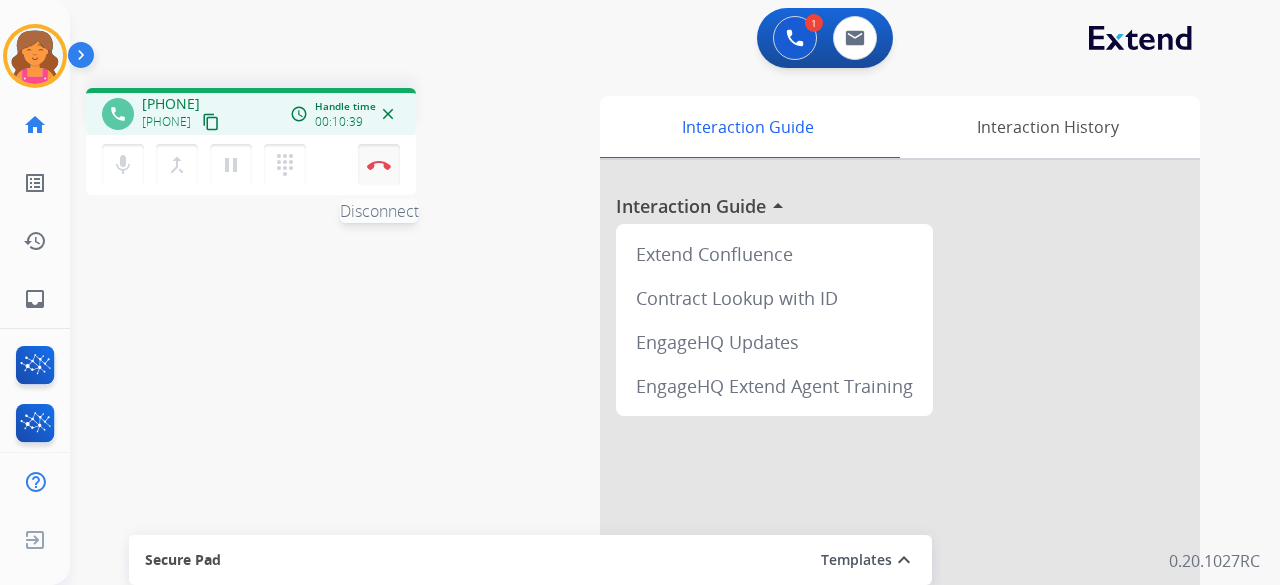 click at bounding box center (379, 165) 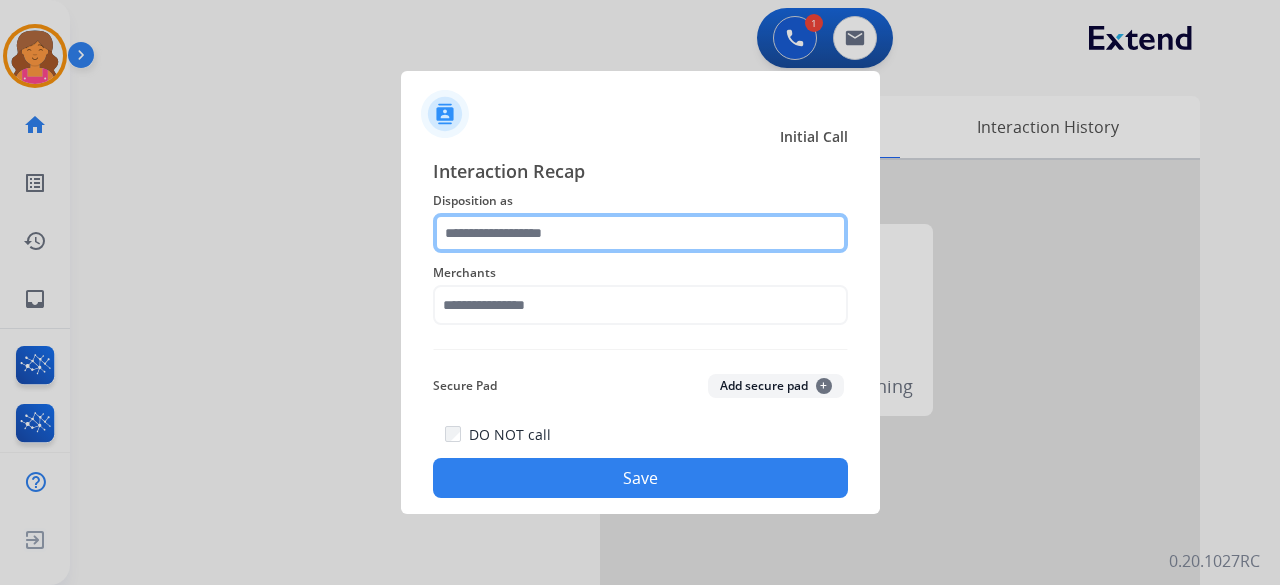 click 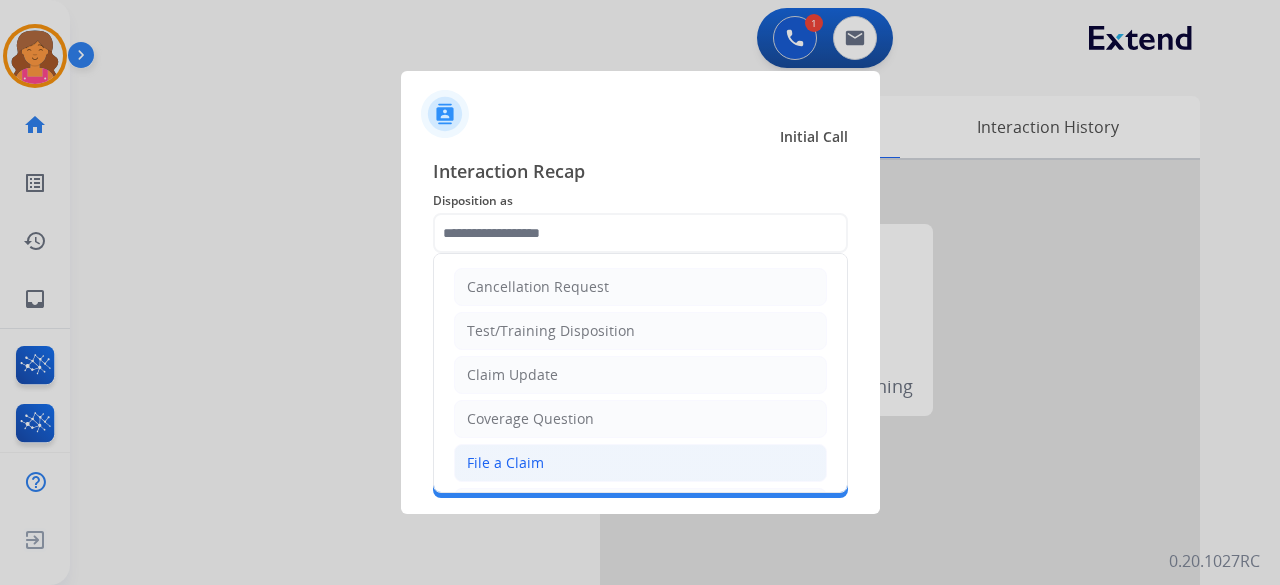 click on "File a Claim" 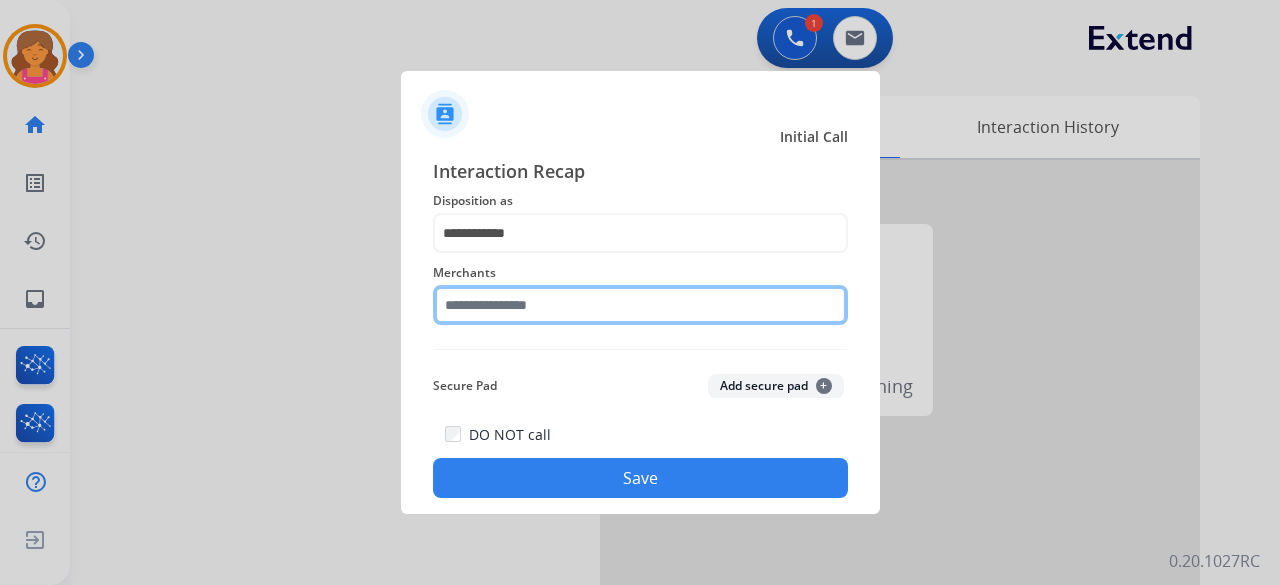 click 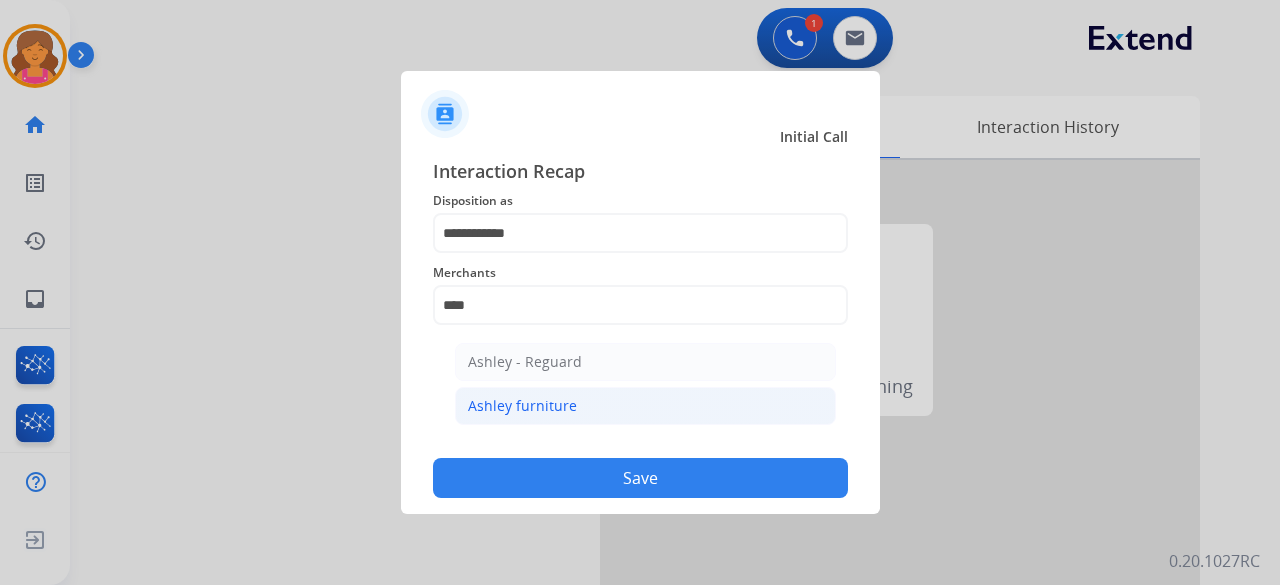 click on "Ashley furniture" 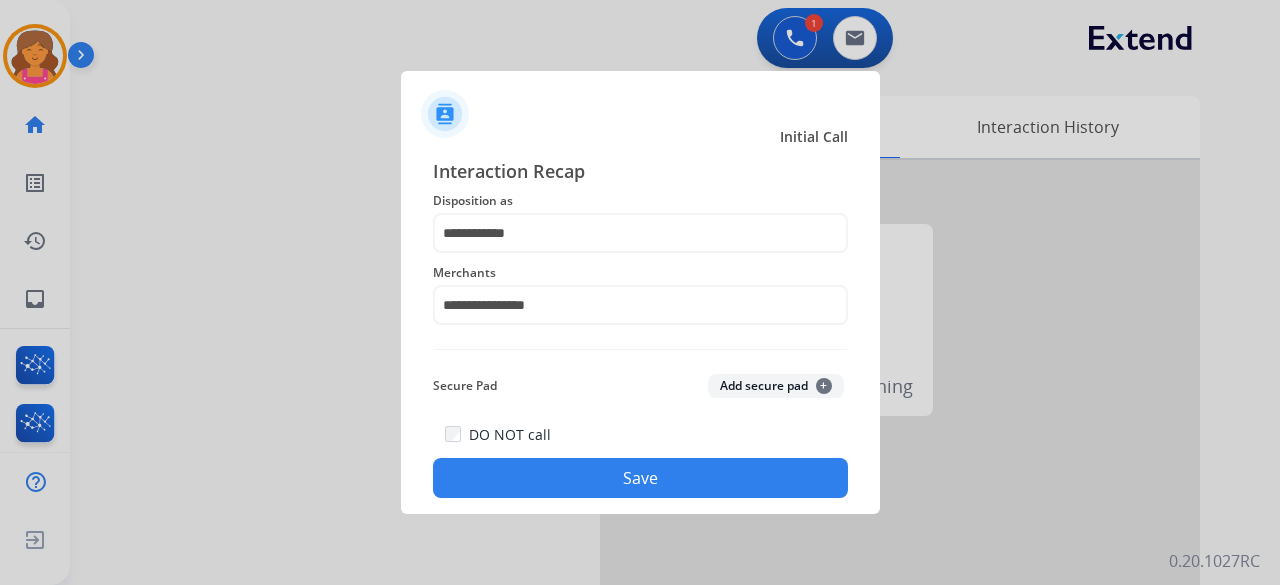 click on "Save" 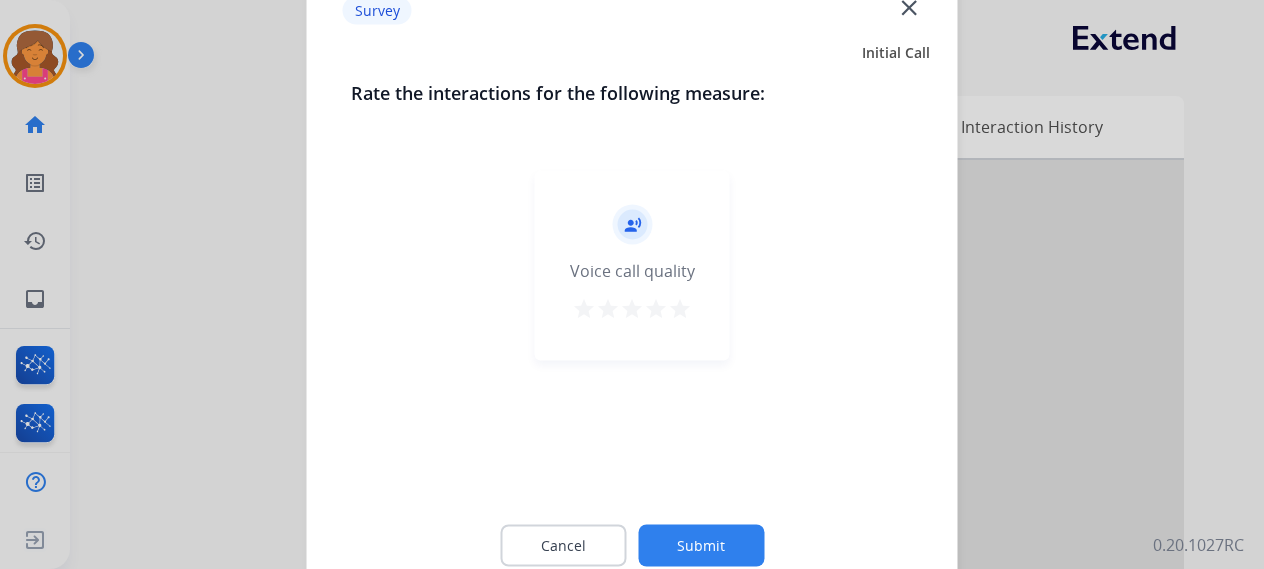 click on "star   star   star   star   star" 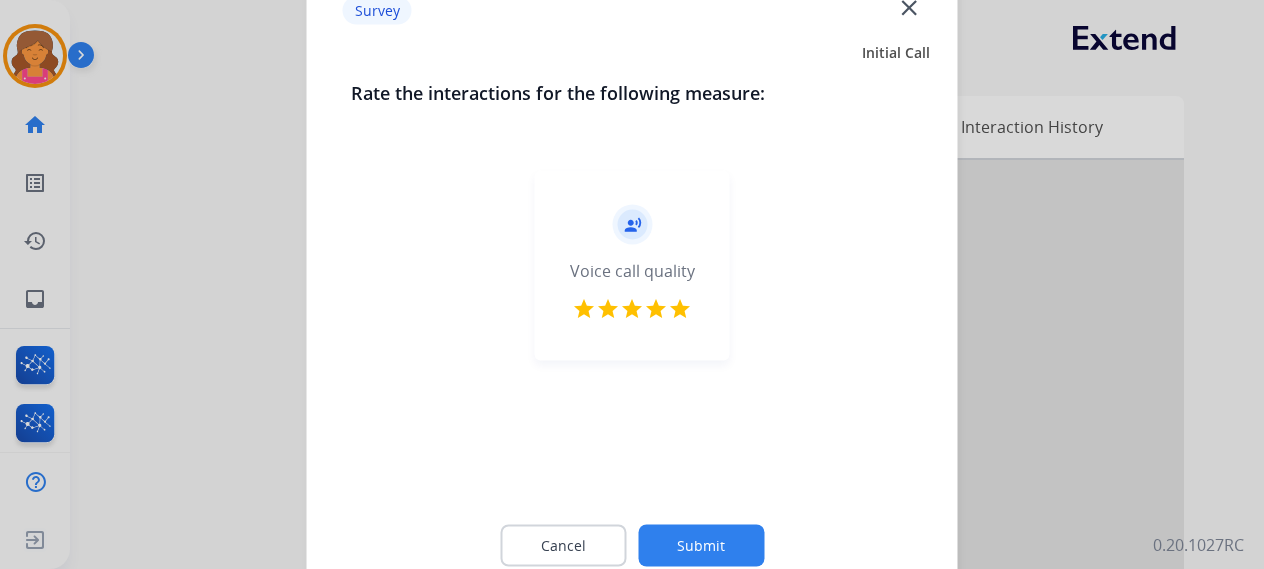 click on "Submit" 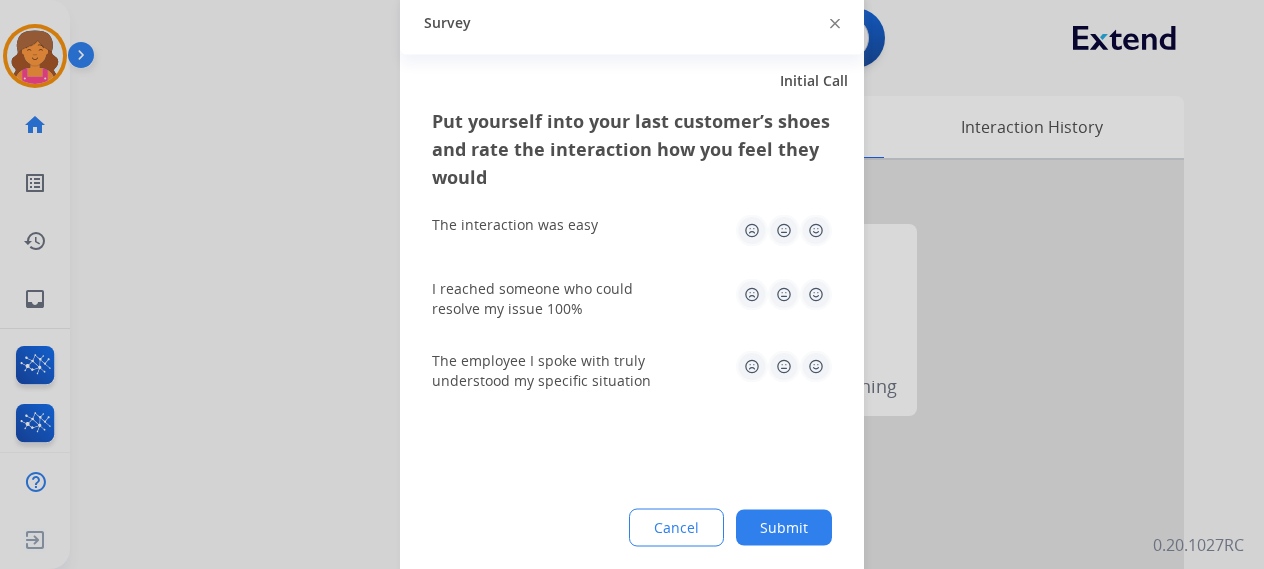 click 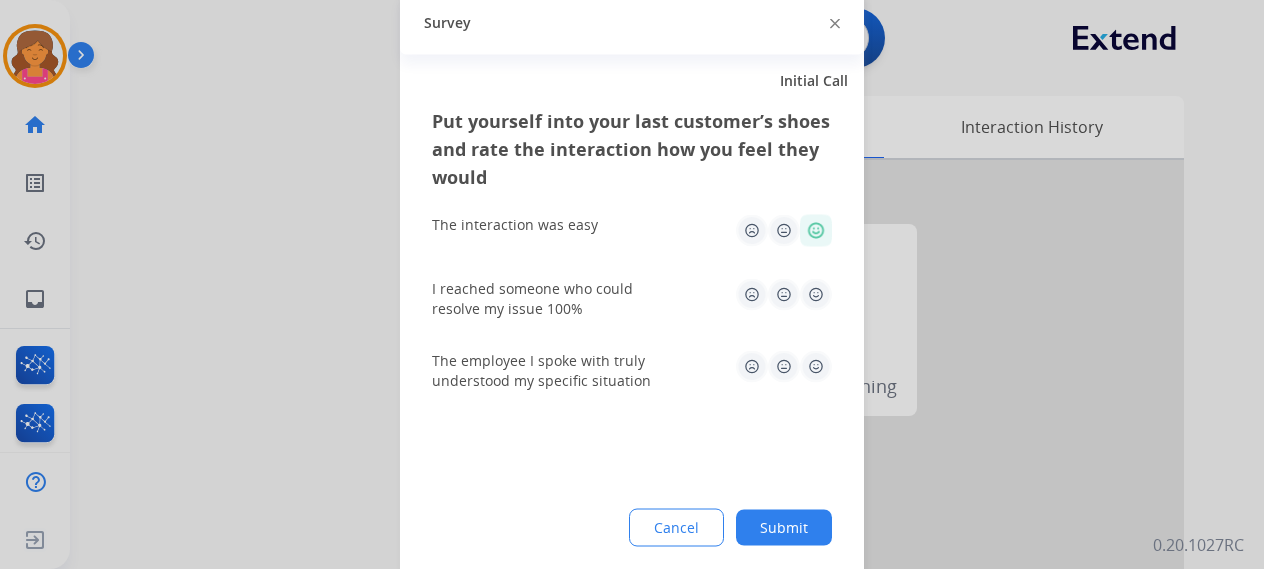 click 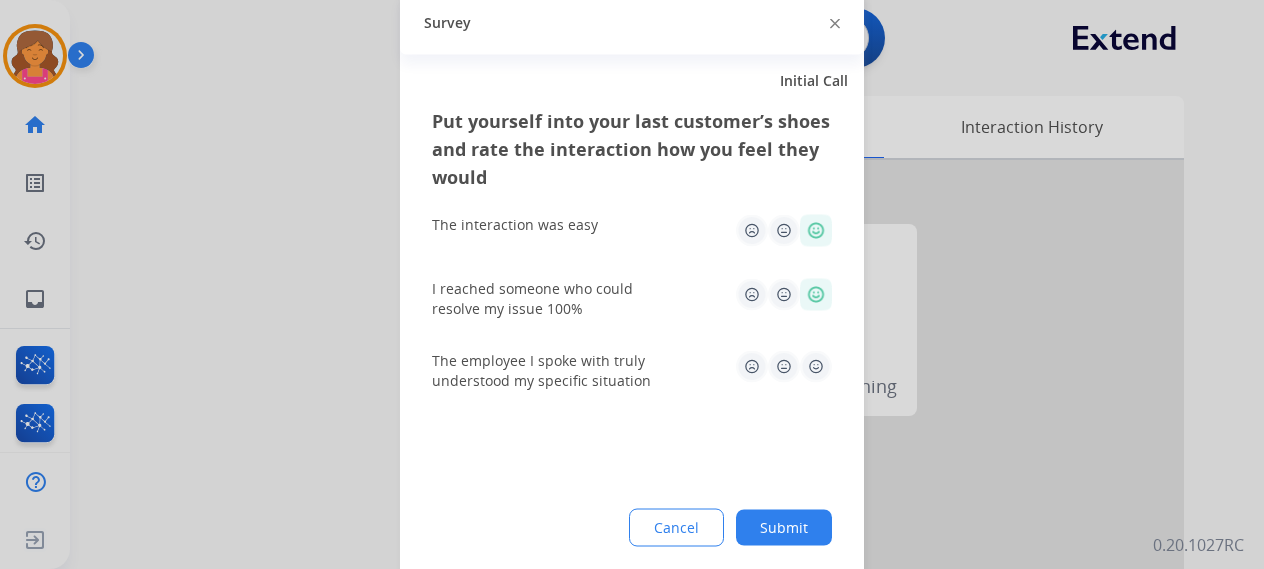 click 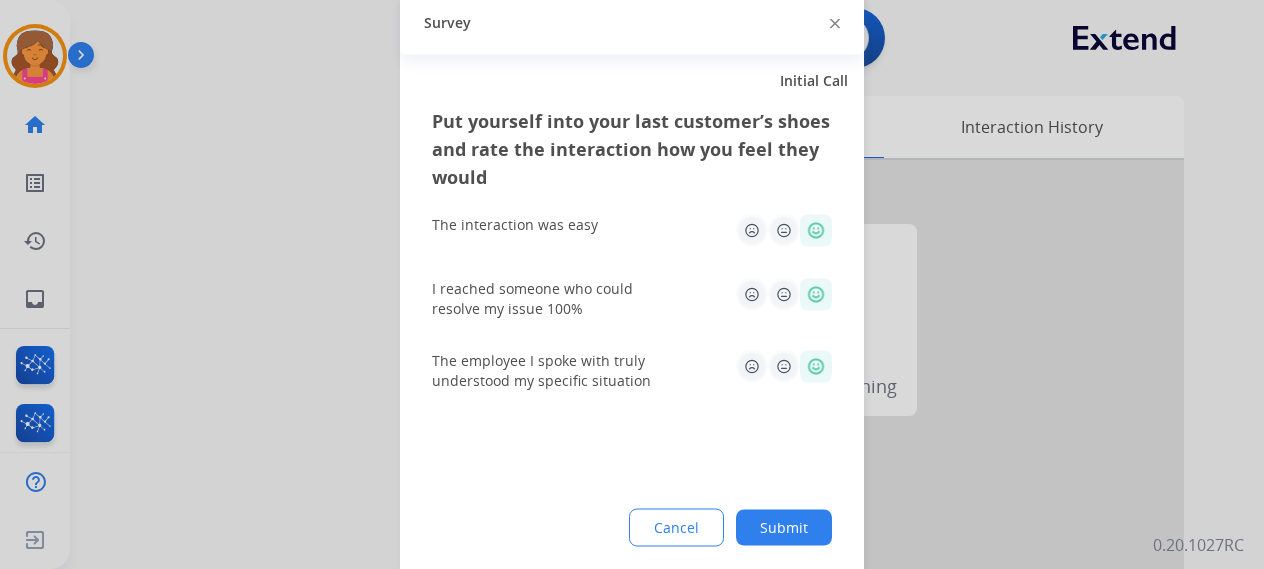 click on "Submit" 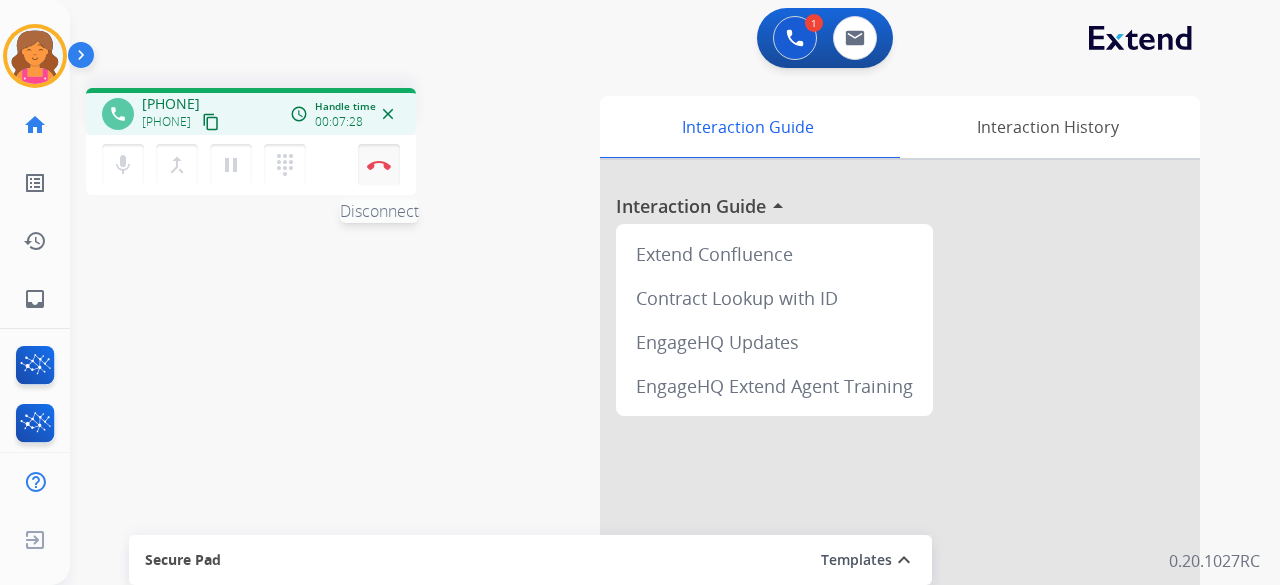 click at bounding box center [379, 165] 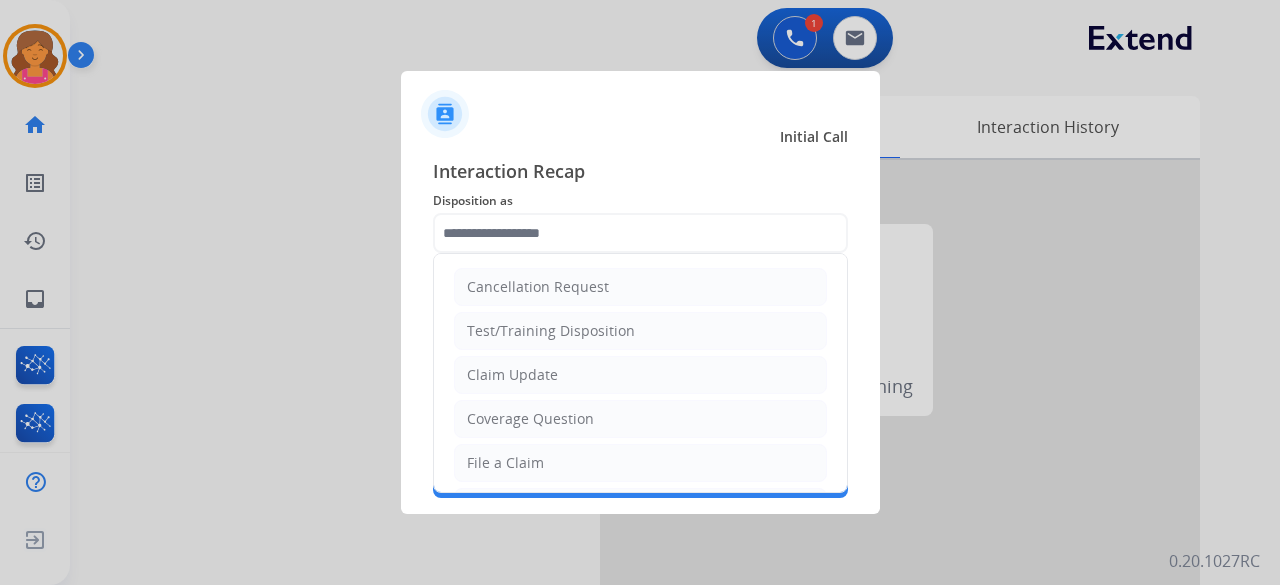 click 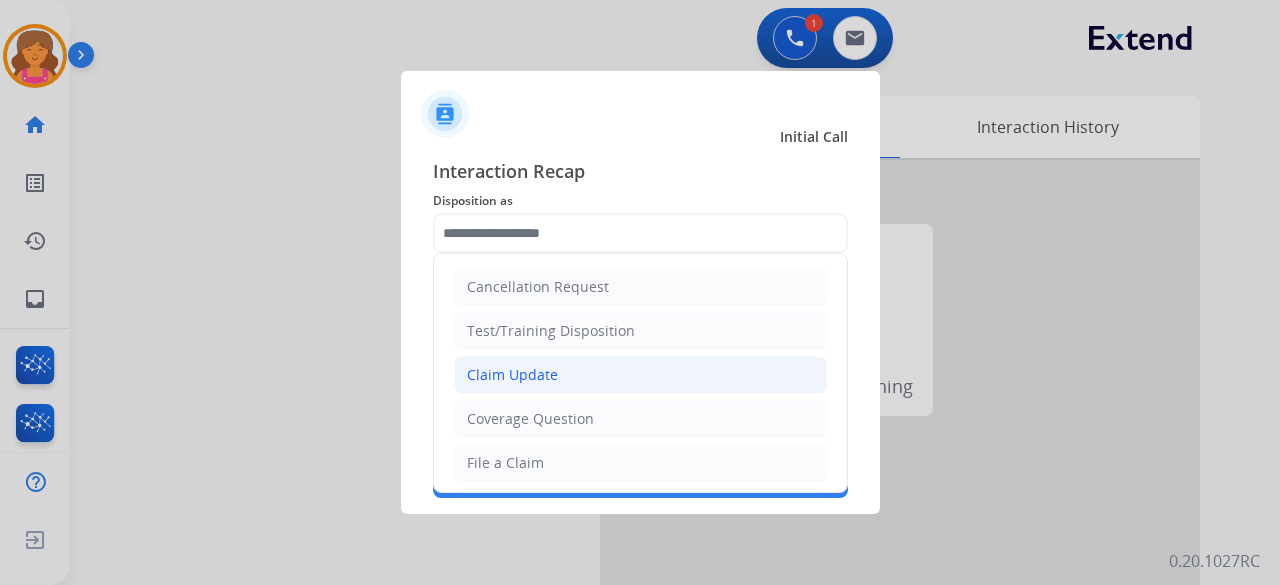 click on "Claim Update" 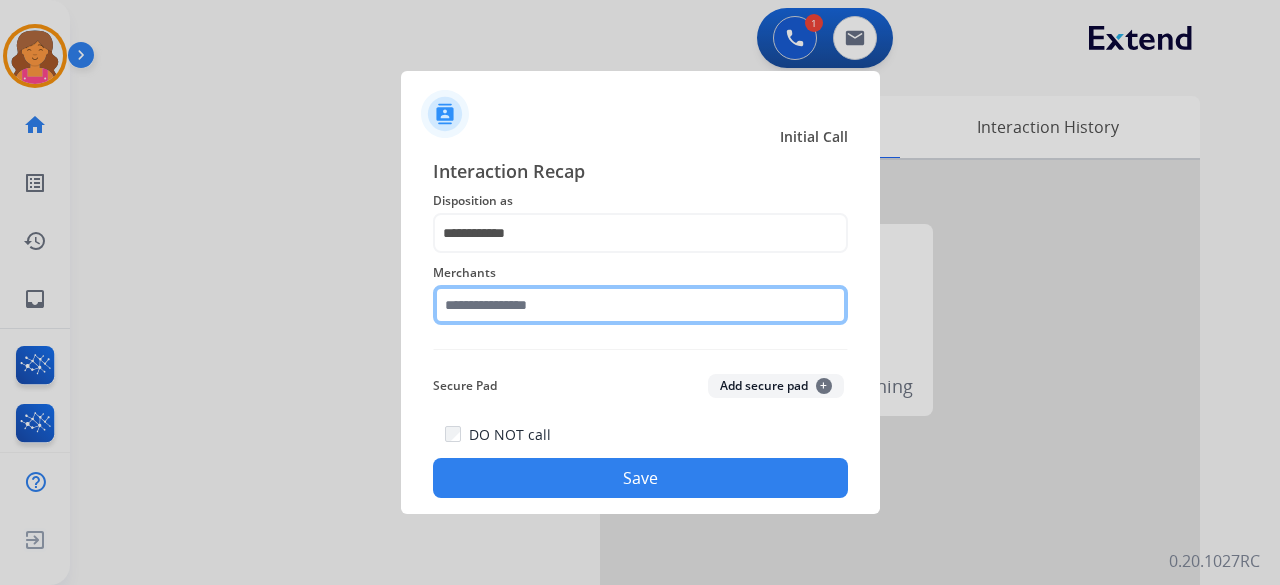 click 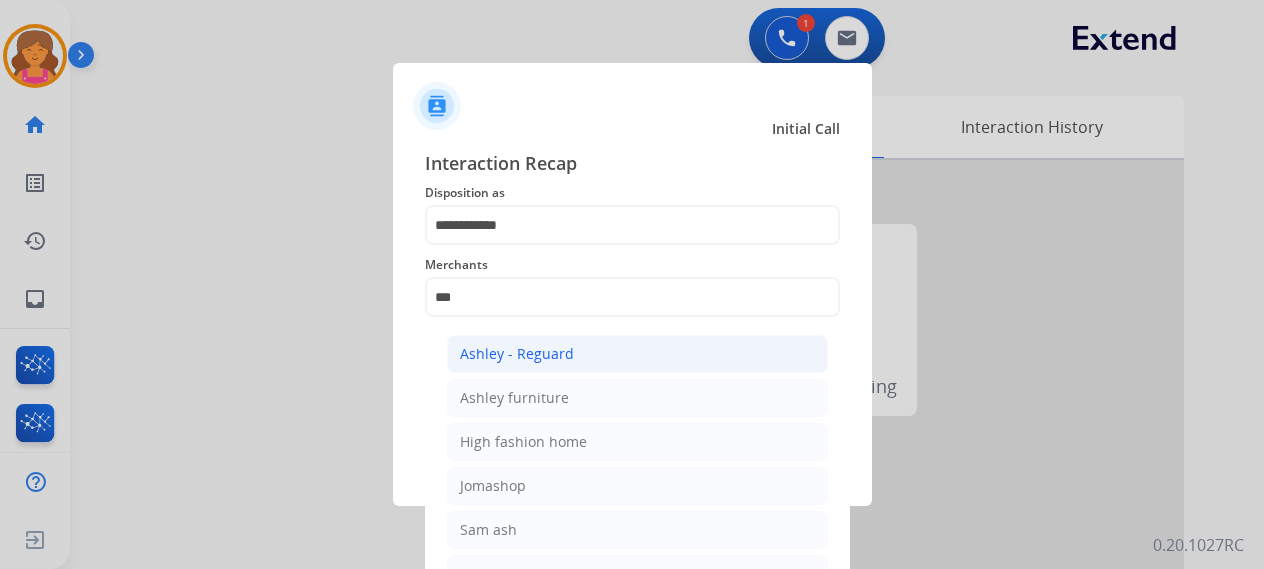 click on "Ashley - Reguard" 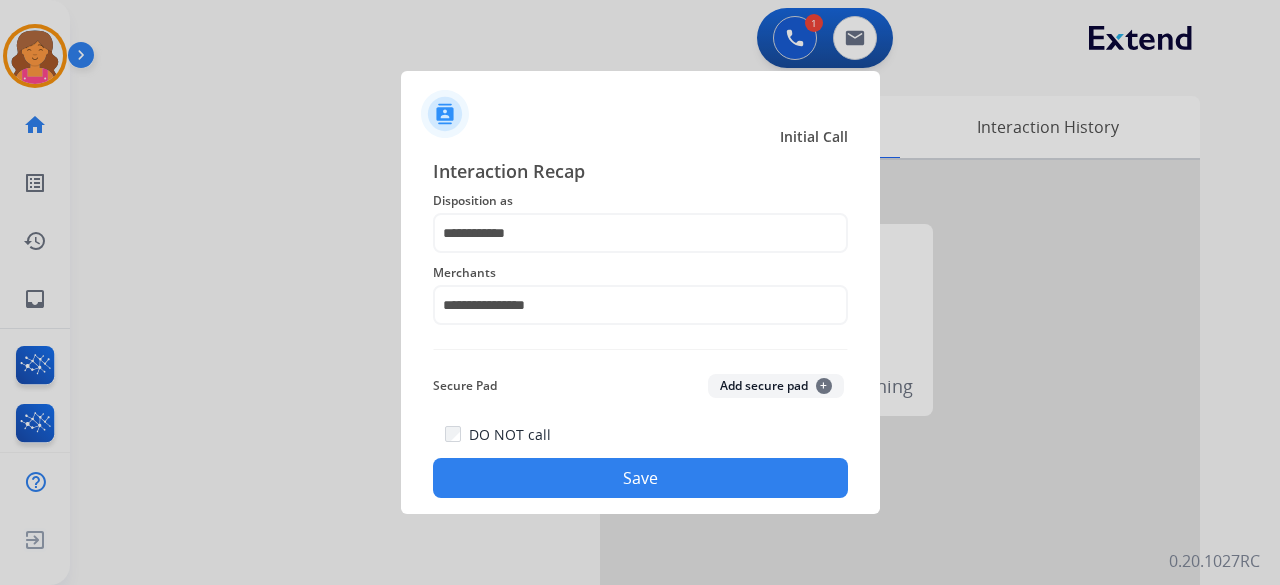 click on "Save" 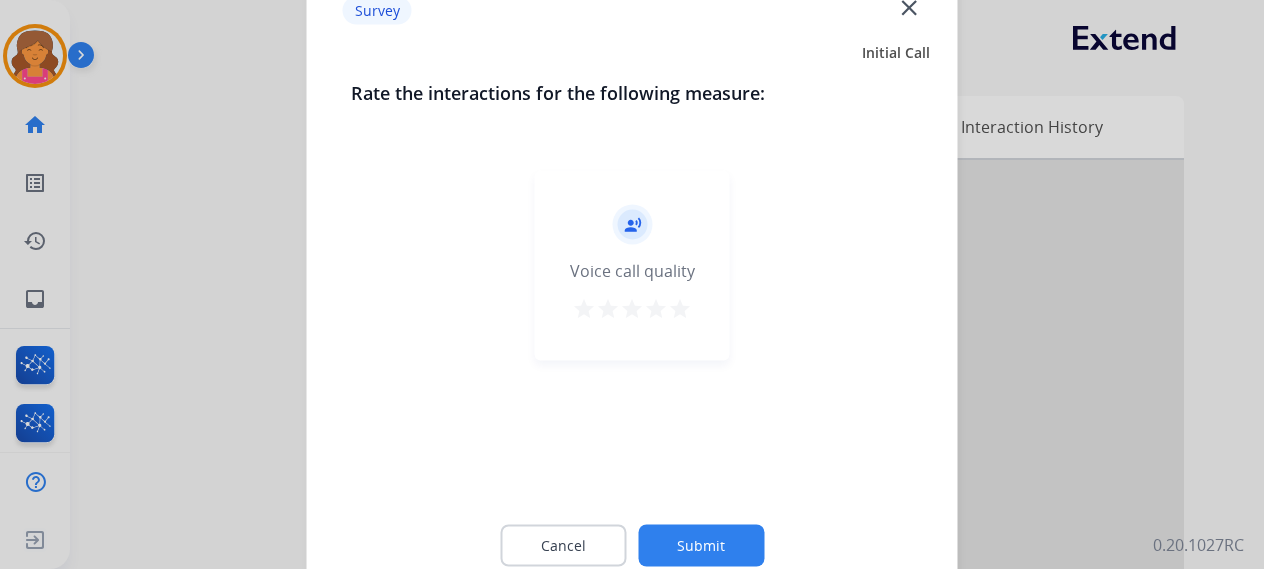 click on "star" at bounding box center [680, 311] 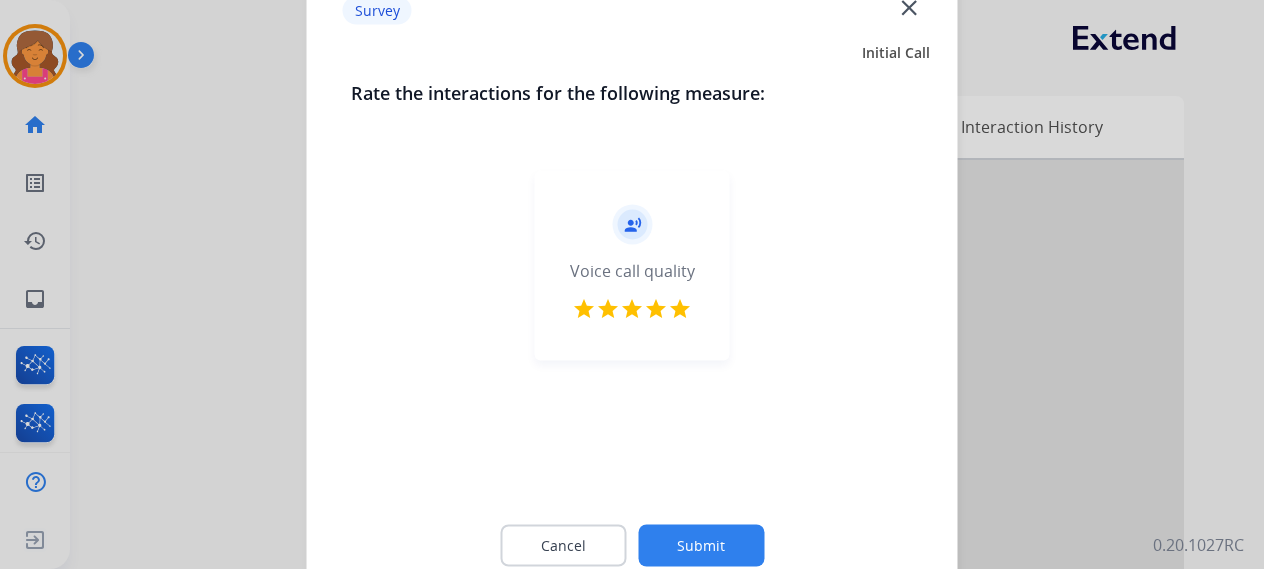 click on "Cancel Submit" 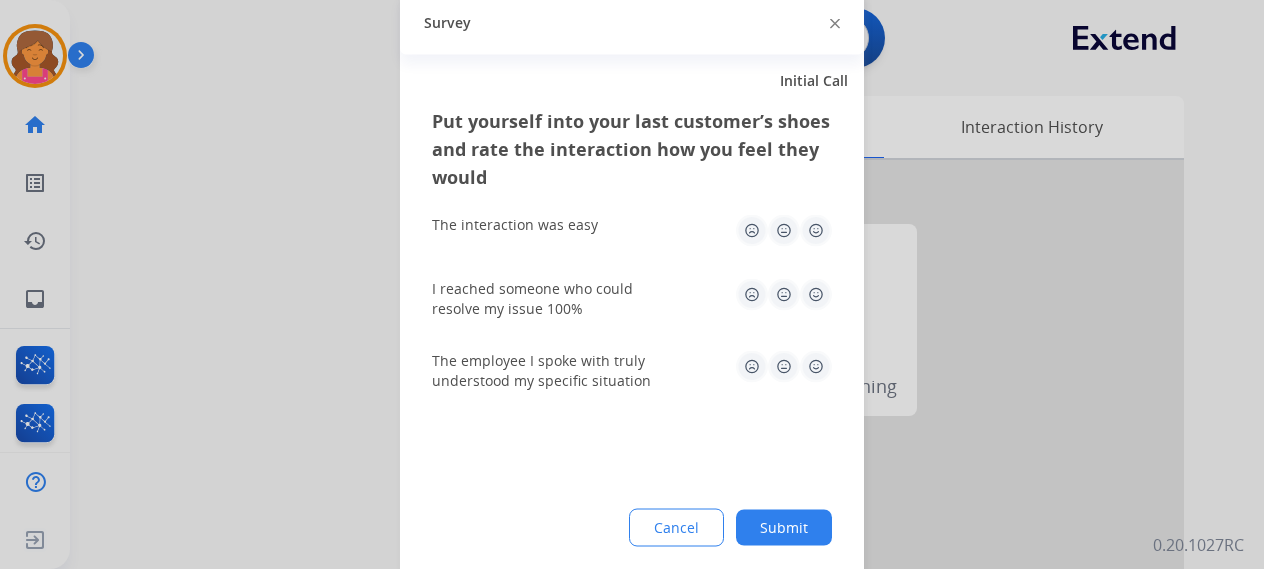 click 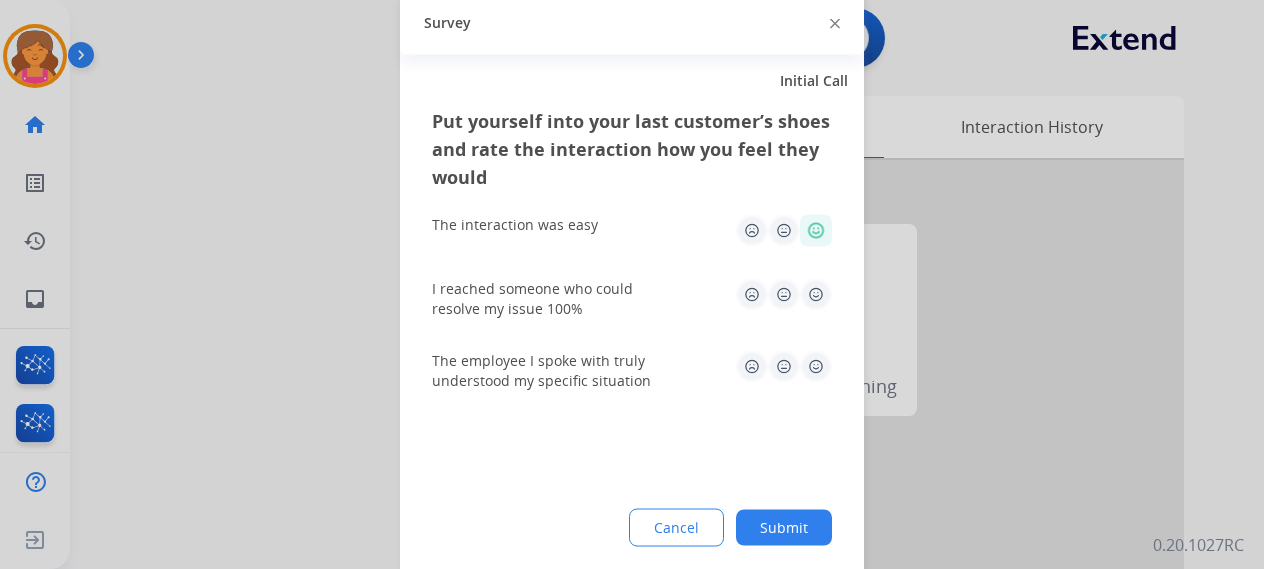 click 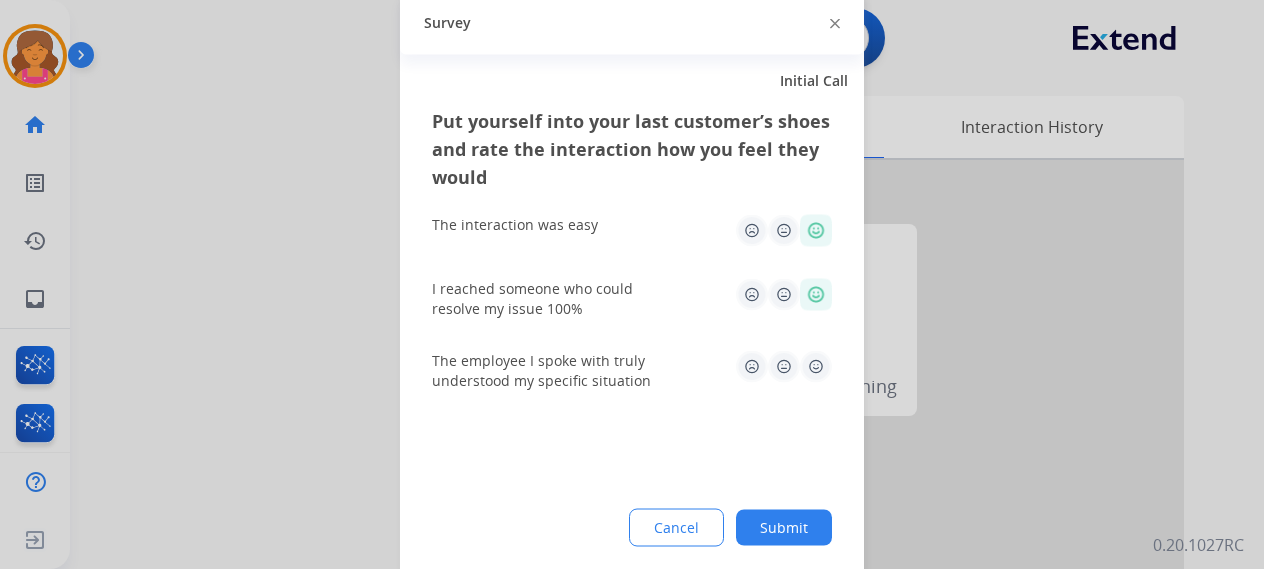 click 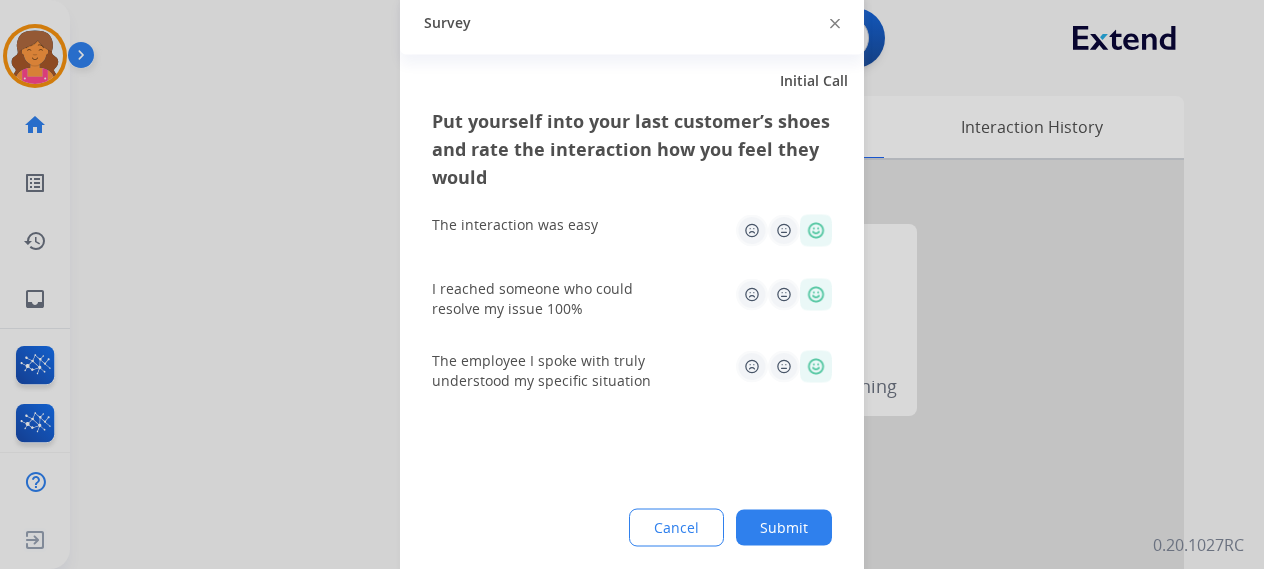 click on "Put yourself into your last customer’s shoes and rate the interaction how you feel they would  The interaction was easy   I reached someone who could resolve my issue 100%   The employee I spoke with truly understood my specific situation  Cancel Submit" 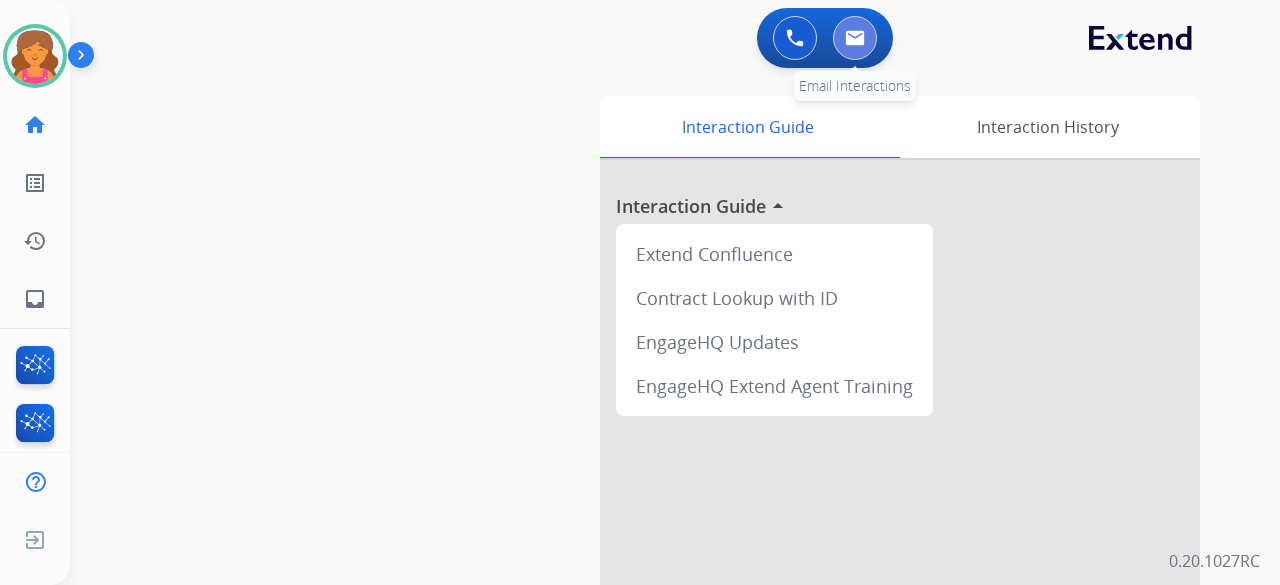 click at bounding box center [855, 38] 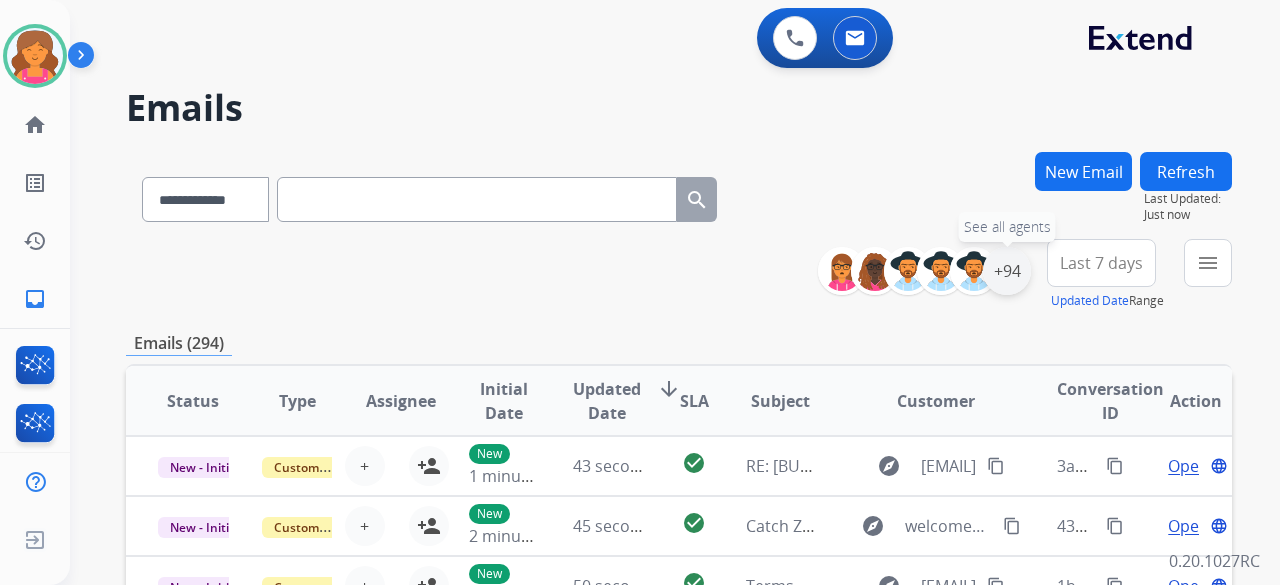 click on "+94" at bounding box center (1007, 271) 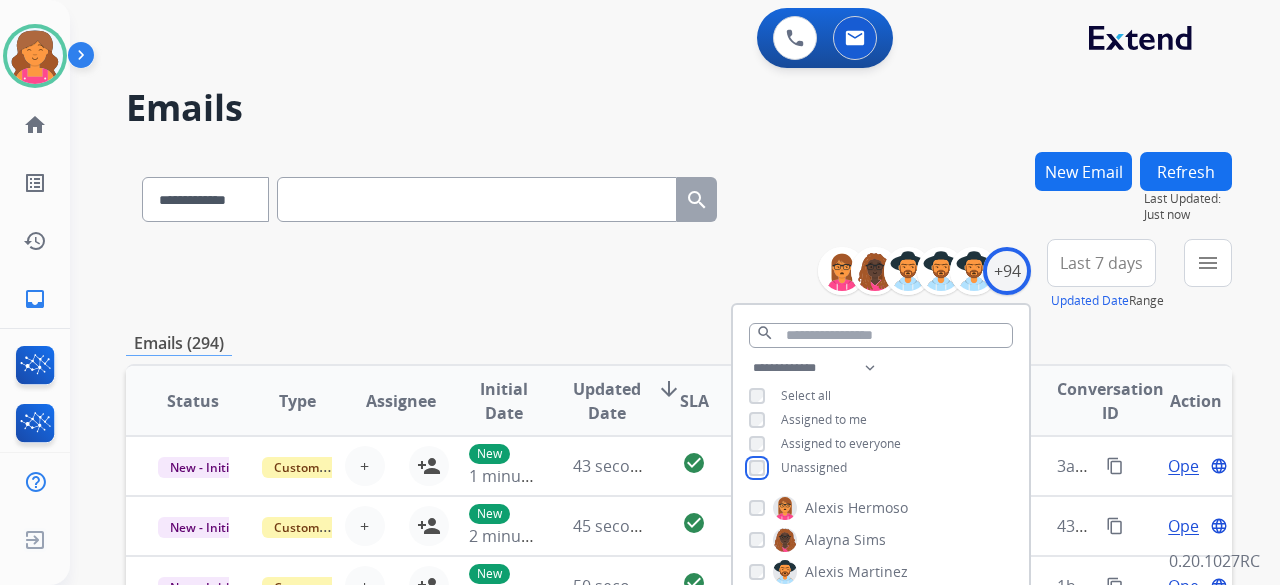 scroll, scrollTop: 200, scrollLeft: 0, axis: vertical 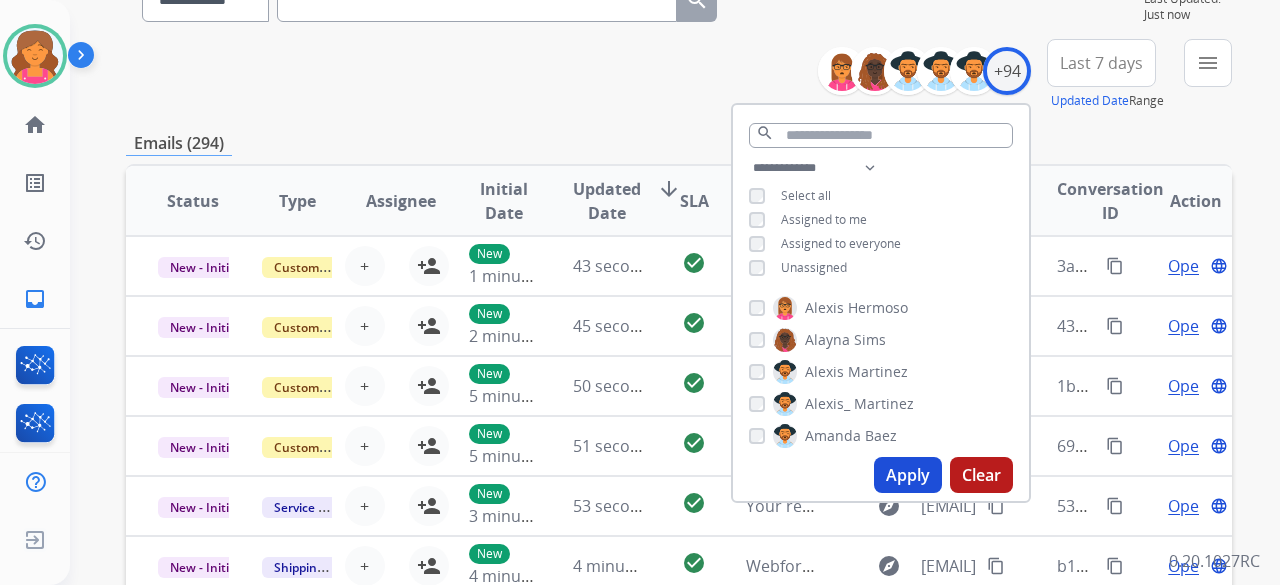 click on "Apply" at bounding box center [908, 475] 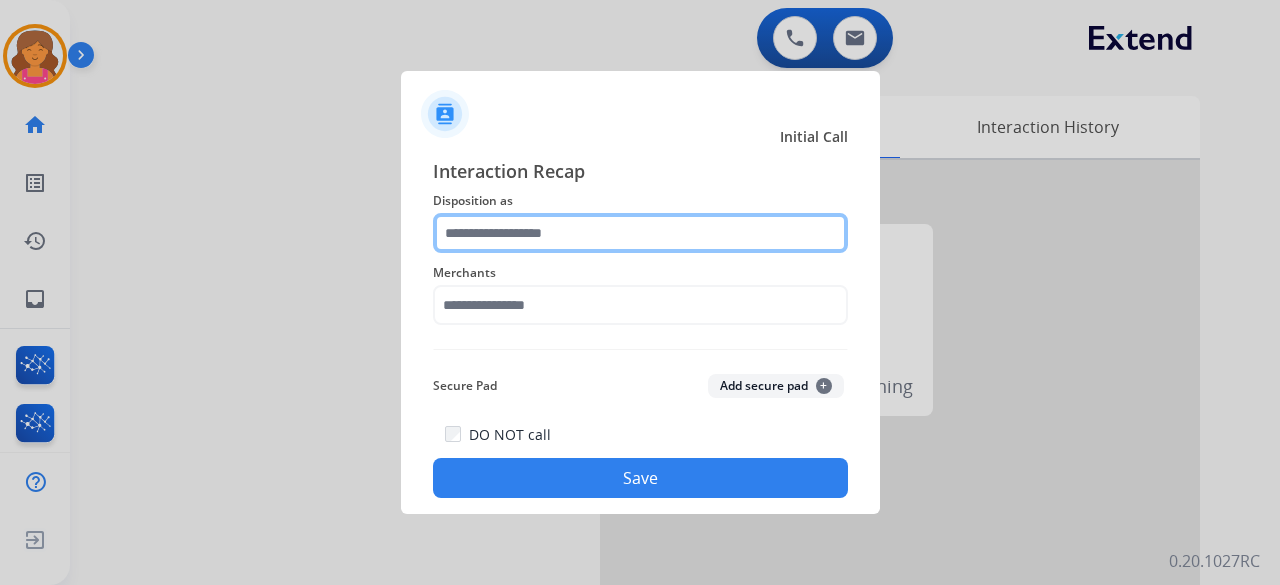 click 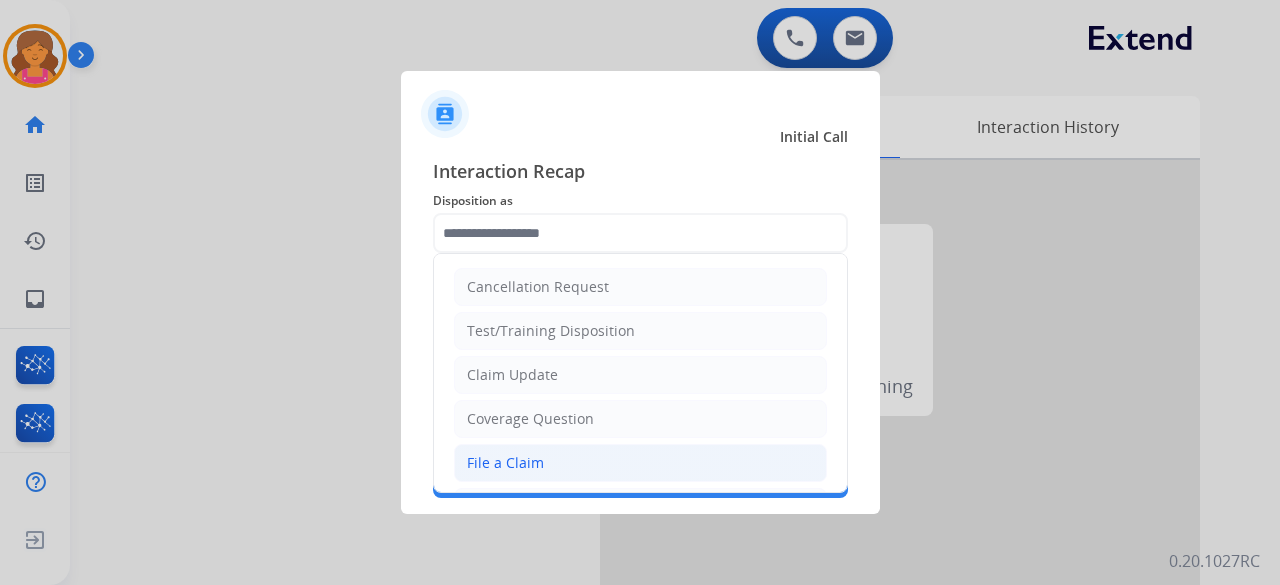 click on "File a Claim" 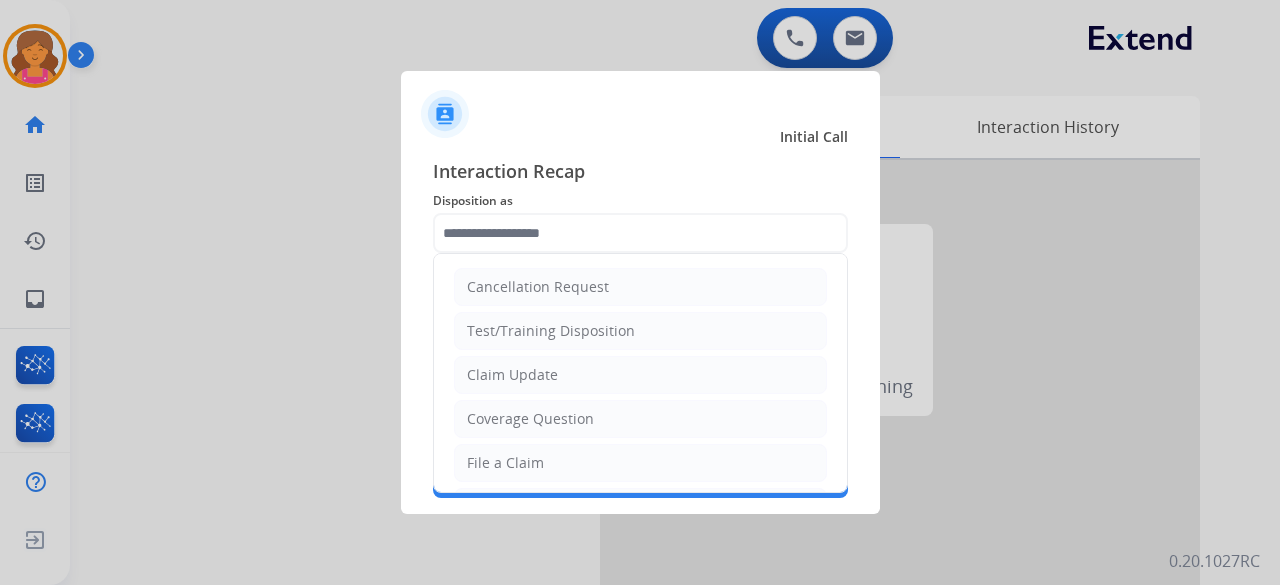type on "**********" 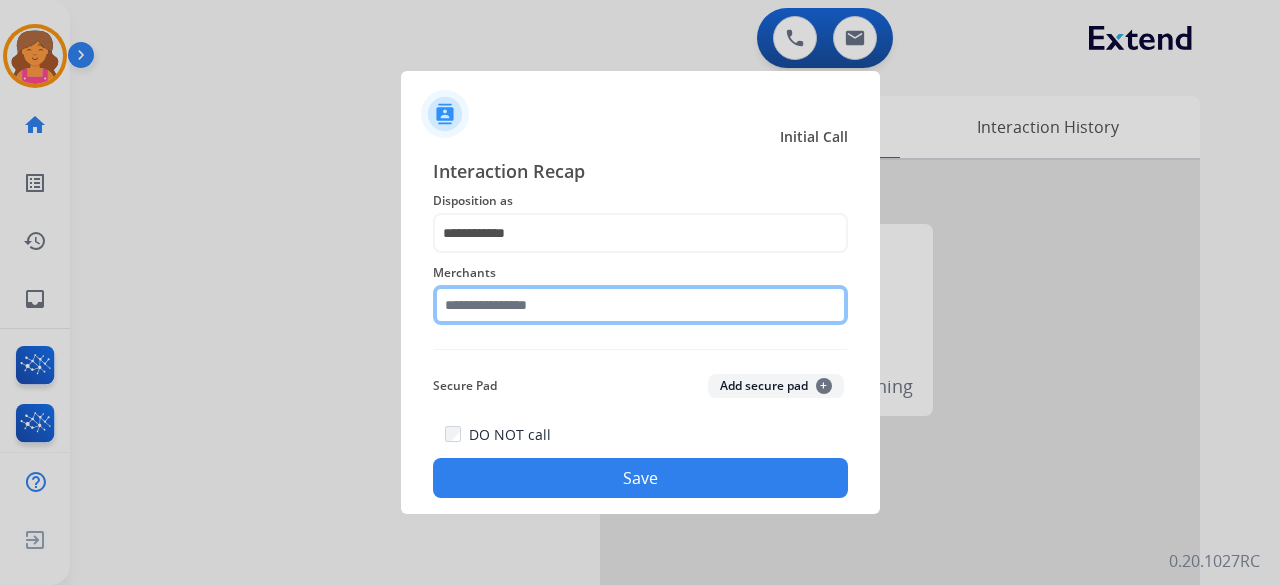 click 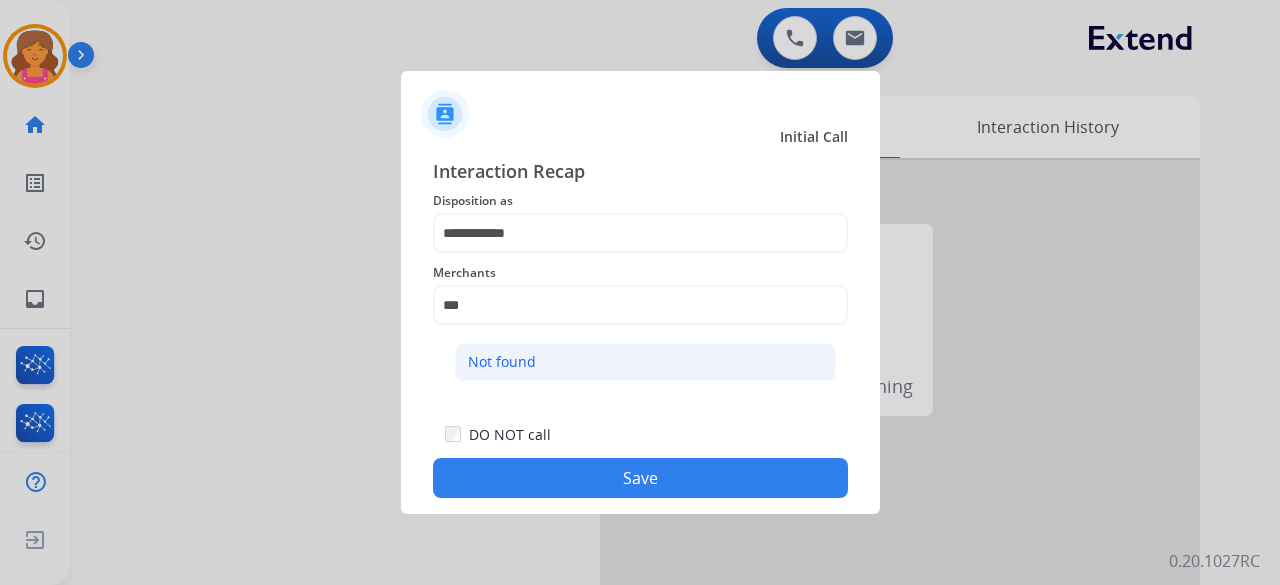 click on "Not found" 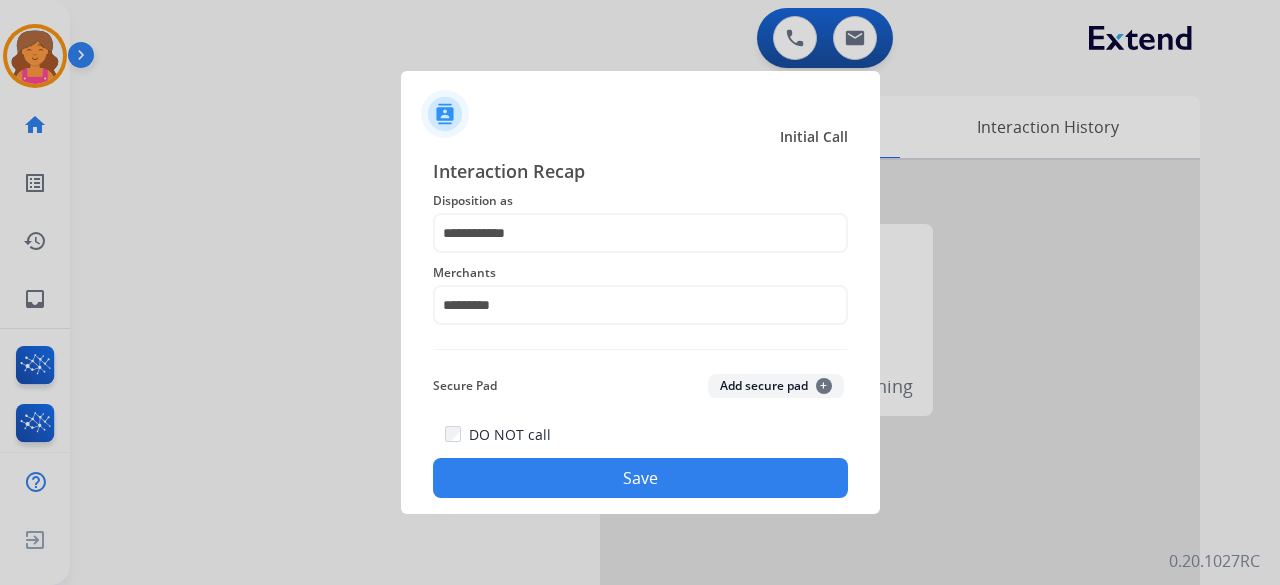 click on "Save" 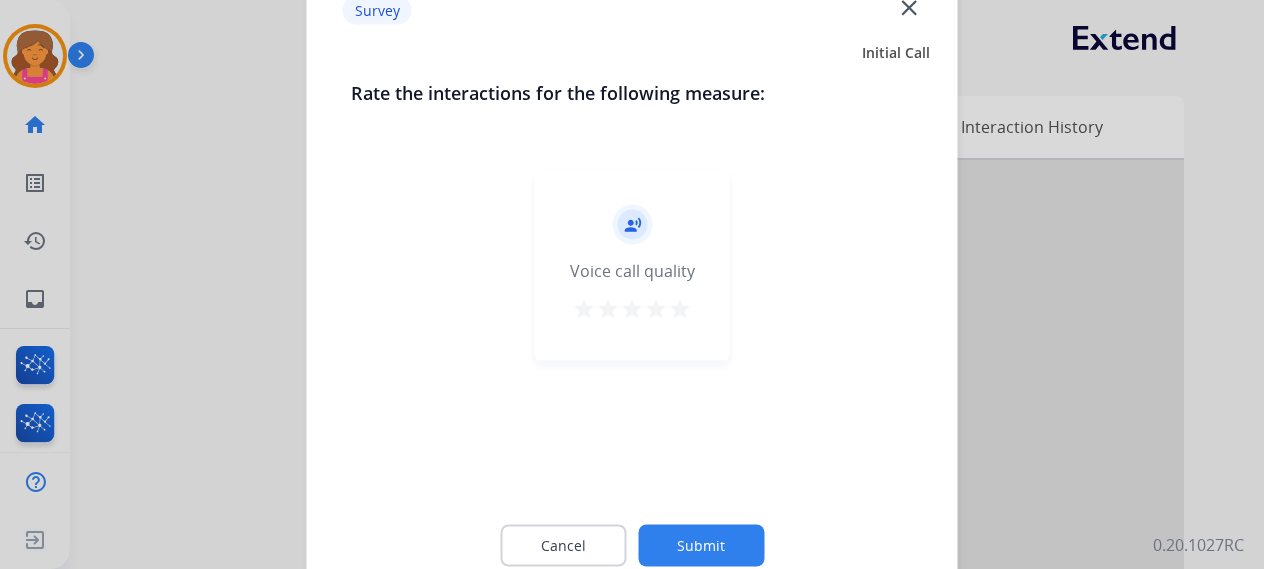 click on "record_voice_over   Voice call quality   star   star   star   star   star" 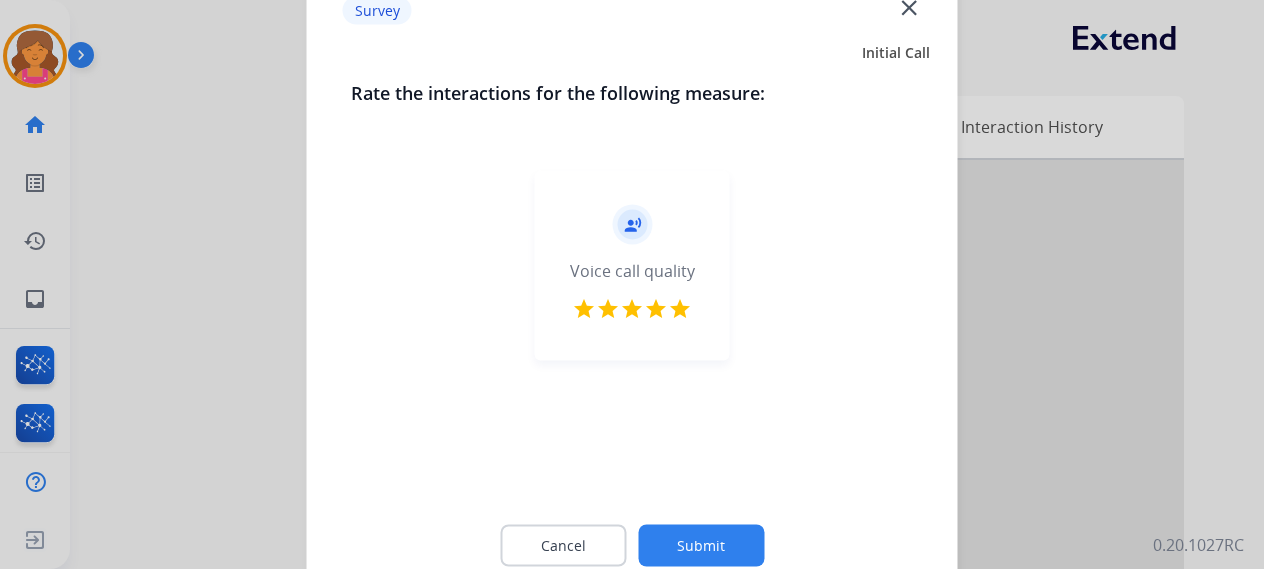click on "Submit" 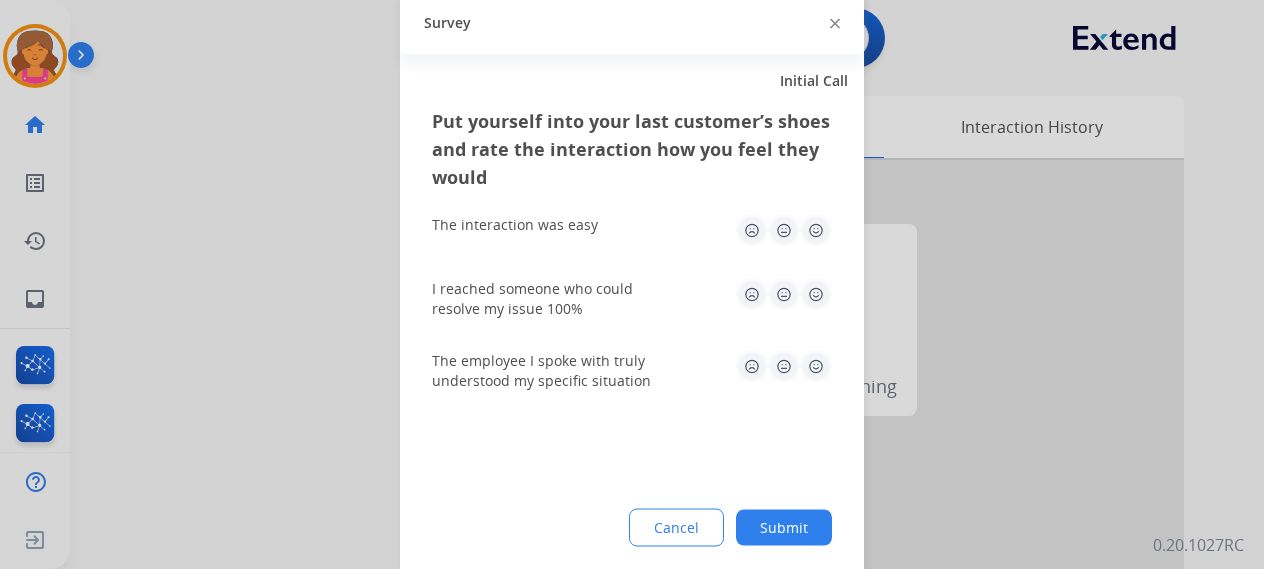 click 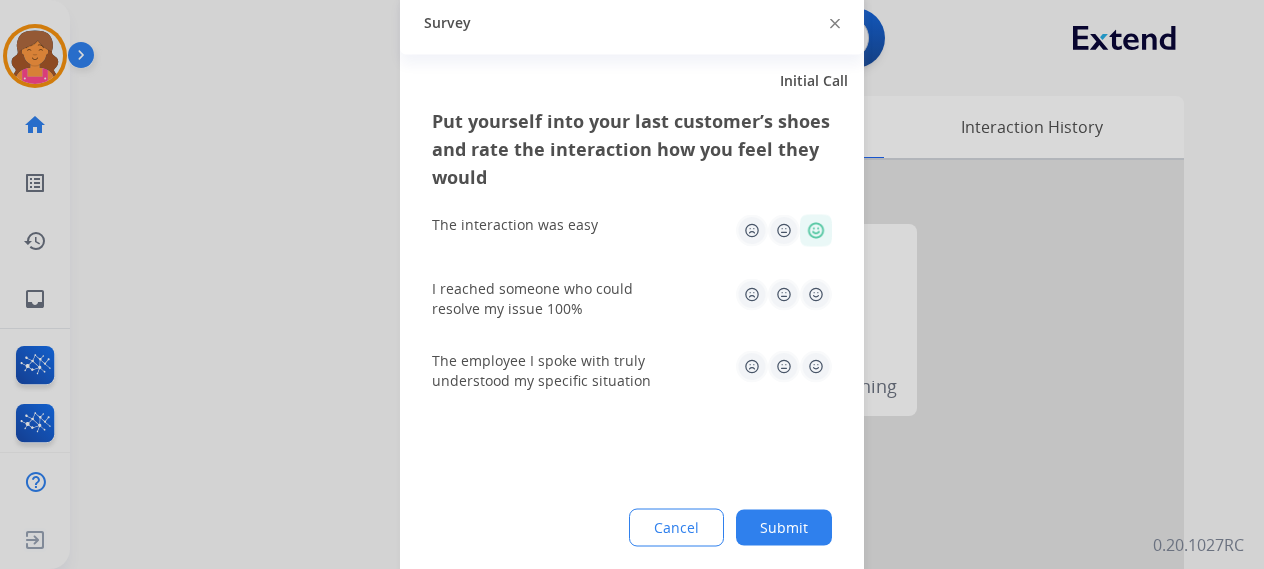 click 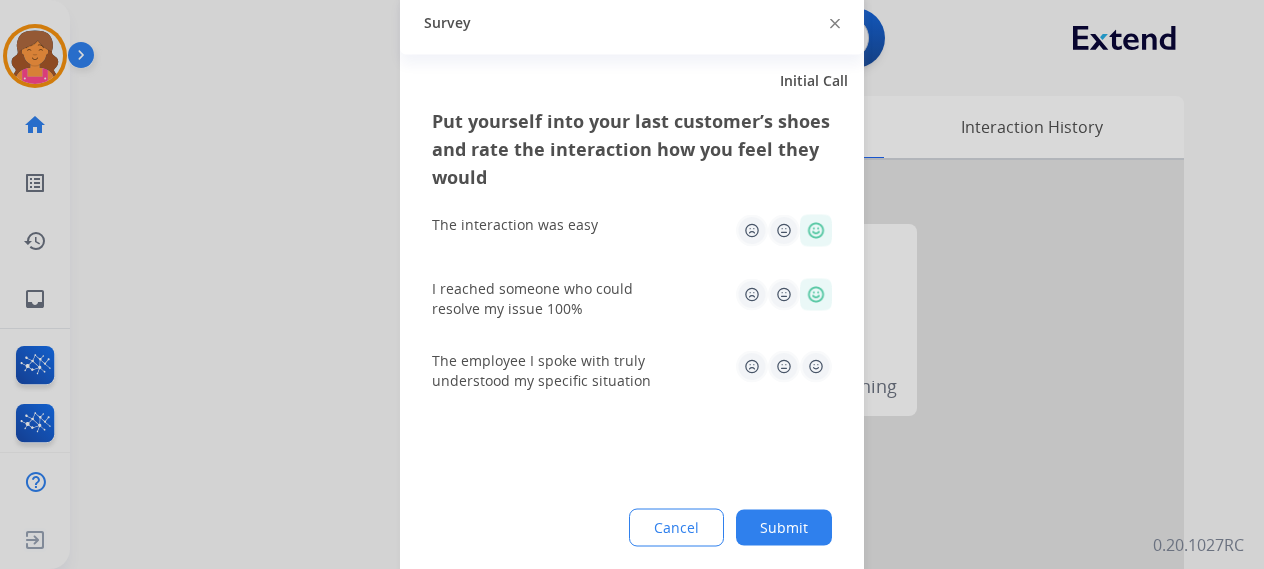 click 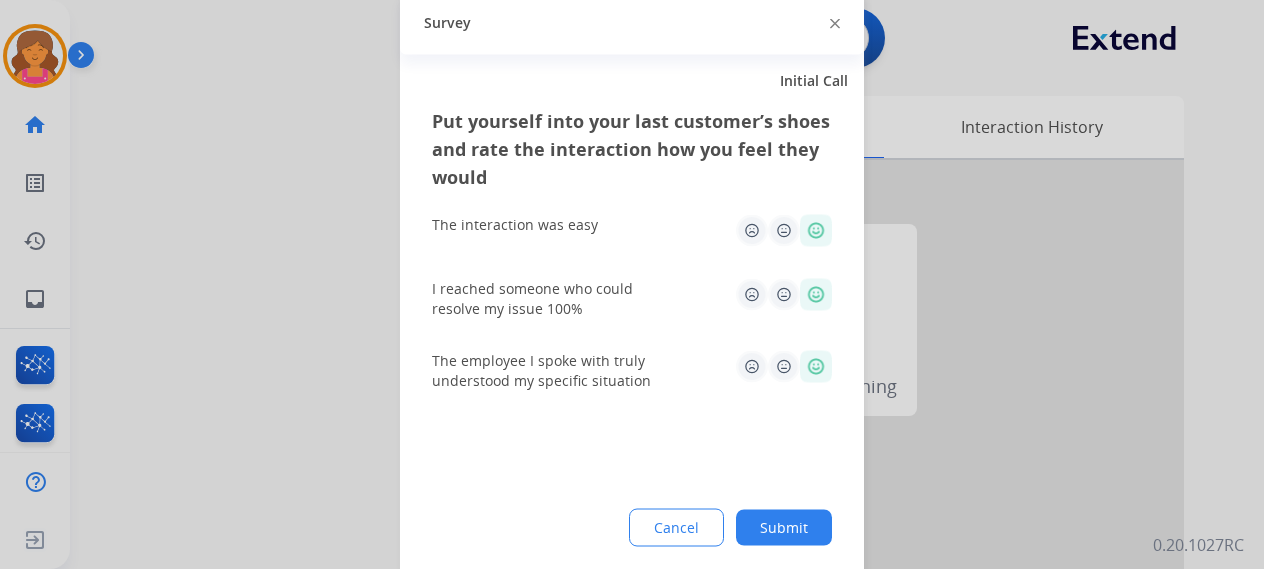 drag, startPoint x: 778, startPoint y: 558, endPoint x: 782, endPoint y: 541, distance: 17.464249 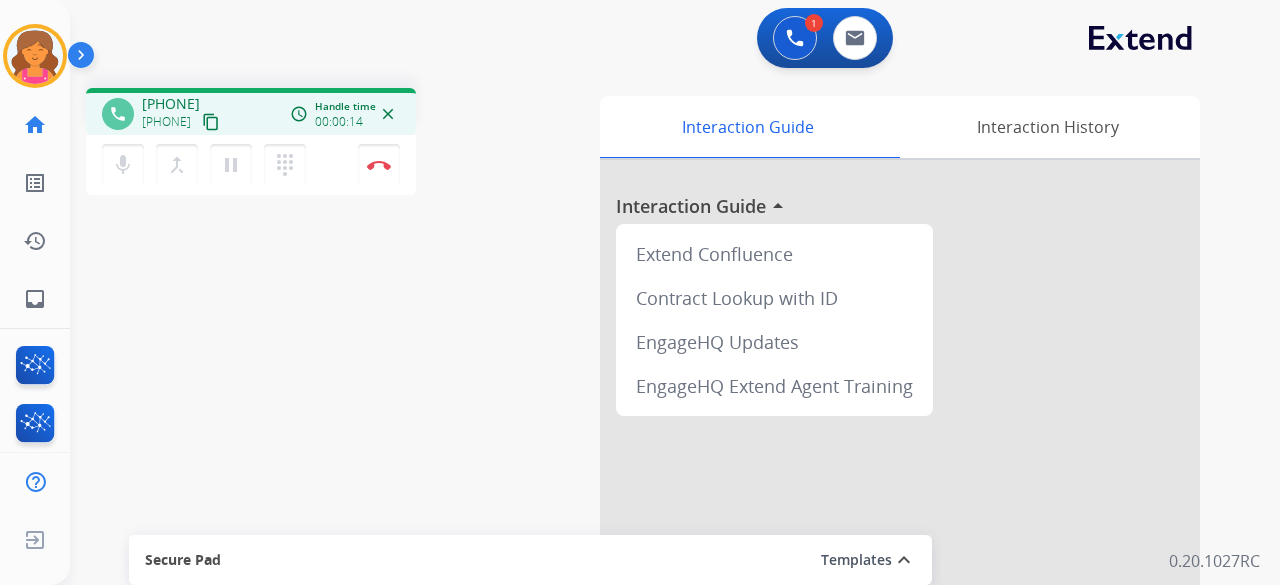 click on "mic Mute merge_type Bridge pause Hold dialpad Dialpad Disconnect" at bounding box center (251, 165) 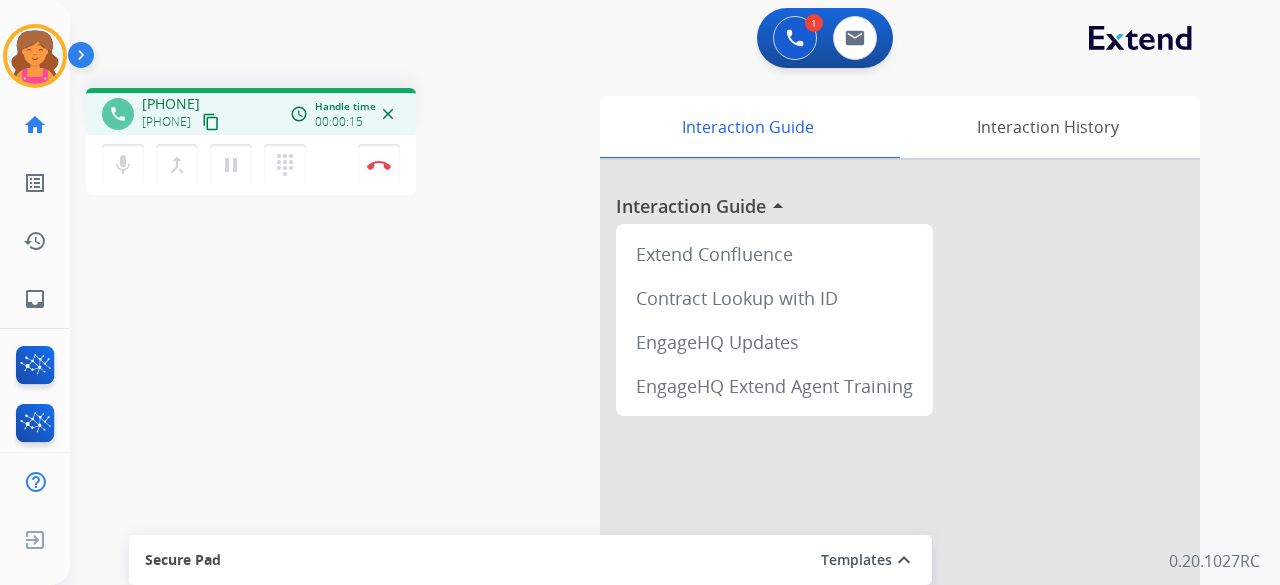 click on "content_copy" at bounding box center [211, 122] 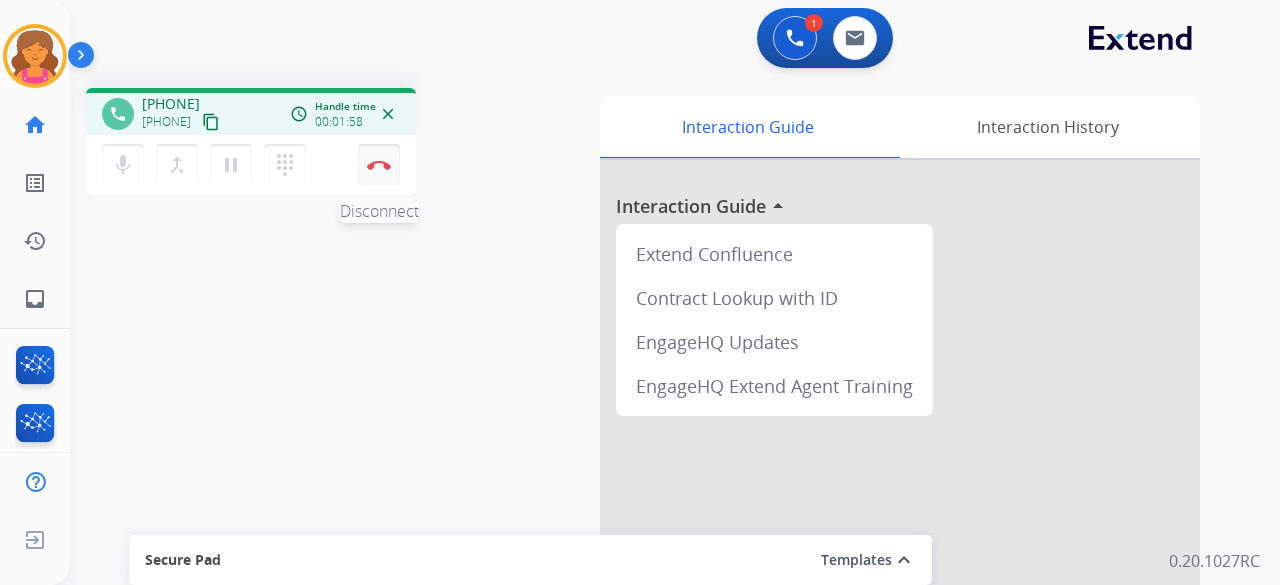 click on "Disconnect" at bounding box center (379, 165) 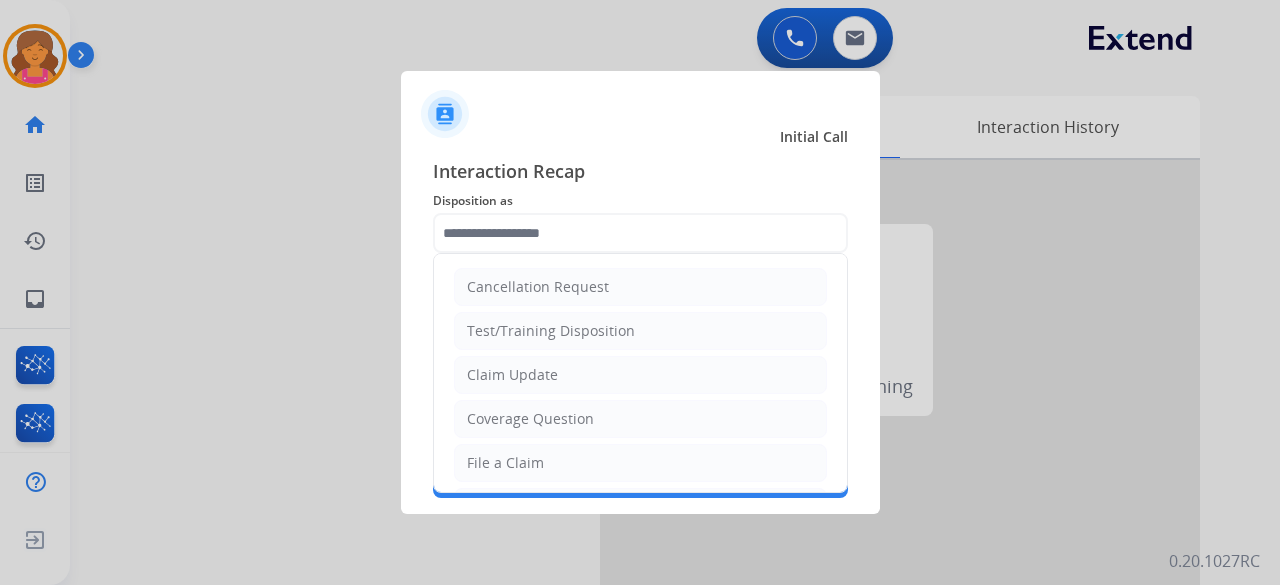 click 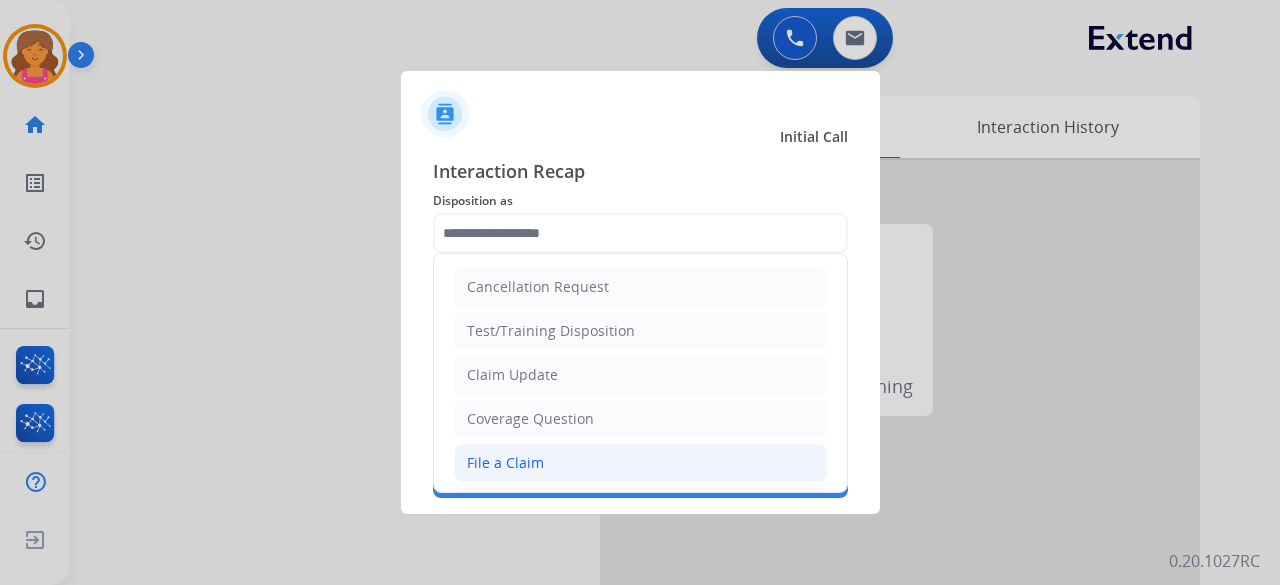 click on "File a Claim" 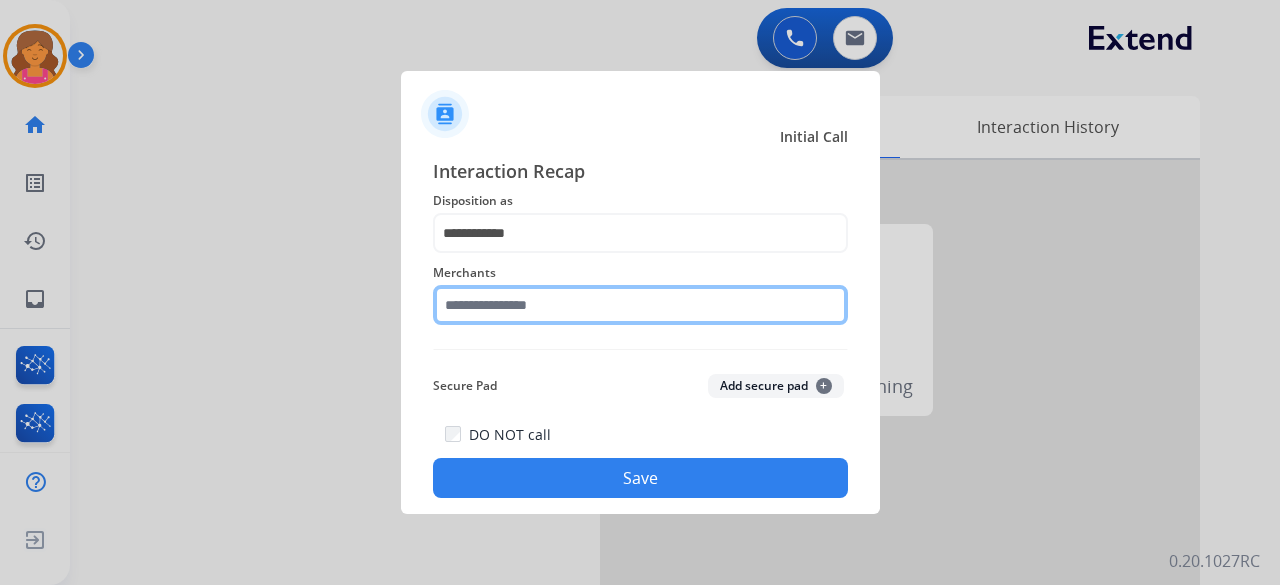 click 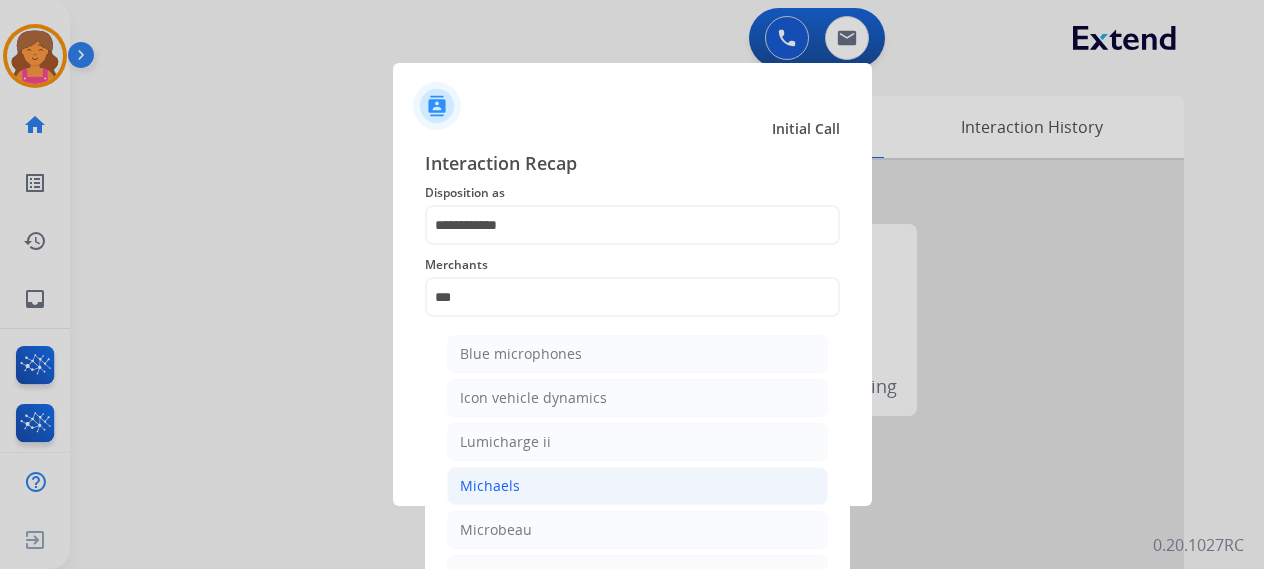 click on "Michaels" 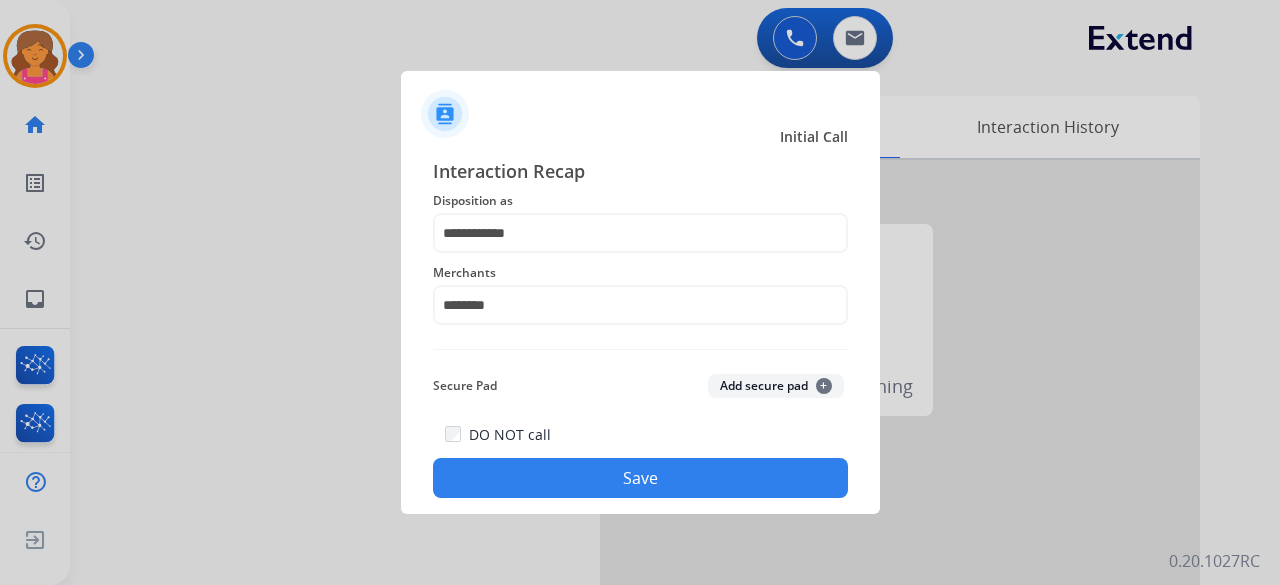 click on "DO NOT call   Save" 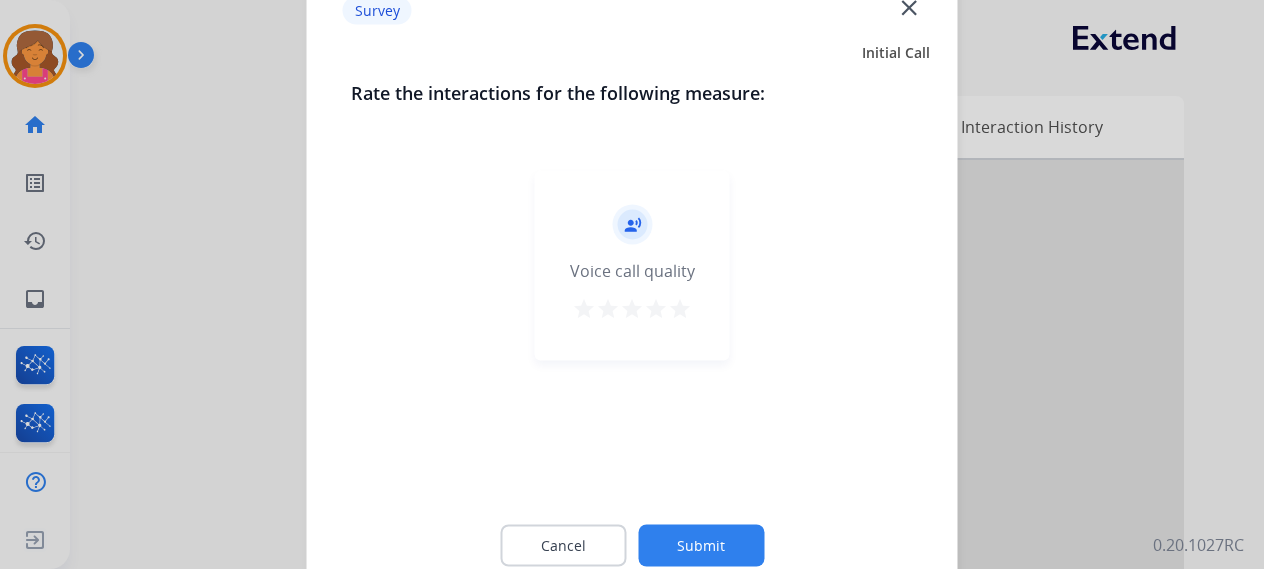 click on "star" at bounding box center (680, 308) 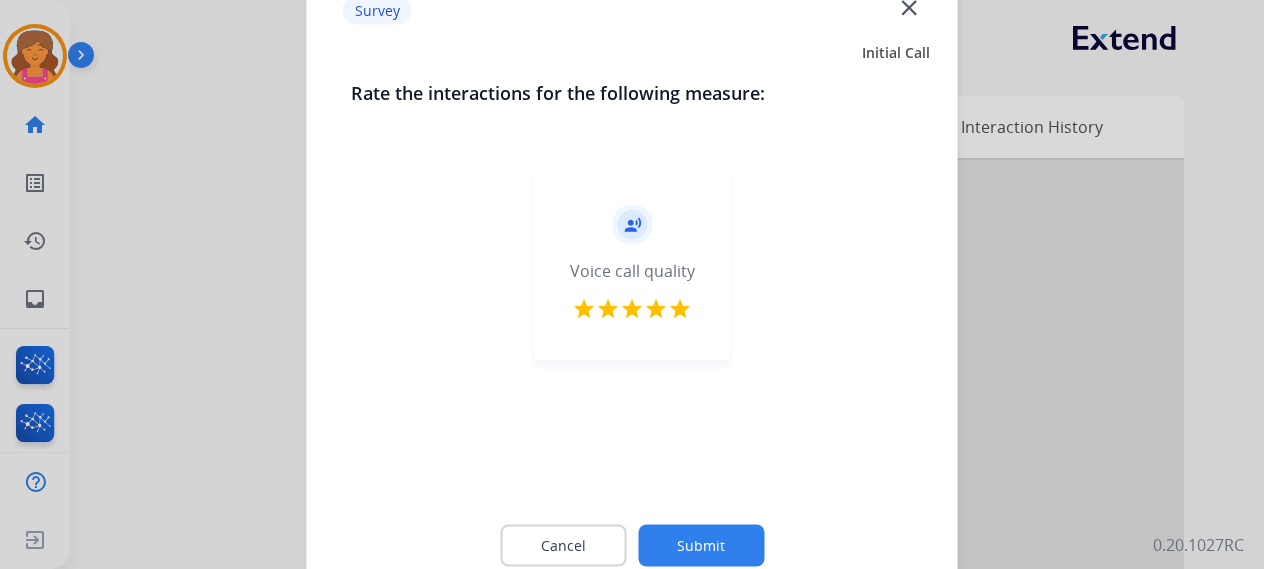 click on "Submit" 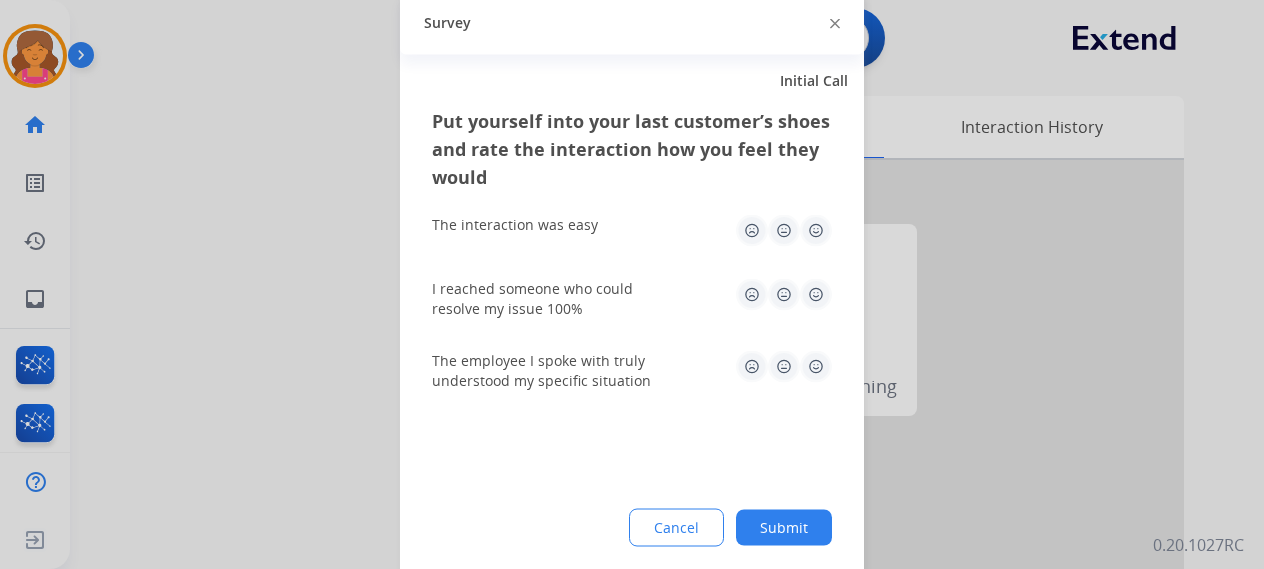 click 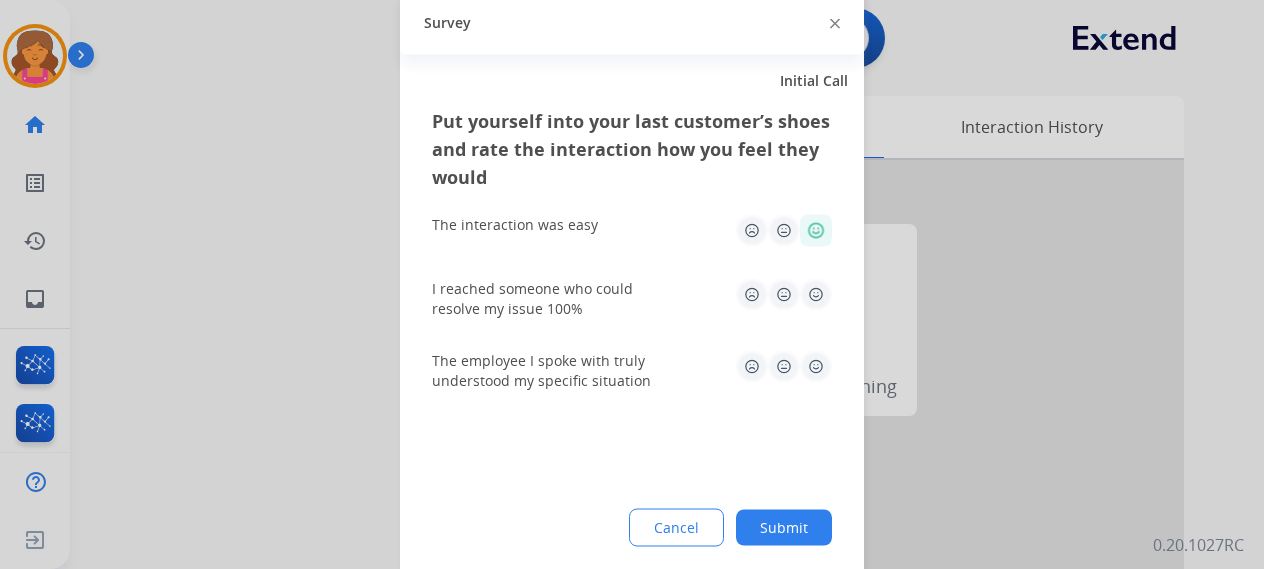 click 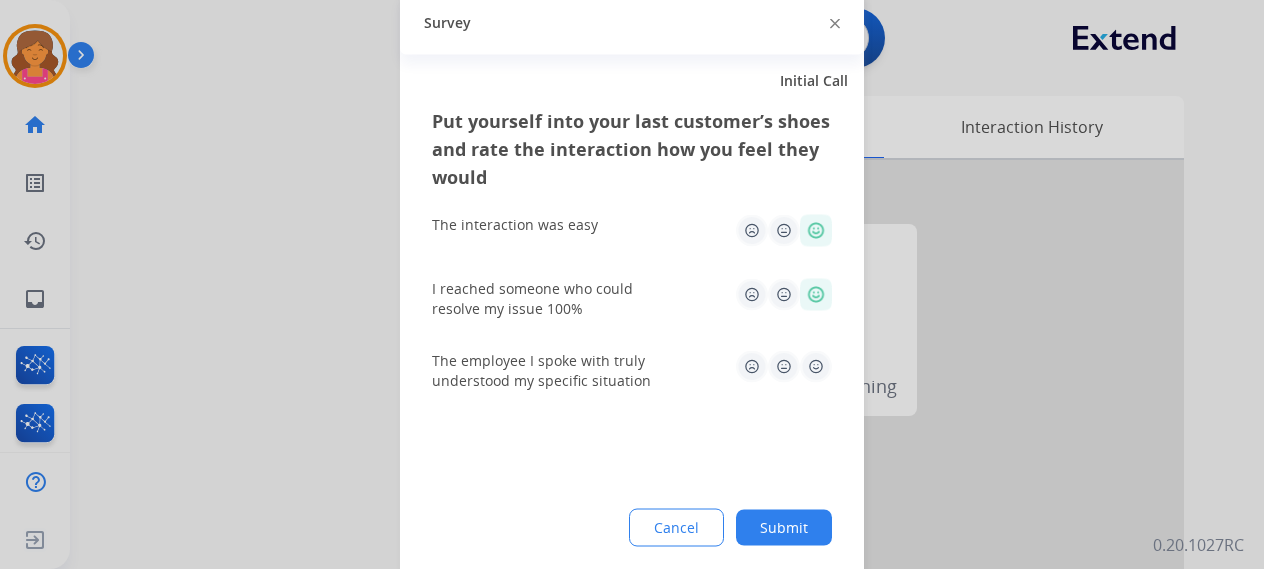 click 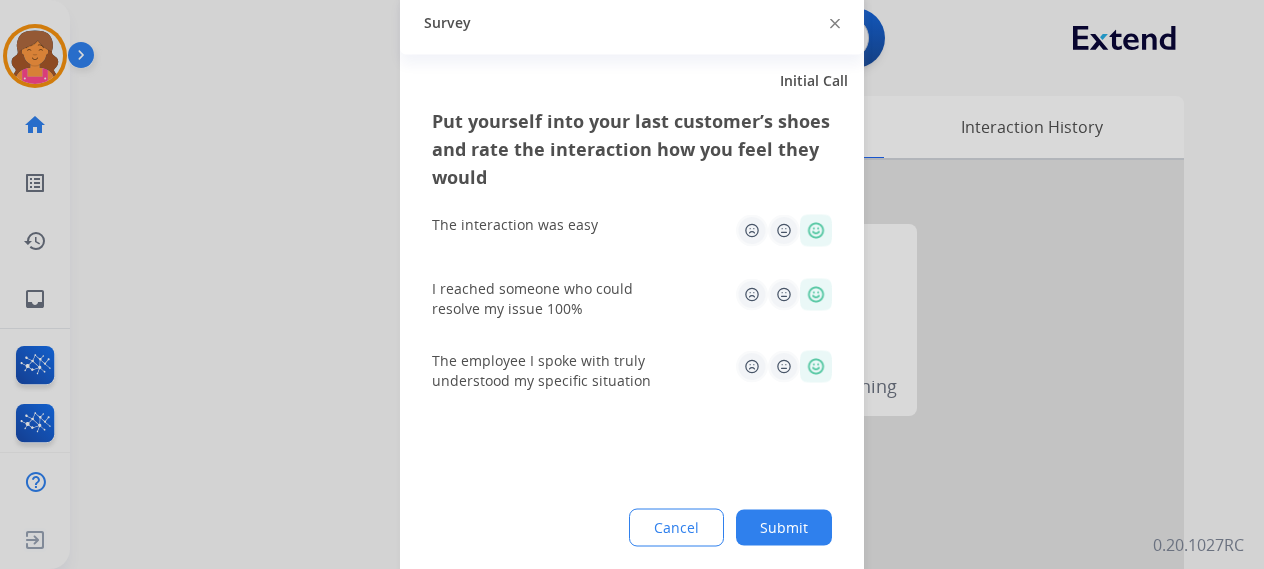 click on "Submit" 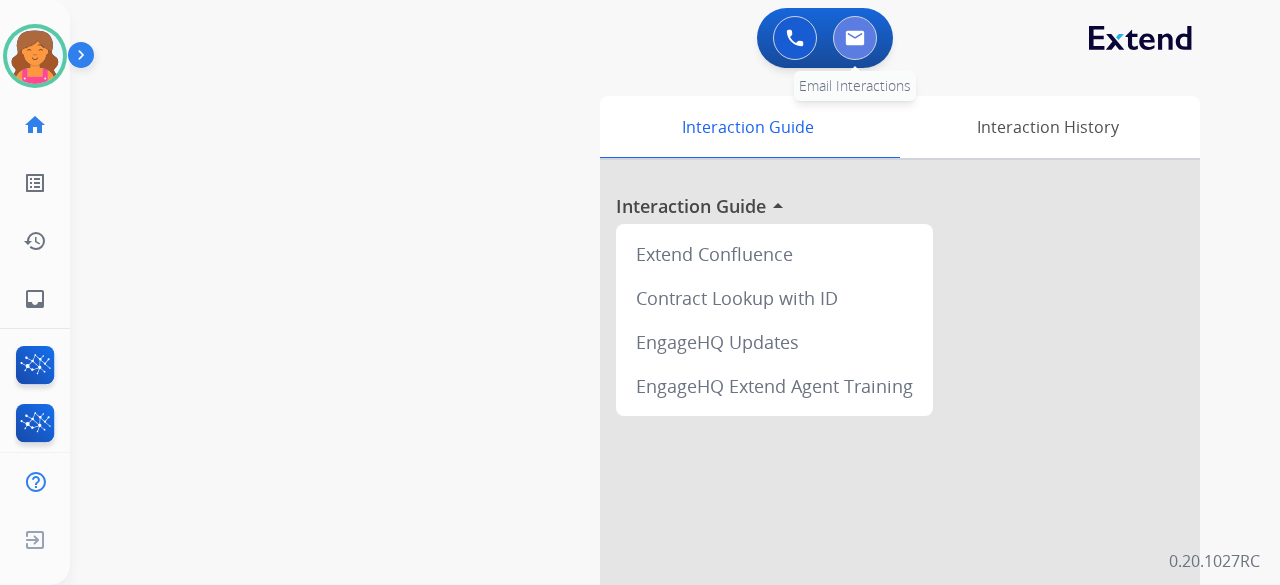 click at bounding box center (855, 38) 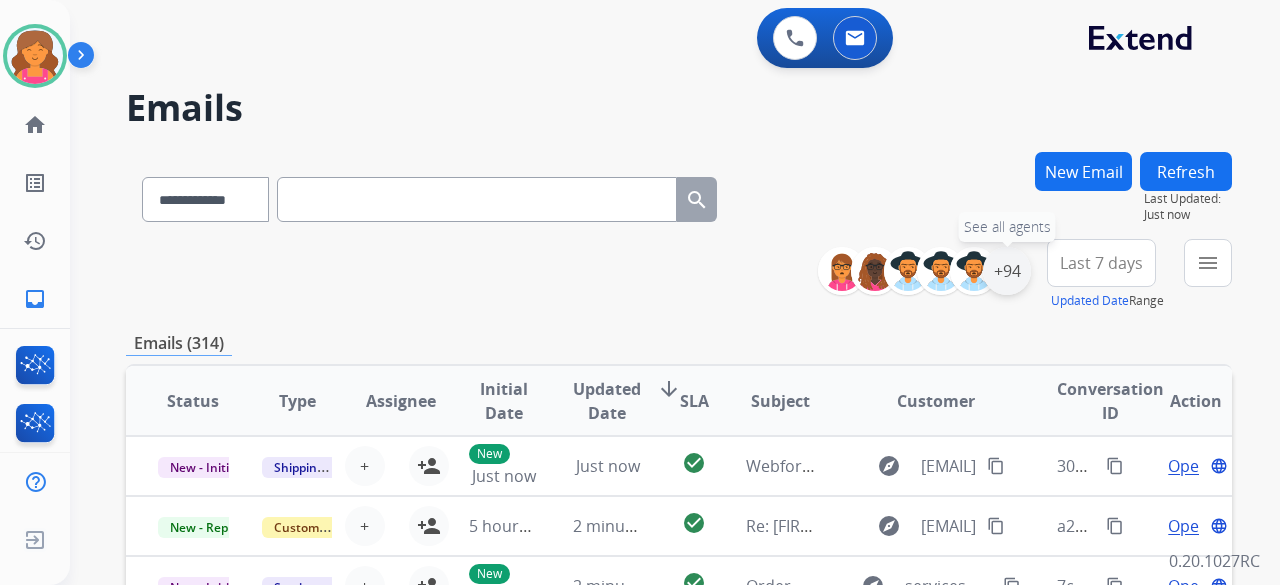 click on "+94" at bounding box center [1007, 271] 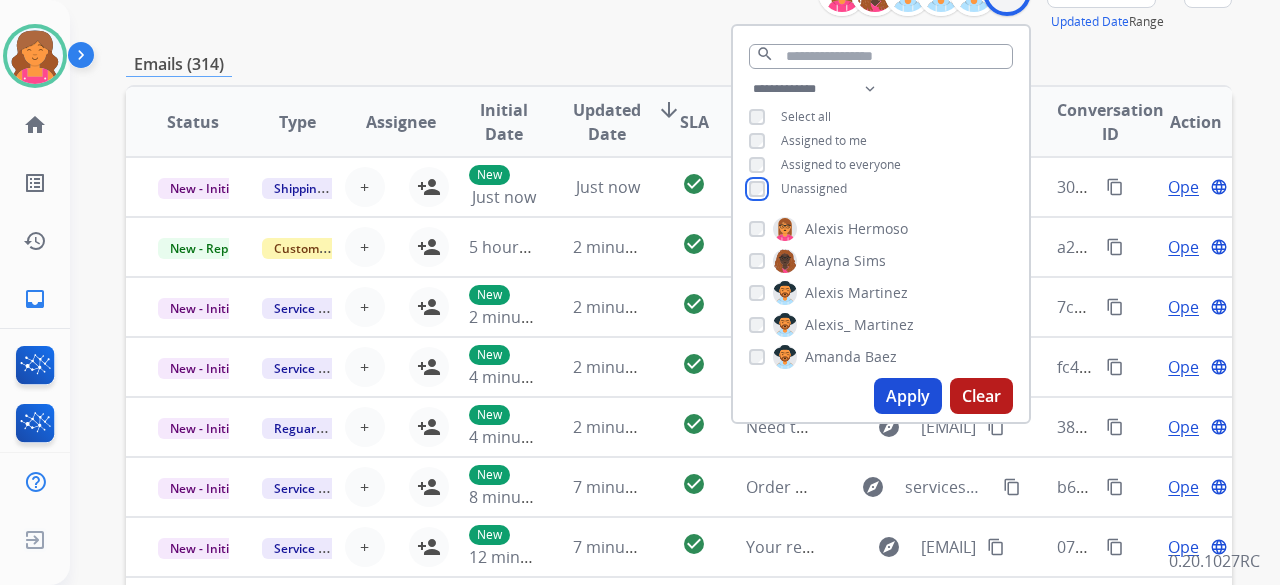 scroll, scrollTop: 300, scrollLeft: 0, axis: vertical 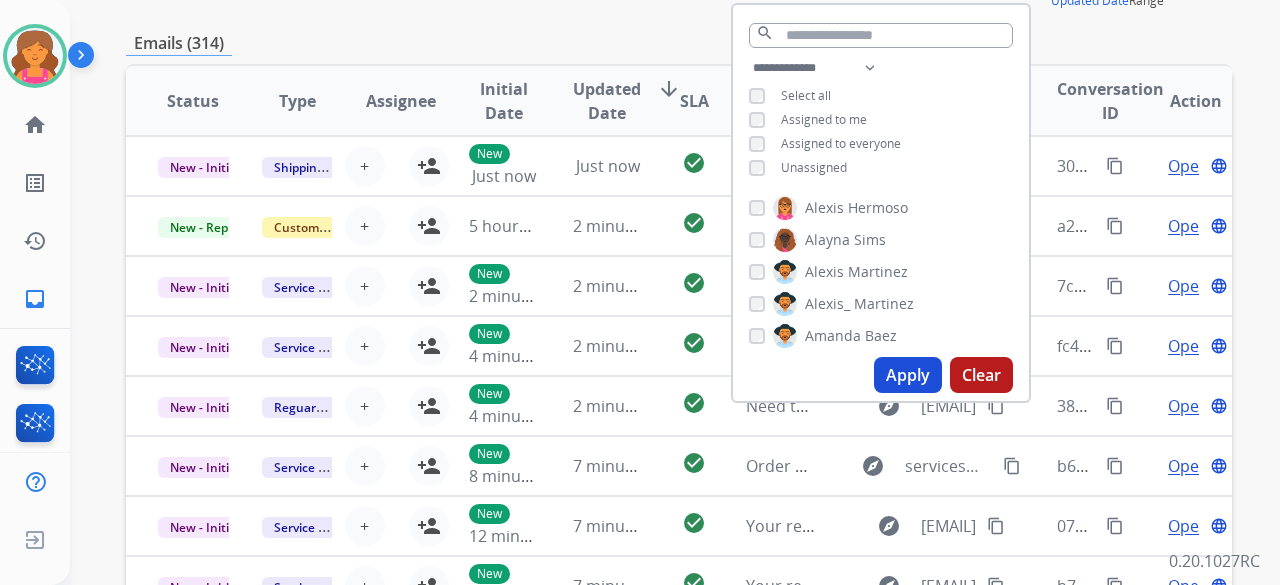 click on "Apply" at bounding box center [908, 375] 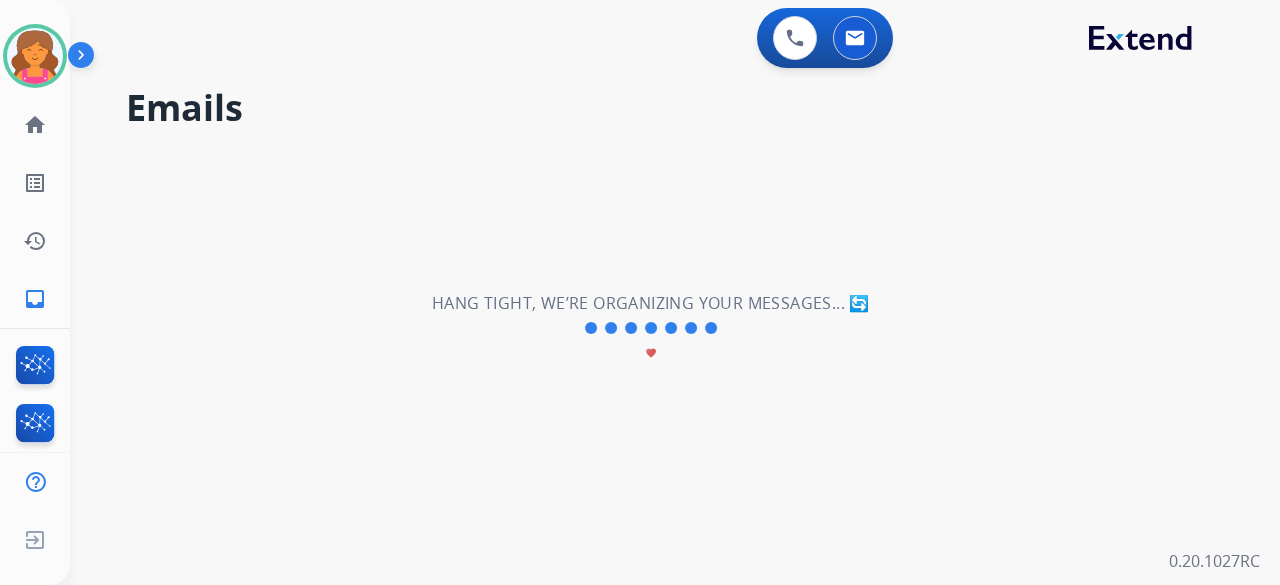 scroll, scrollTop: 0, scrollLeft: 0, axis: both 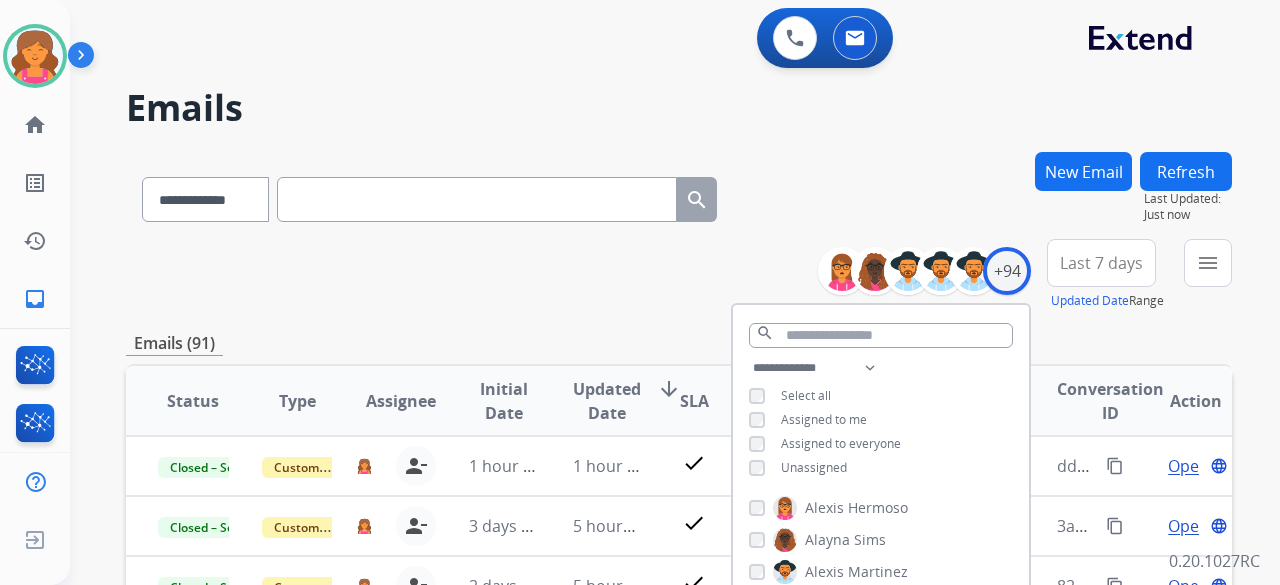 click on "**********" at bounding box center (679, 275) 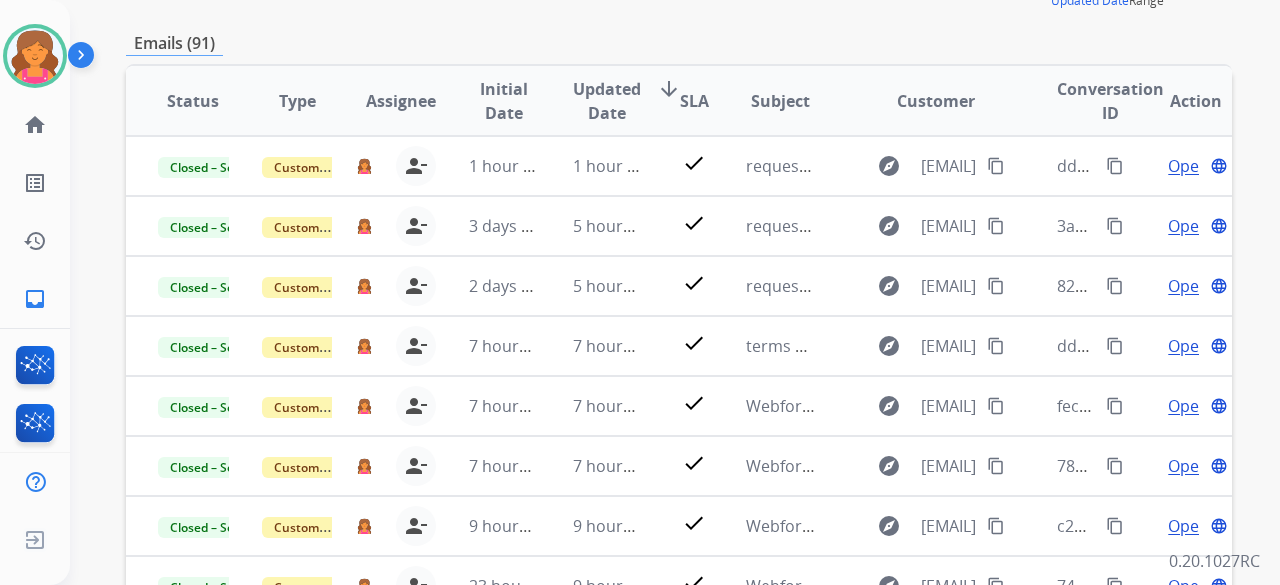 scroll, scrollTop: 0, scrollLeft: 0, axis: both 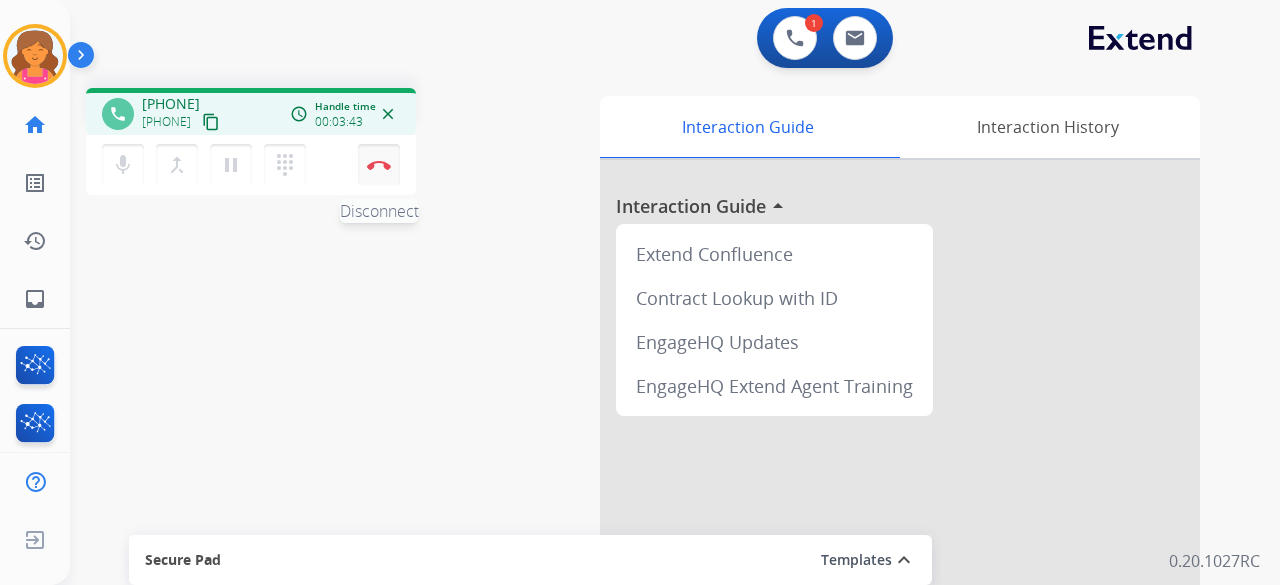 click at bounding box center [379, 165] 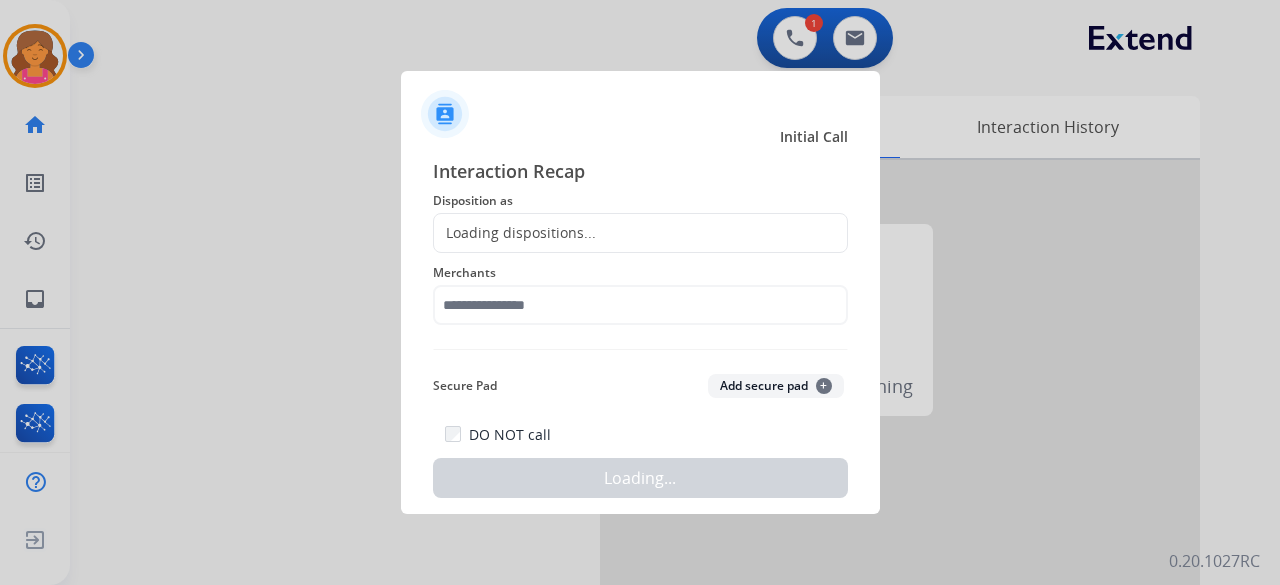 click on "Loading dispositions..." 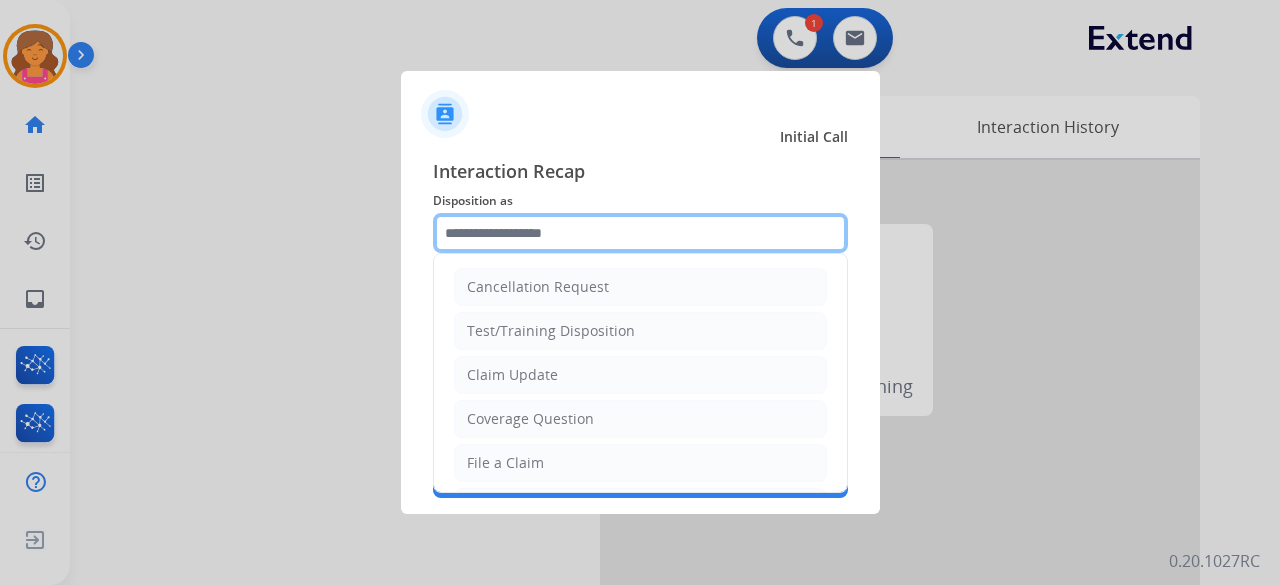 click 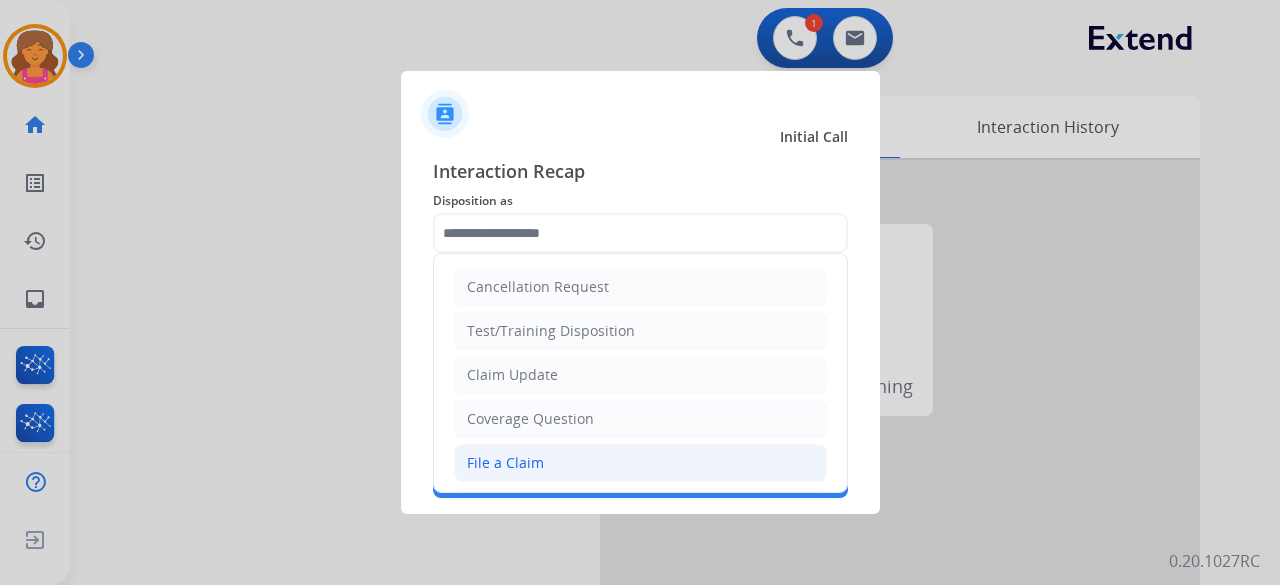 click on "File a Claim" 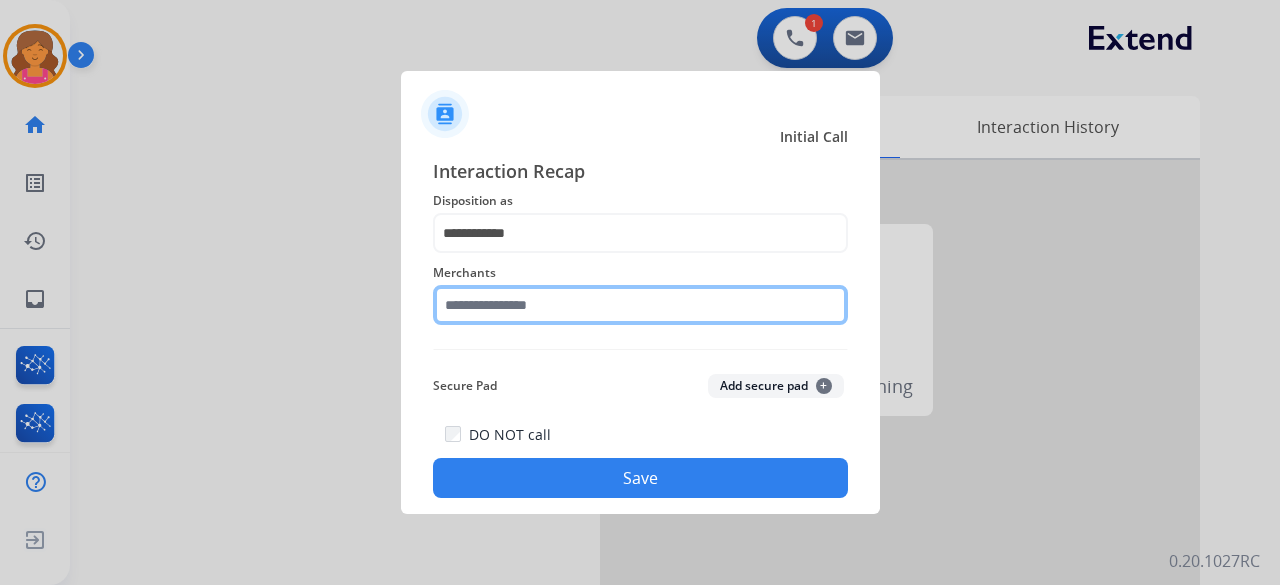 click 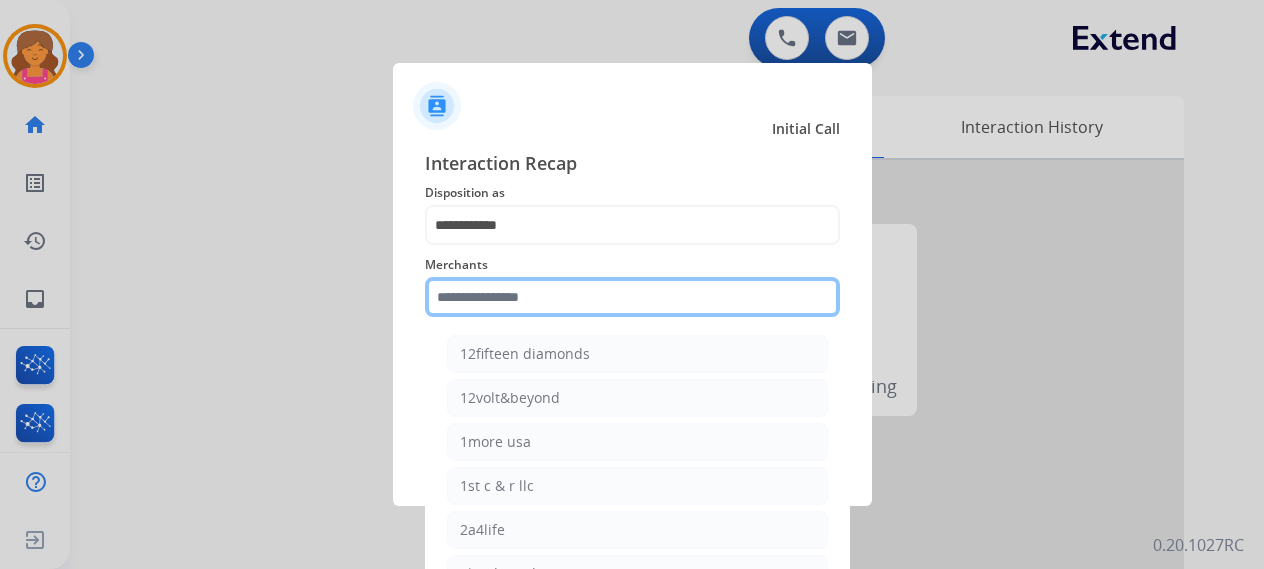 type on "*" 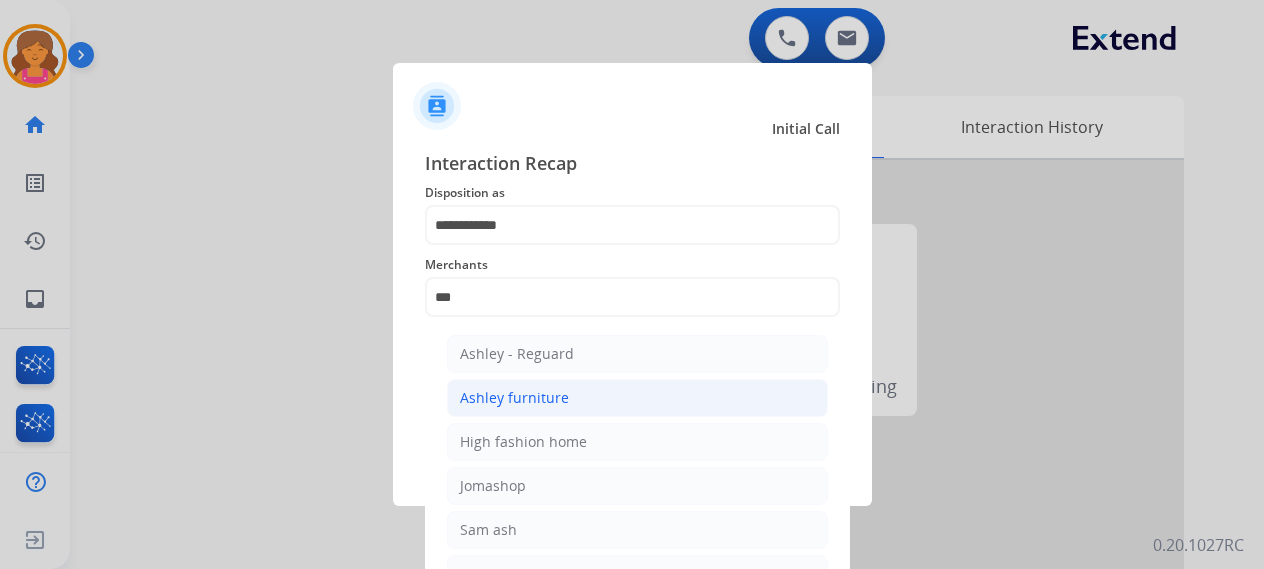 click on "Ashley furniture" 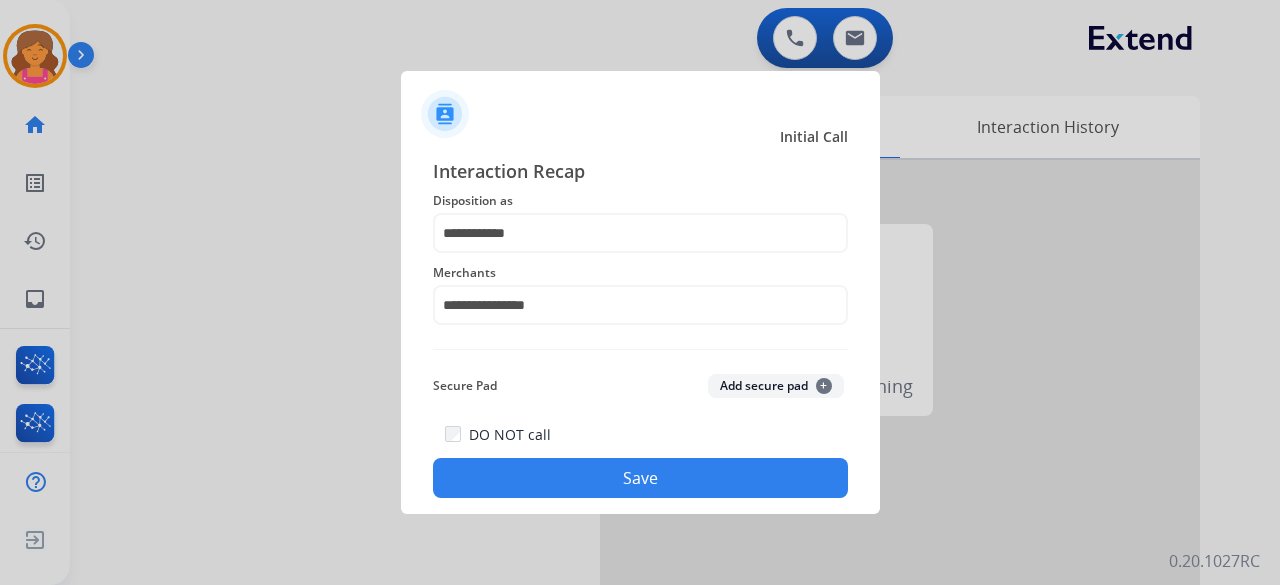 click on "Save" 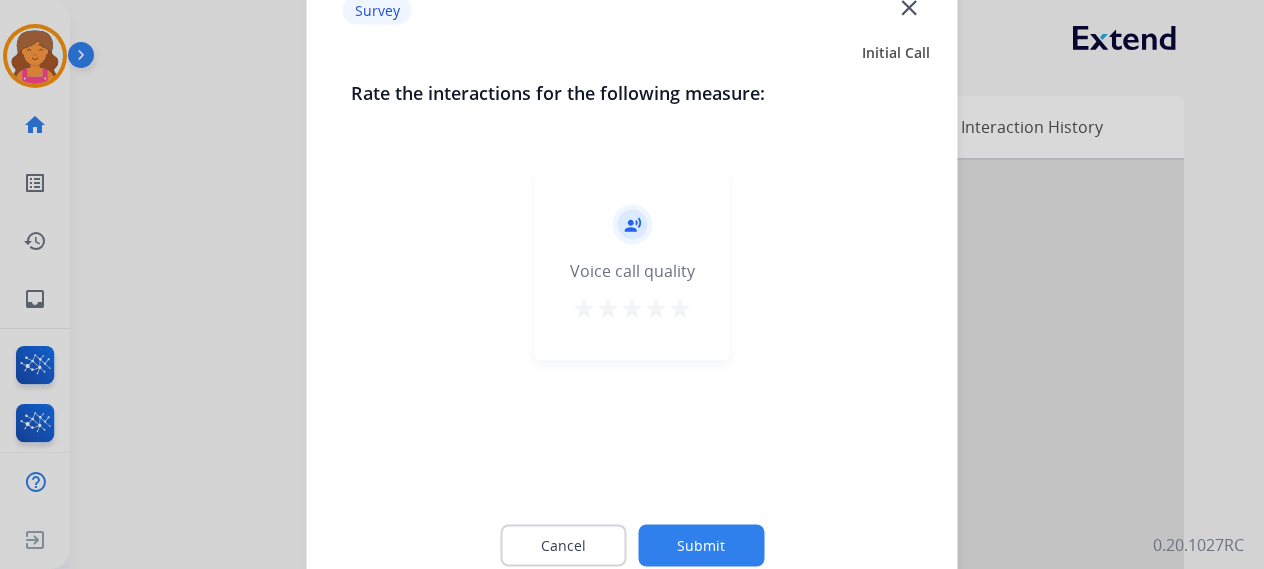click on "star" at bounding box center (680, 311) 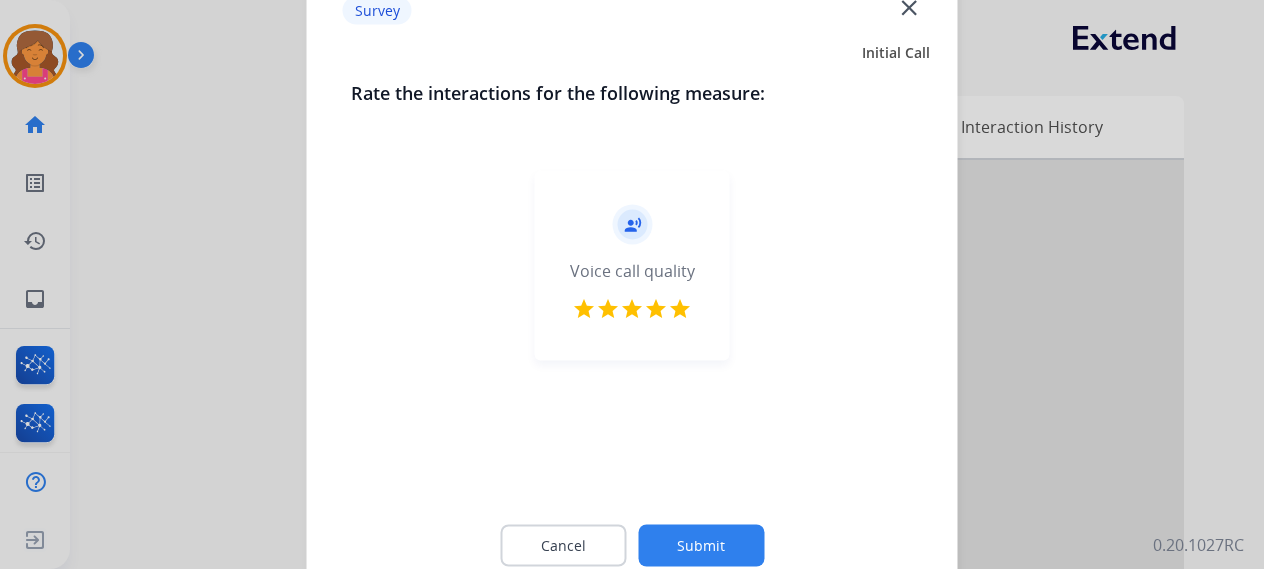 click on "Submit" 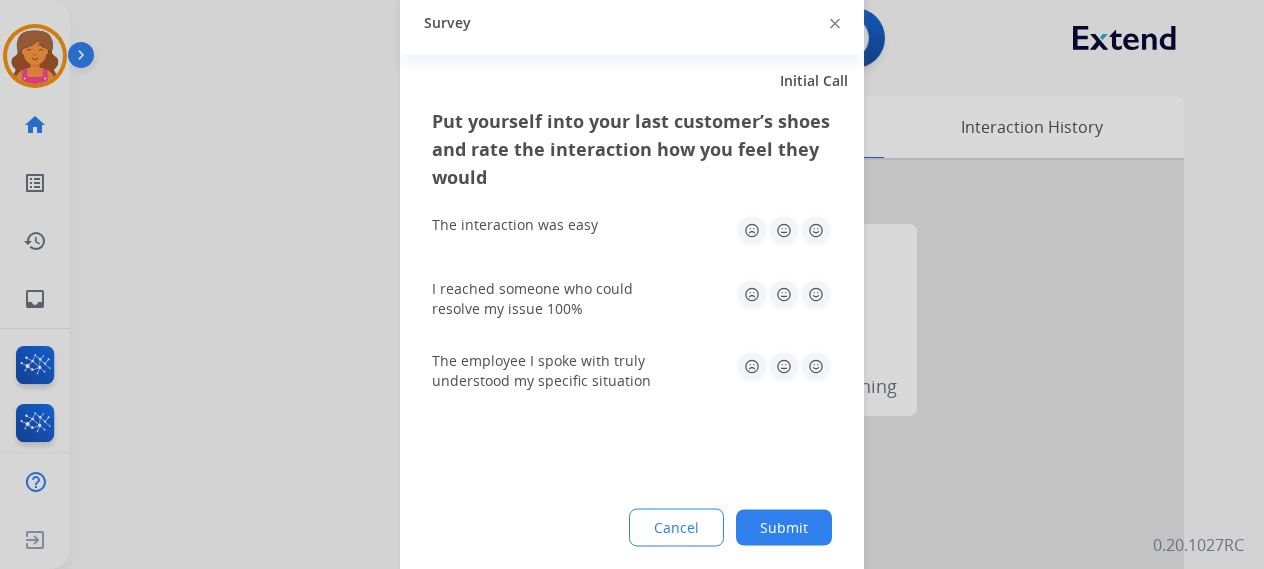 click 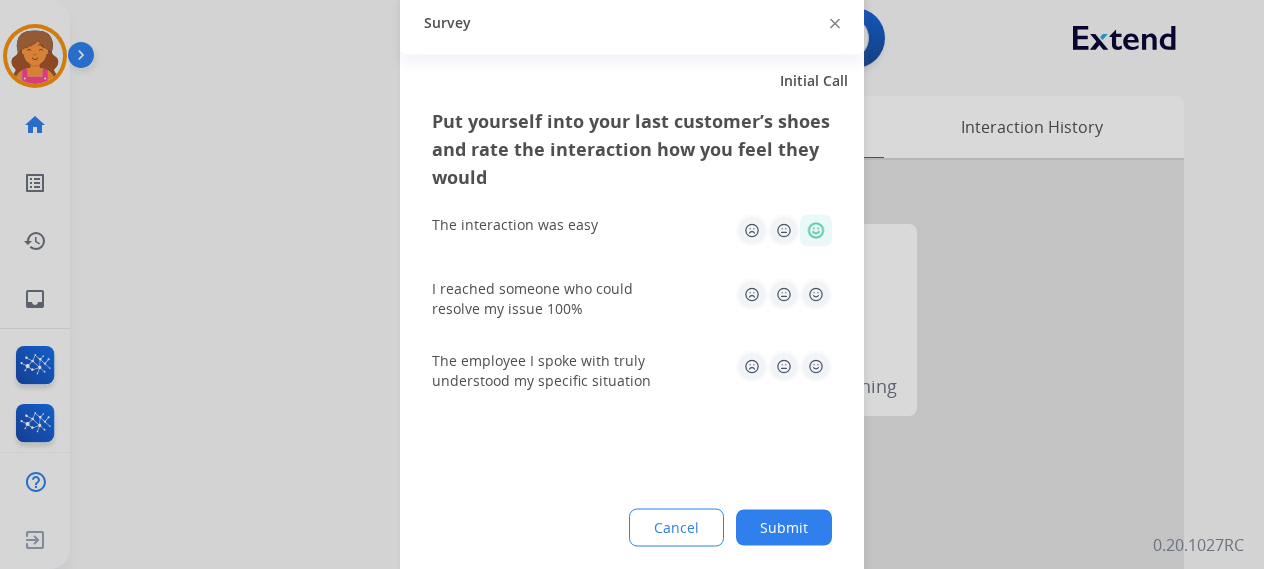 click 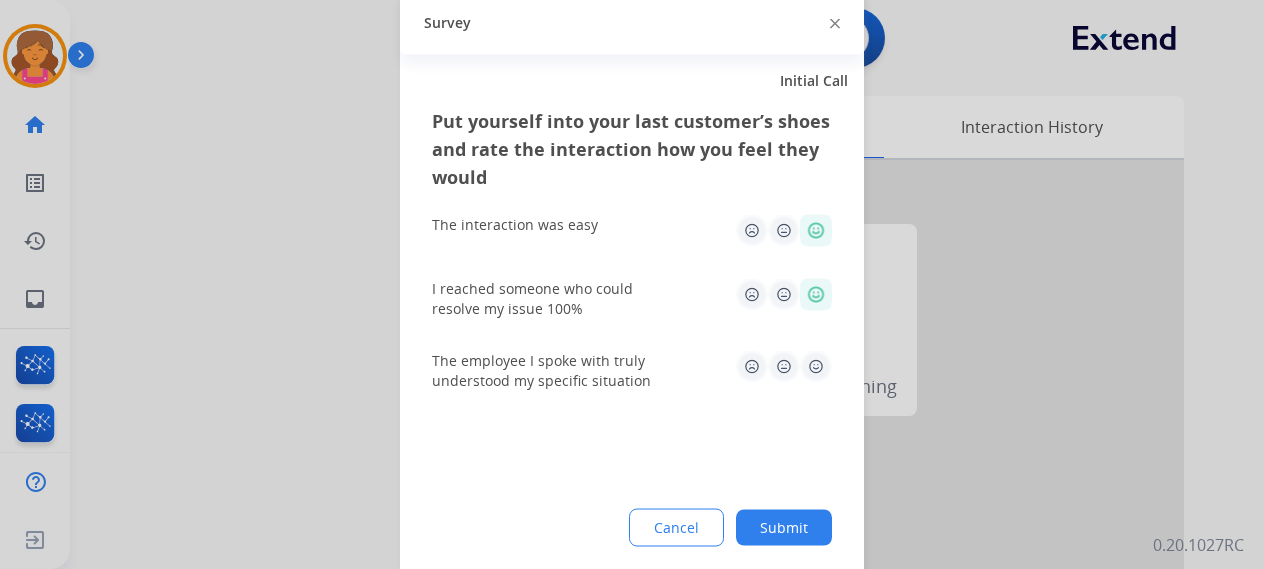 drag, startPoint x: 819, startPoint y: 367, endPoint x: 824, endPoint y: 381, distance: 14.866069 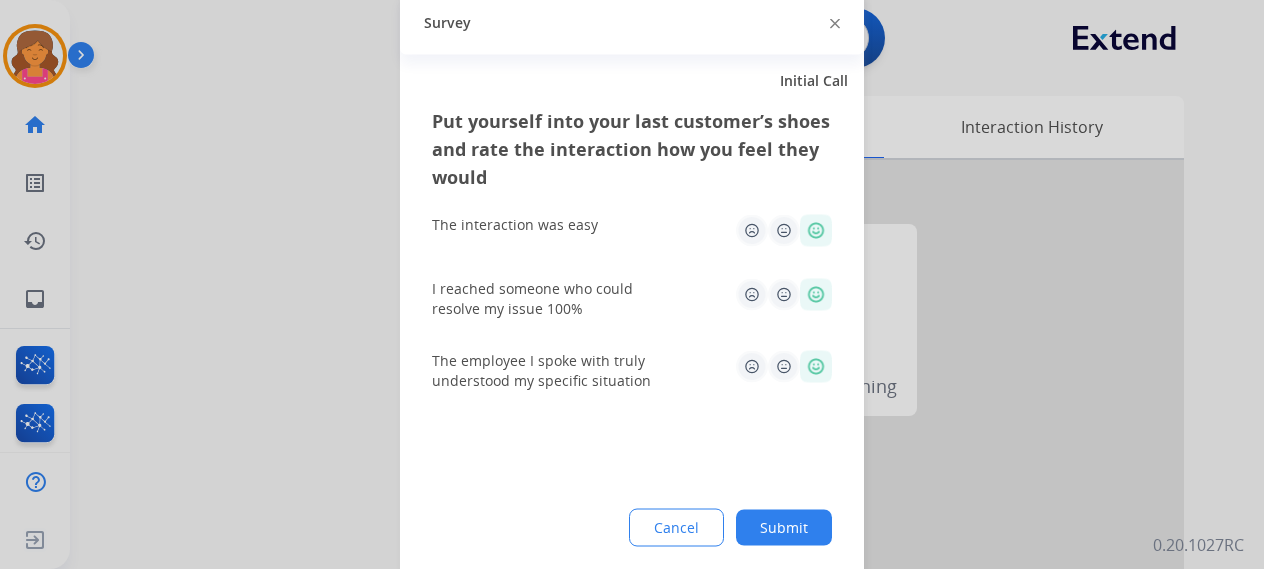 click on "Submit" 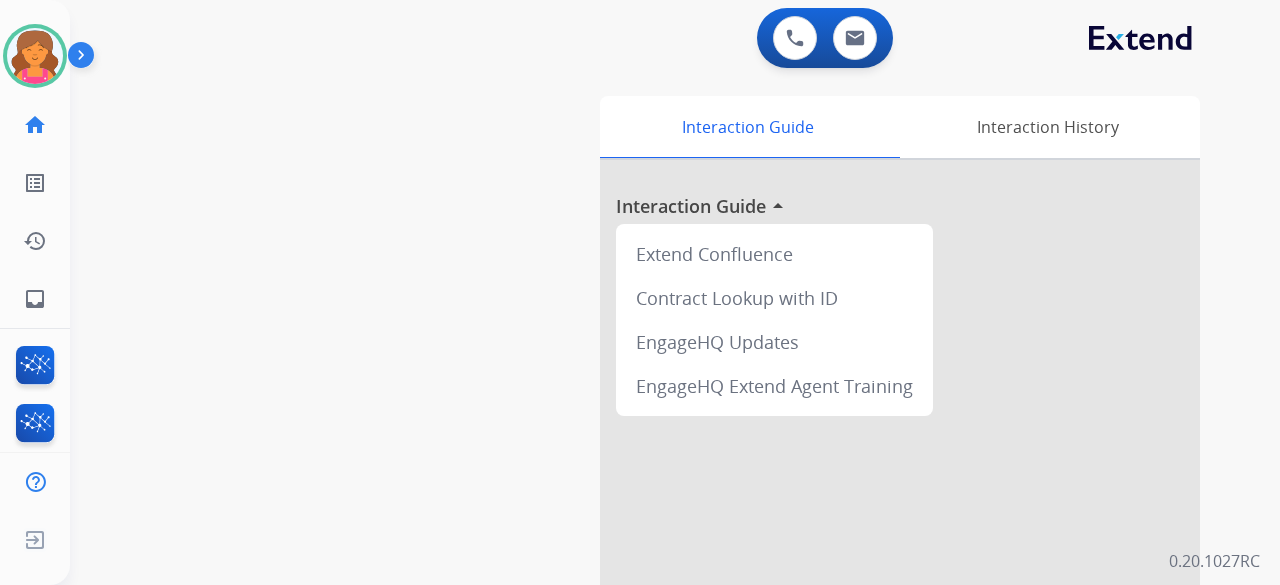 drag, startPoint x: 41, startPoint y: 58, endPoint x: 101, endPoint y: 65, distance: 60.40695 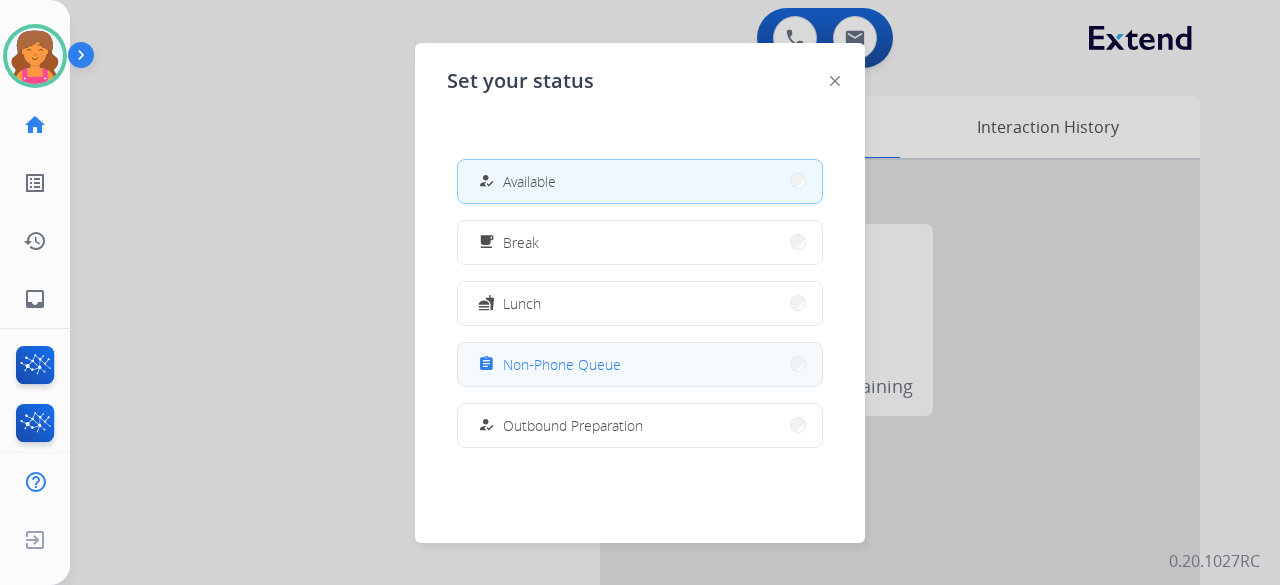 click on "Non-Phone Queue" at bounding box center [562, 364] 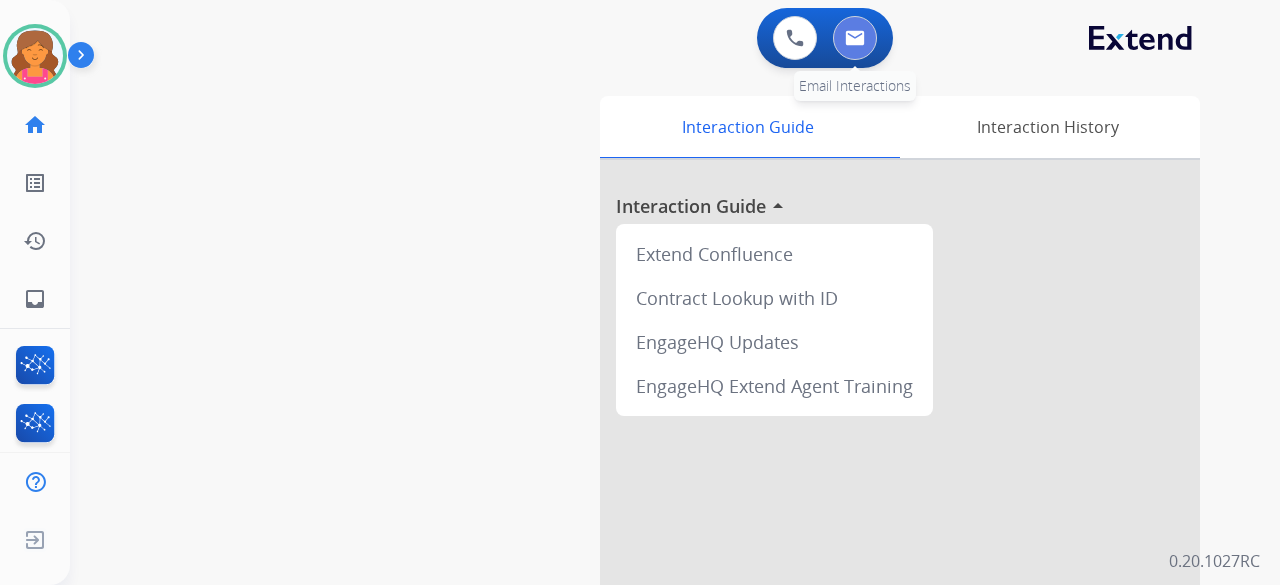 click at bounding box center [855, 38] 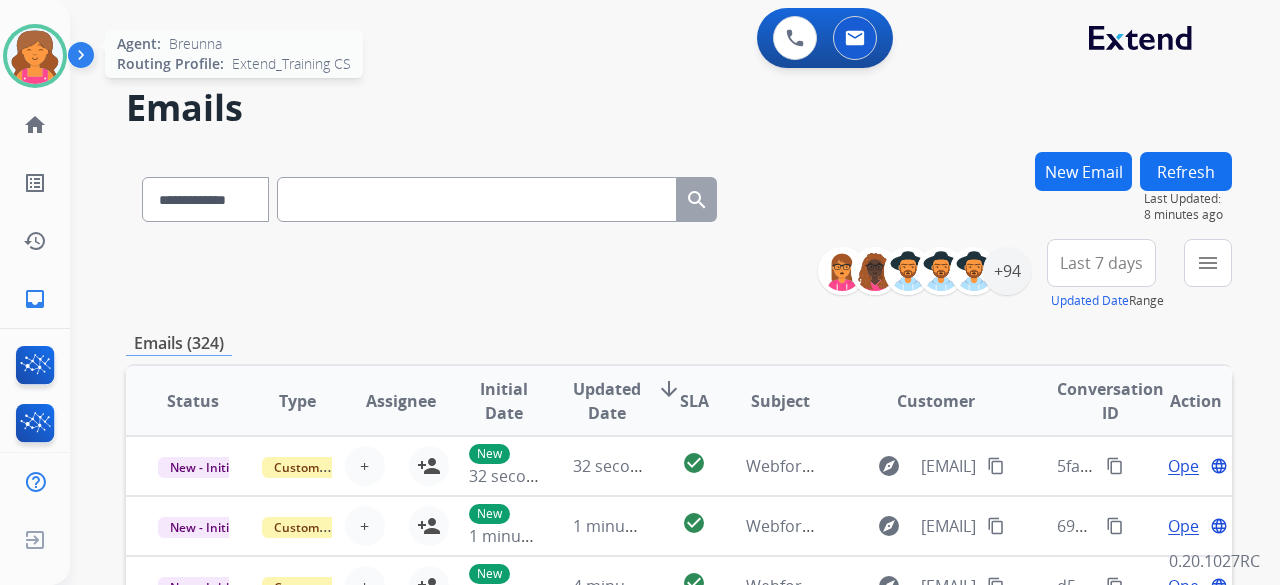 click at bounding box center [35, 56] 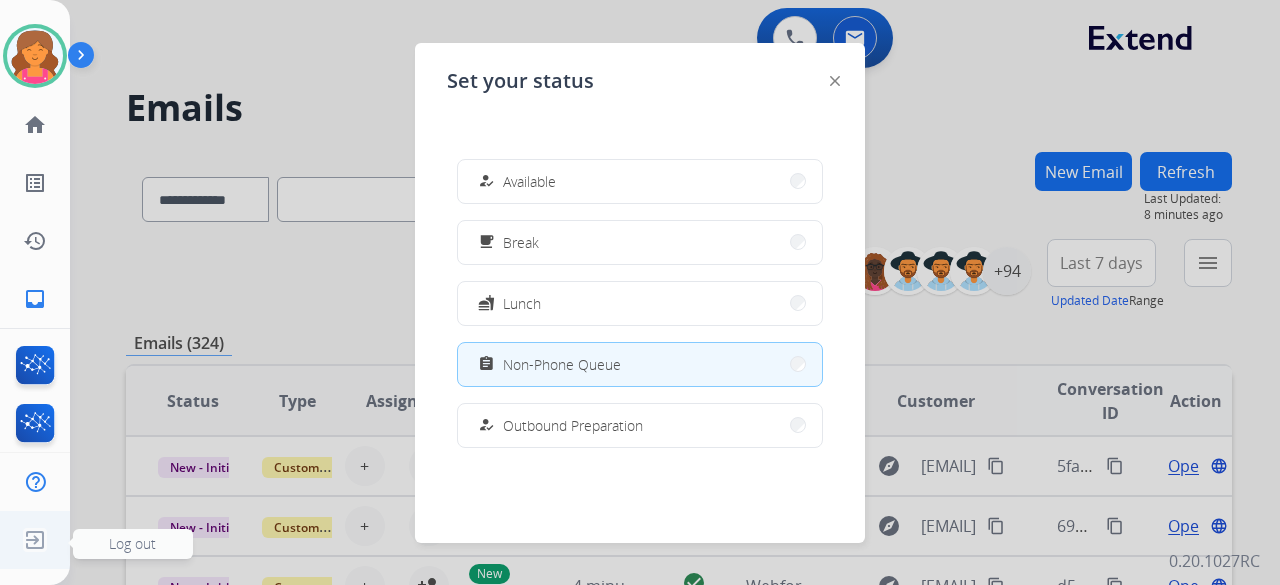 click 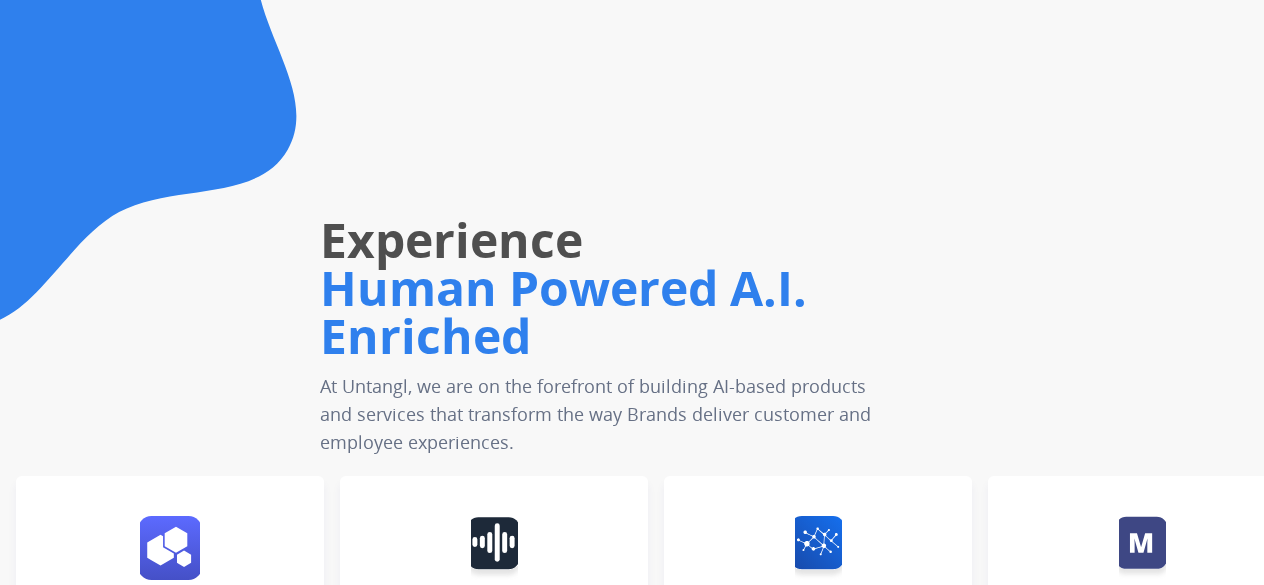 scroll, scrollTop: 0, scrollLeft: 0, axis: both 